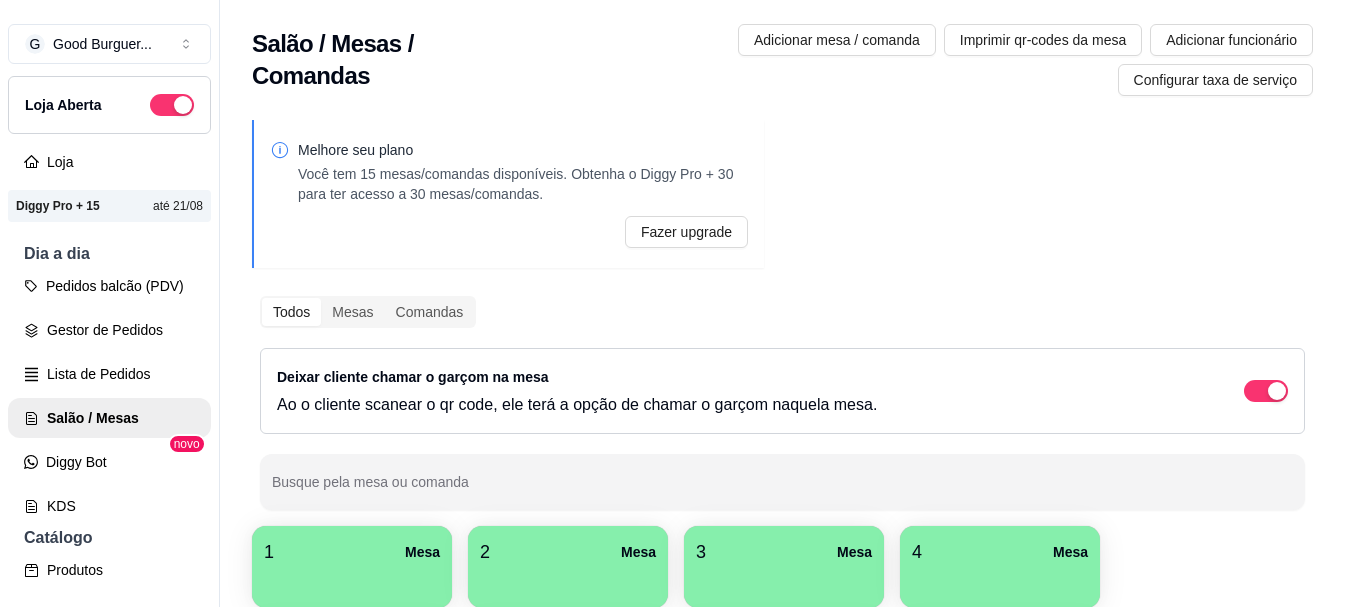 scroll, scrollTop: 0, scrollLeft: 0, axis: both 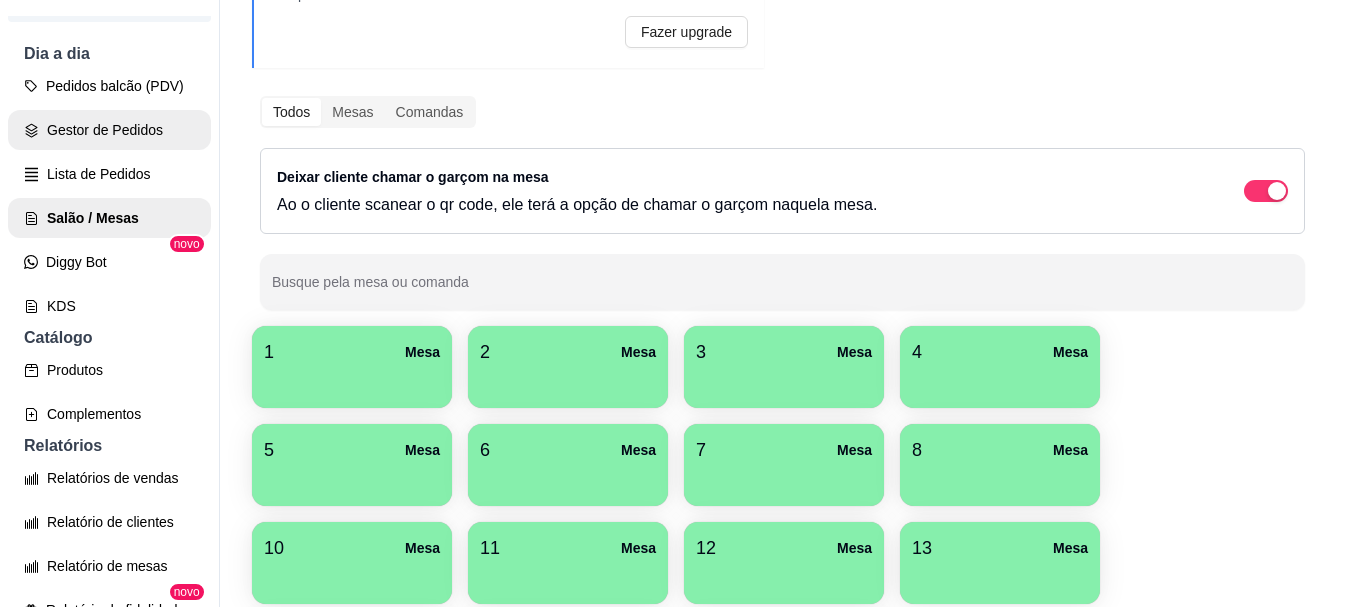 click on "Gestor de Pedidos" at bounding box center (109, 130) 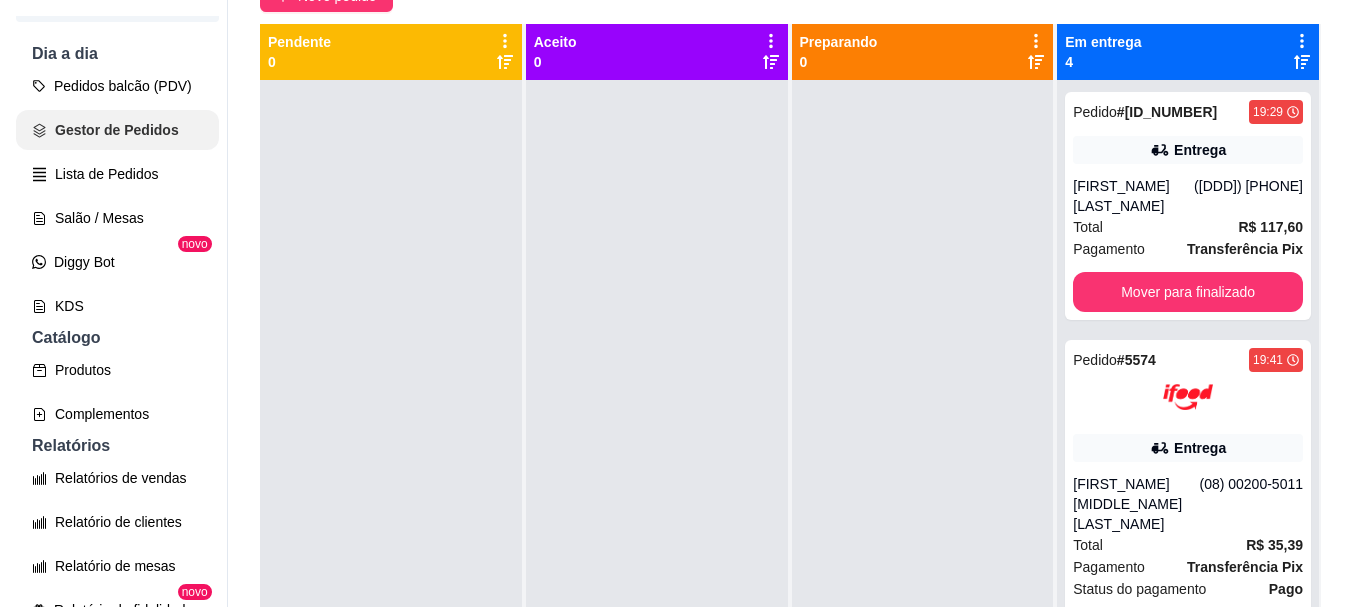 scroll, scrollTop: 0, scrollLeft: 0, axis: both 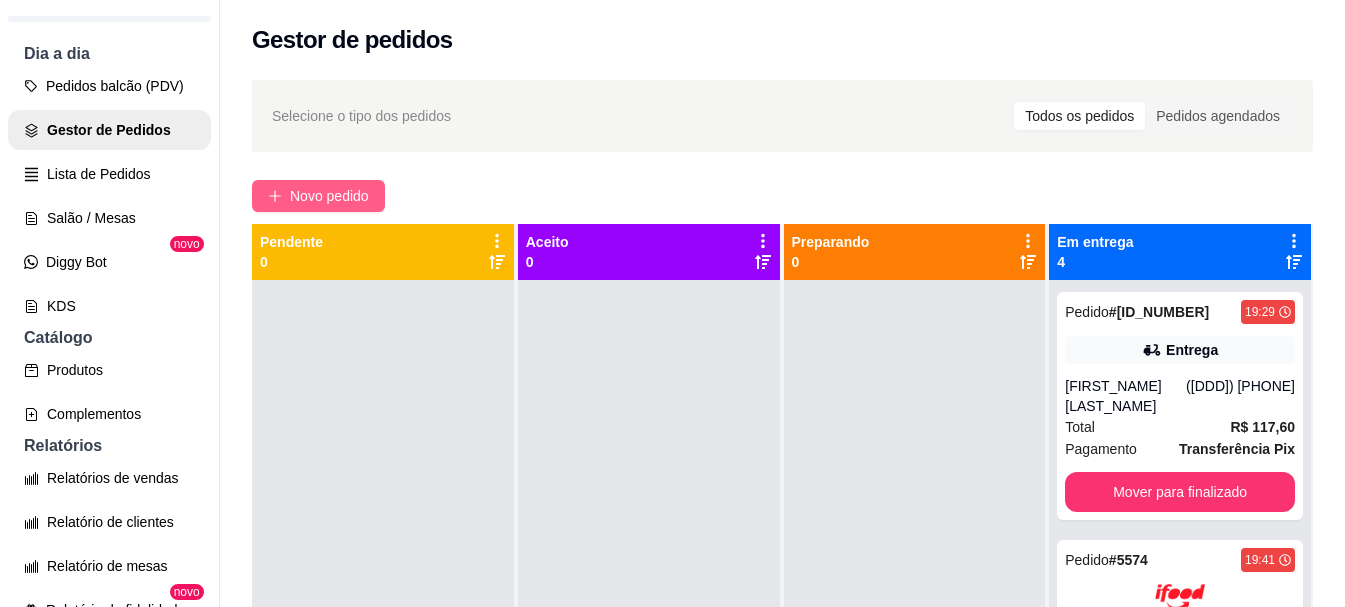 click on "Novo pedido" at bounding box center (329, 196) 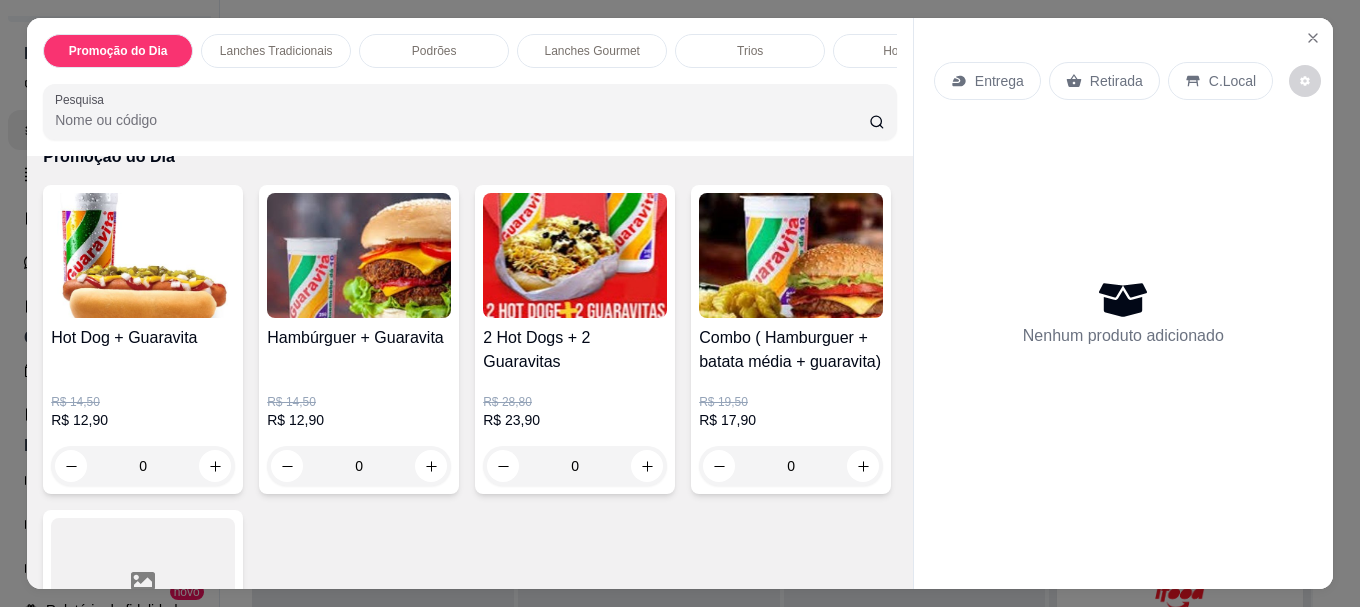 scroll, scrollTop: 100, scrollLeft: 0, axis: vertical 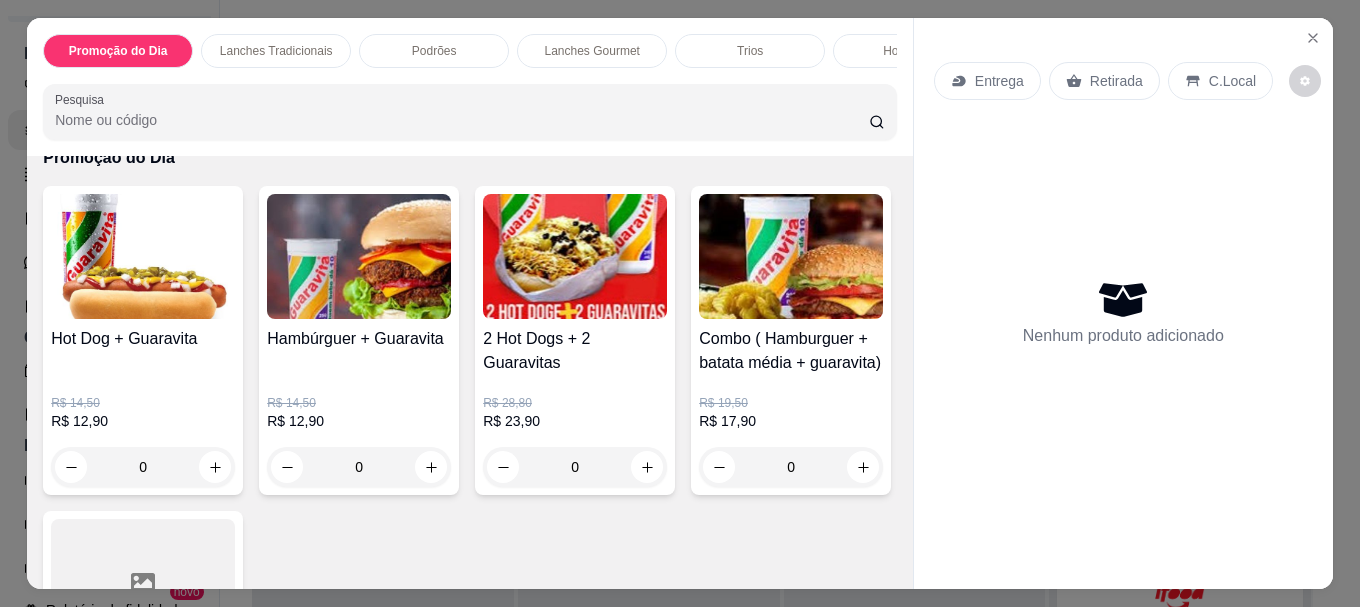 click at bounding box center (359, 256) 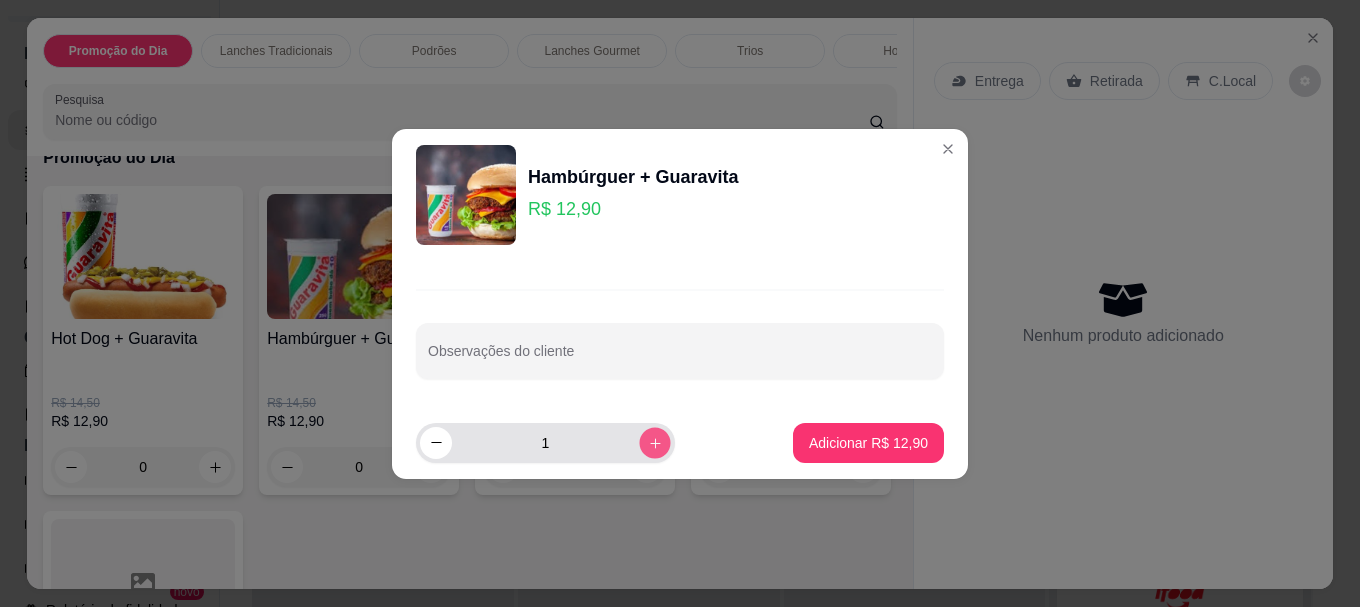 click 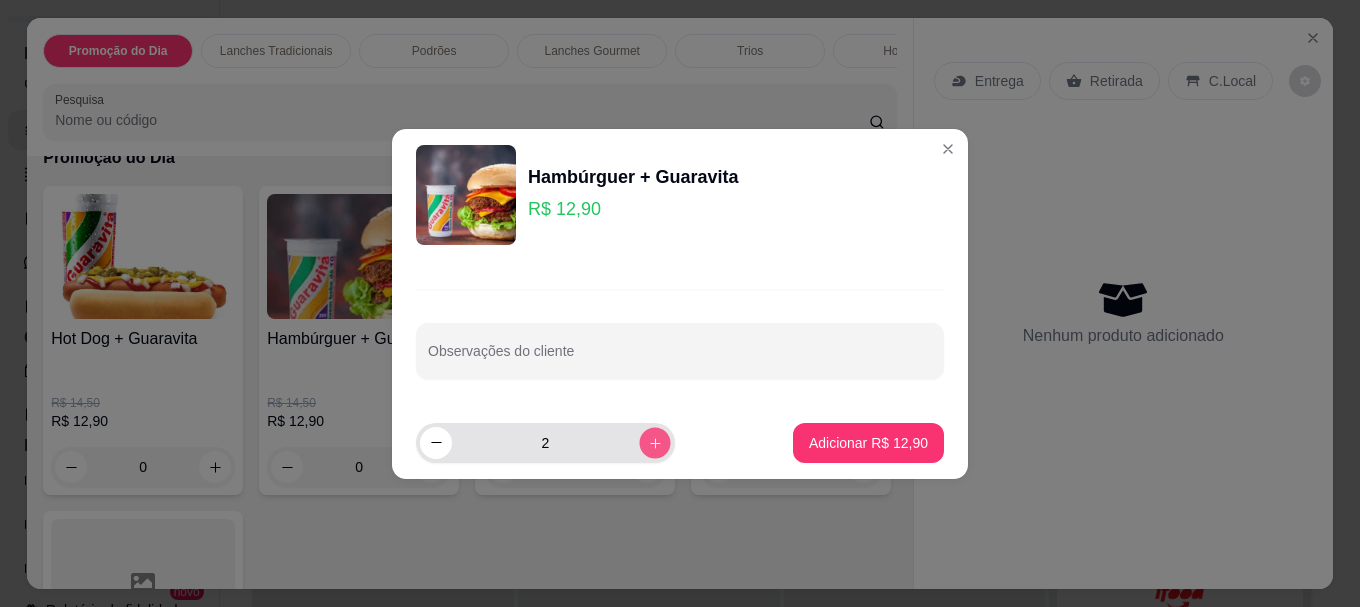 click 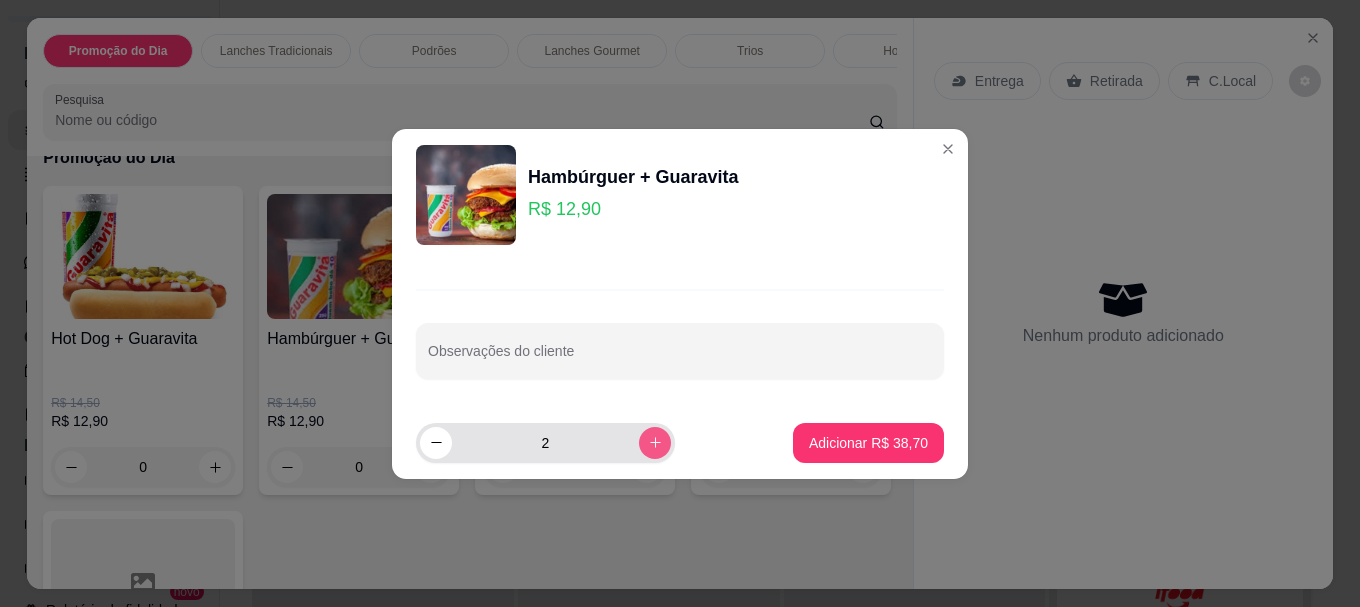 type on "3" 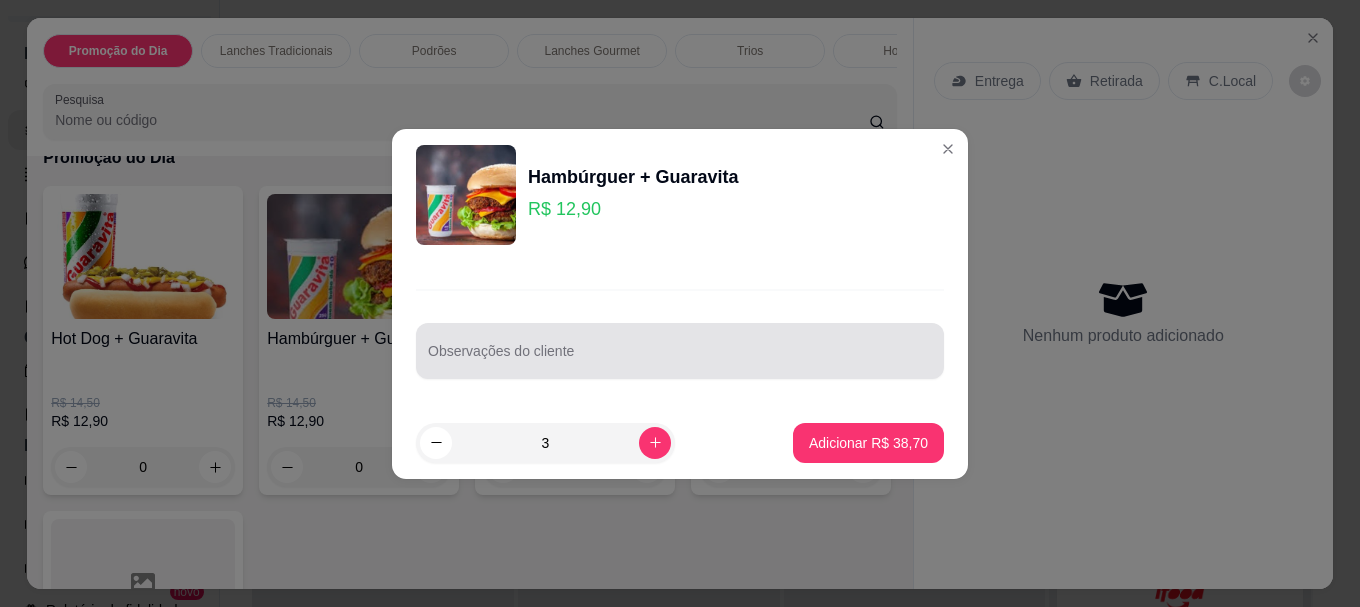 click at bounding box center [680, 351] 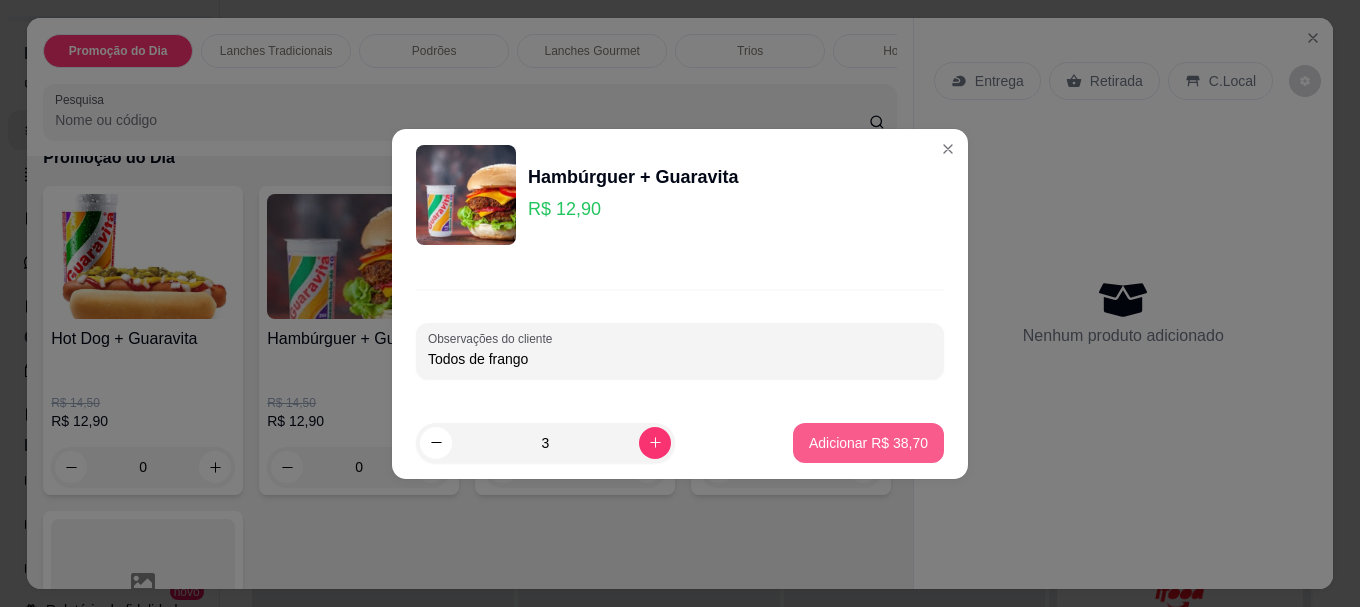 type on "Todos de frango" 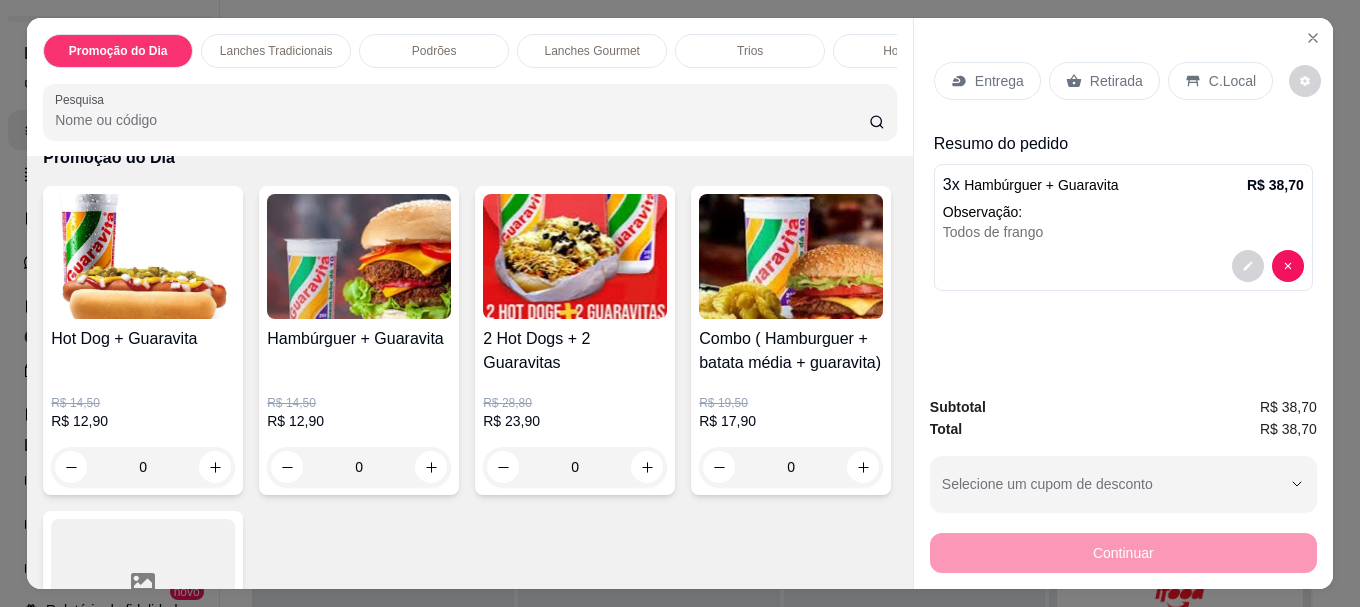 scroll, scrollTop: 0, scrollLeft: 0, axis: both 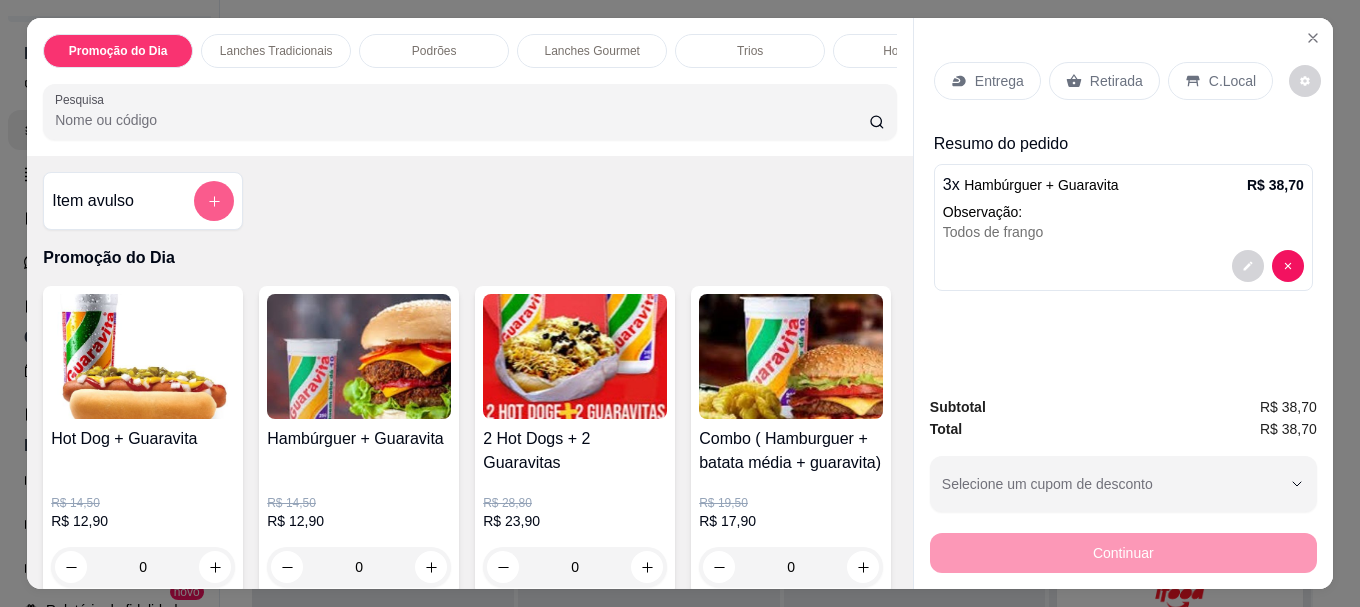 click at bounding box center (214, 201) 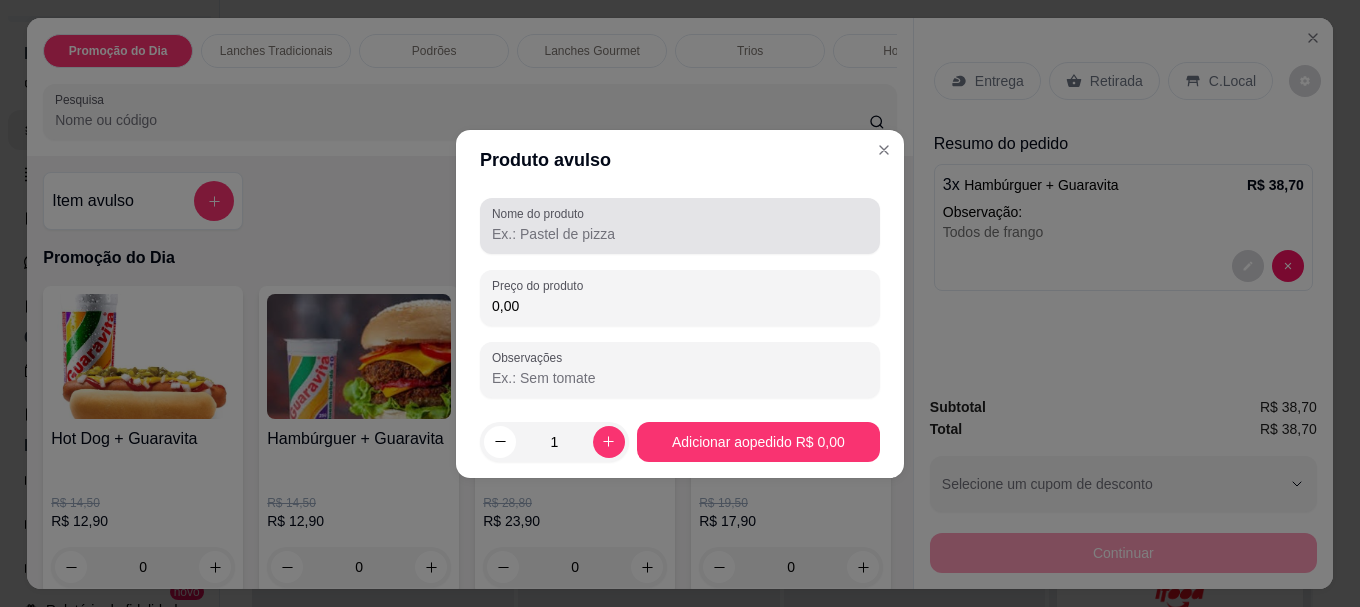 click on "Nome do produto" at bounding box center [680, 234] 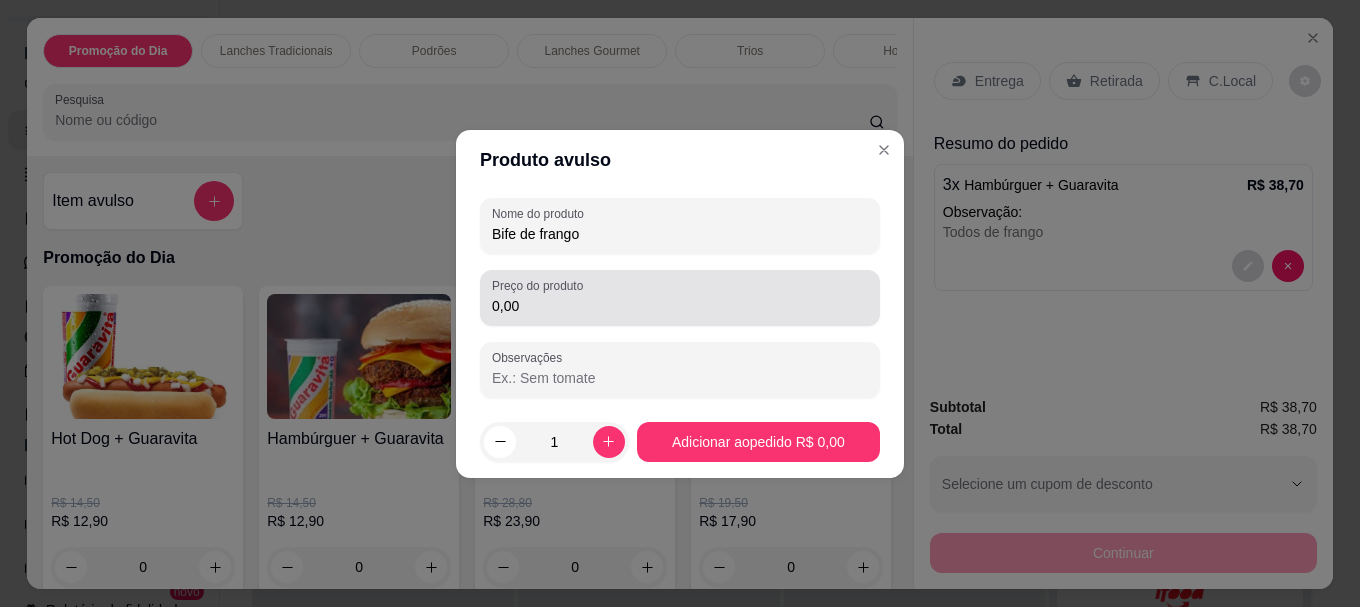 type on "Bife de frango" 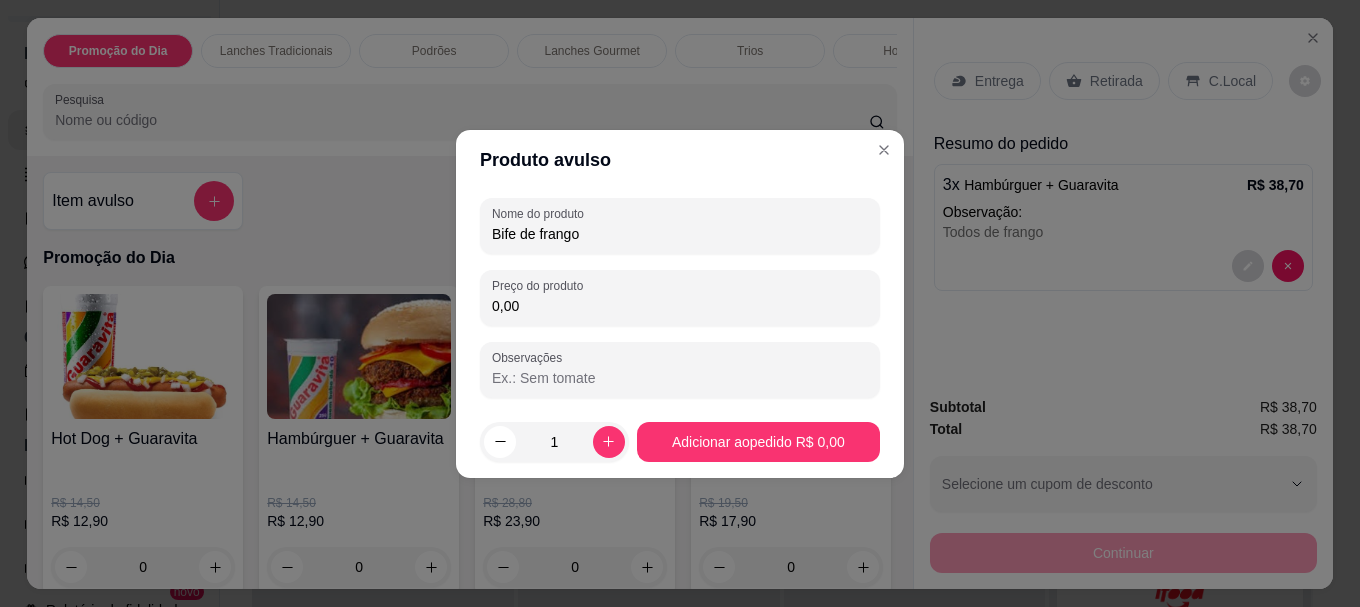 drag, startPoint x: 520, startPoint y: 308, endPoint x: 463, endPoint y: 319, distance: 58.0517 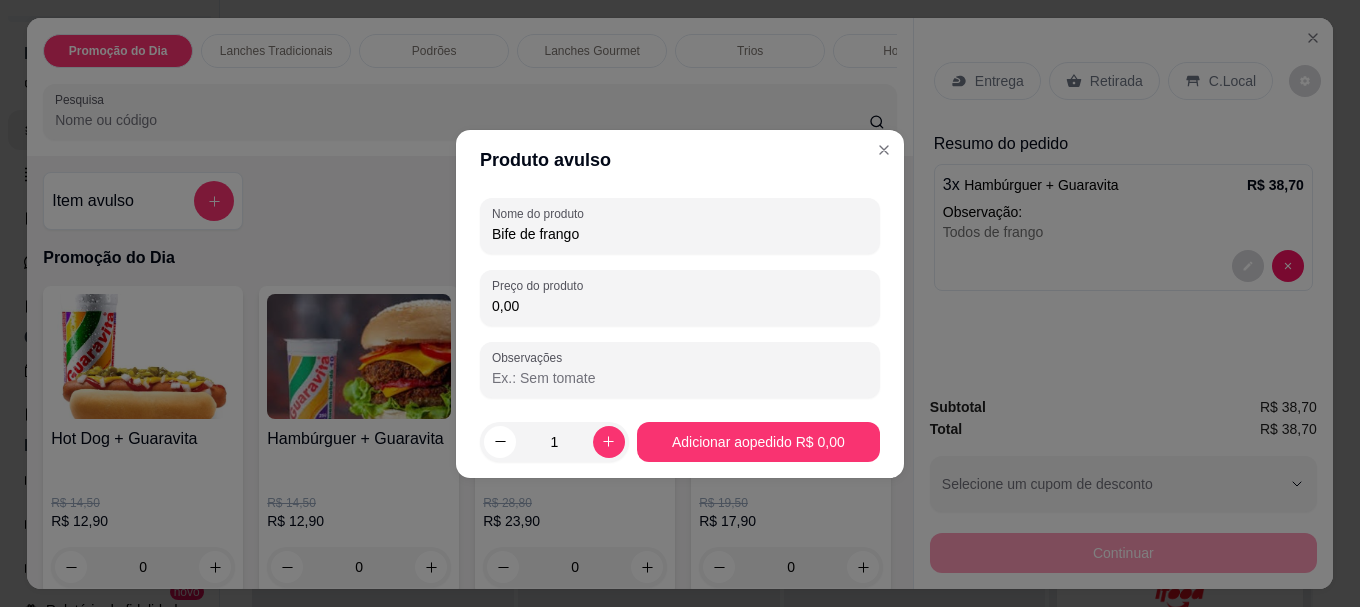 click on "Nome do produto Bife de frango Preço do produto 0,00 Observações" at bounding box center (680, 298) 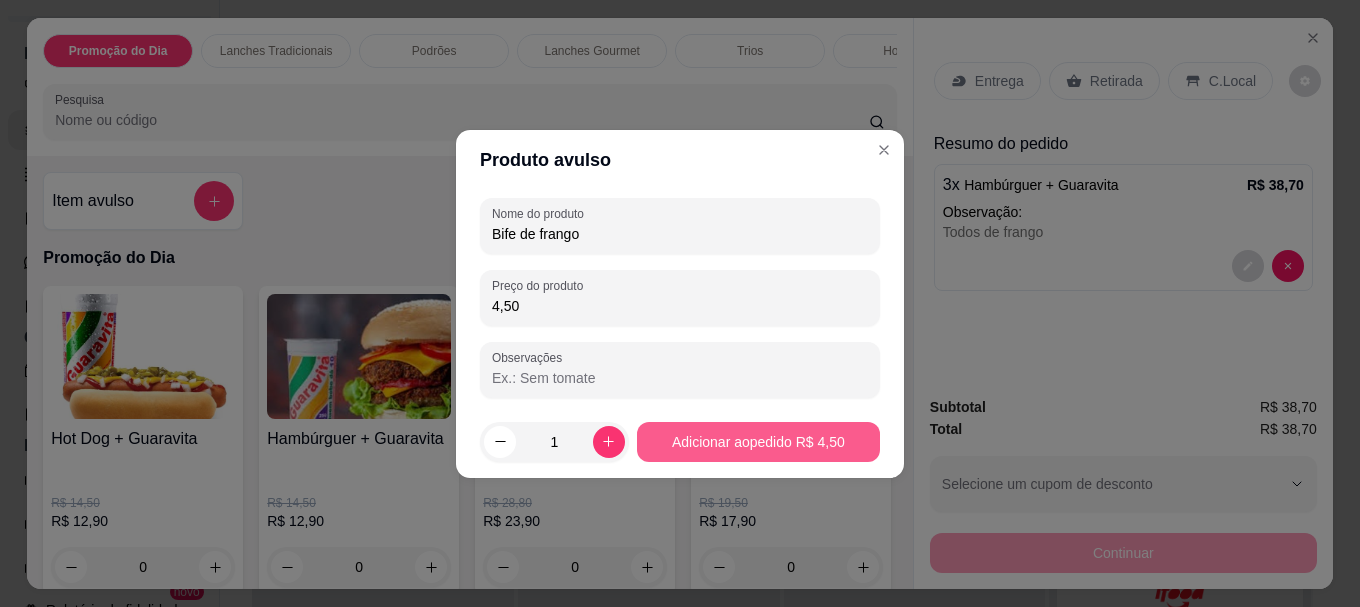 type on "4,50" 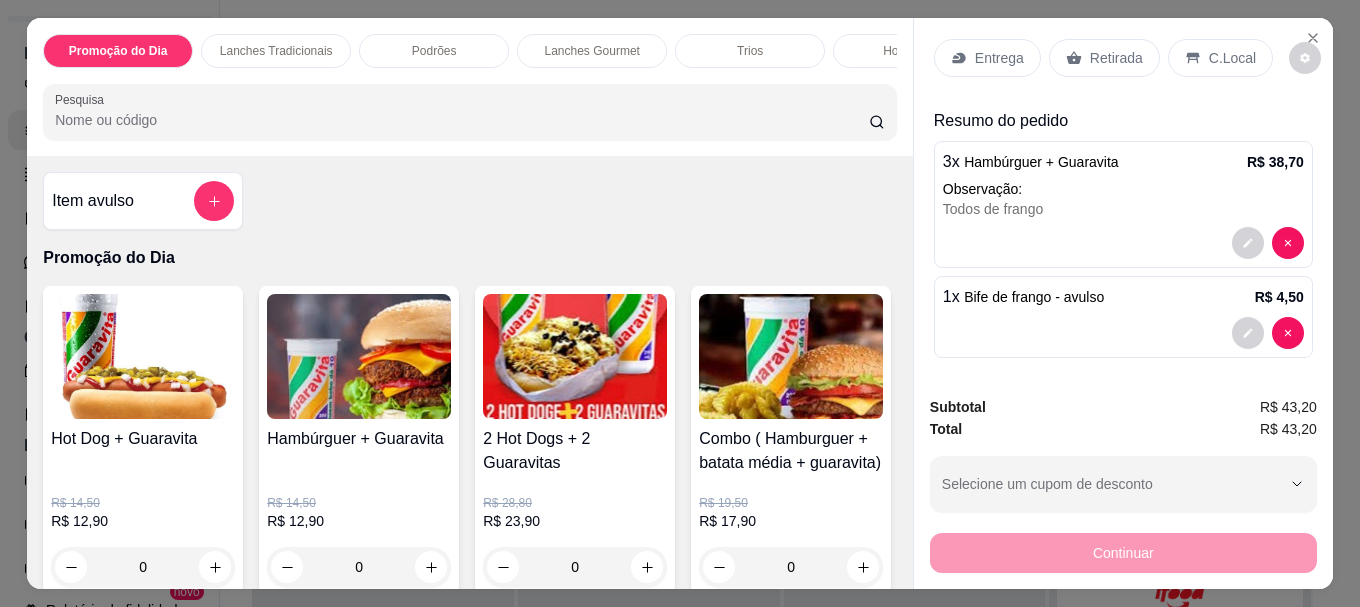 scroll, scrollTop: 29, scrollLeft: 0, axis: vertical 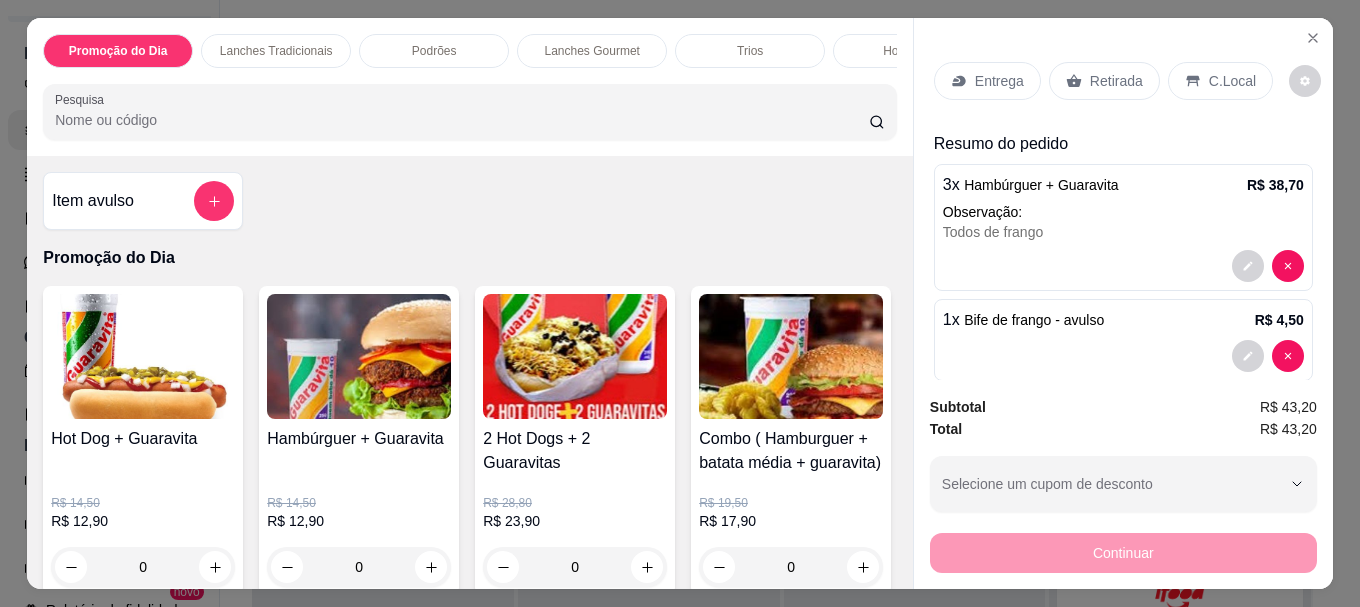 click on "Entrega" at bounding box center (987, 81) 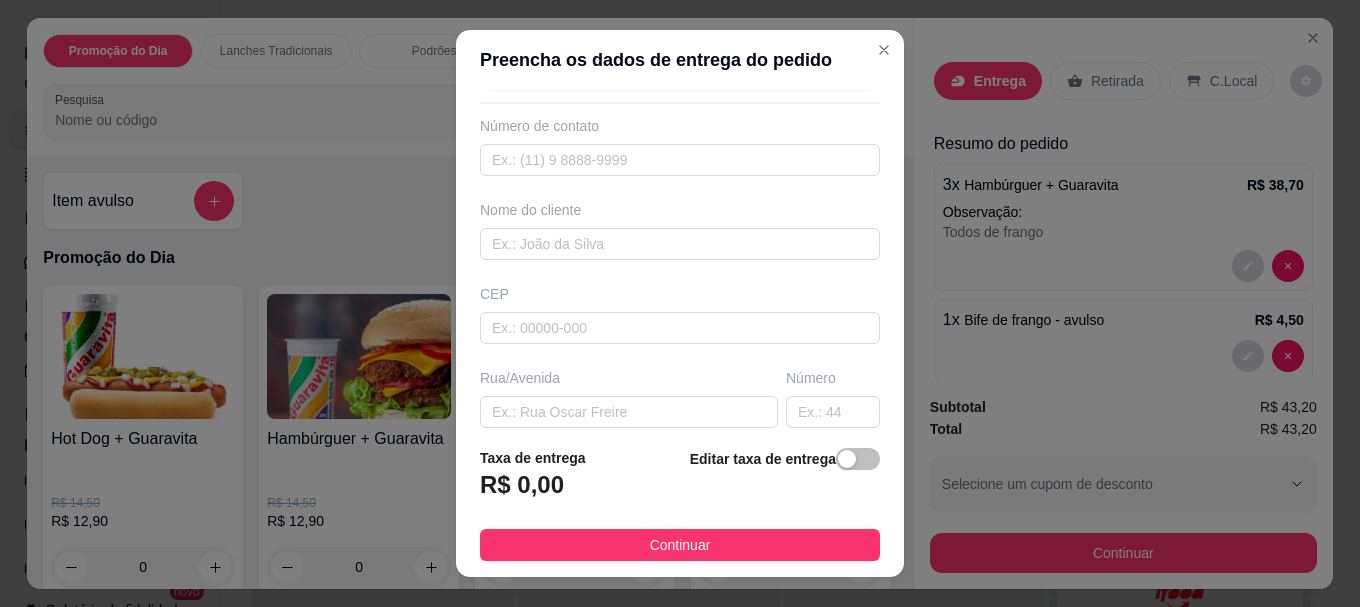 scroll, scrollTop: 100, scrollLeft: 0, axis: vertical 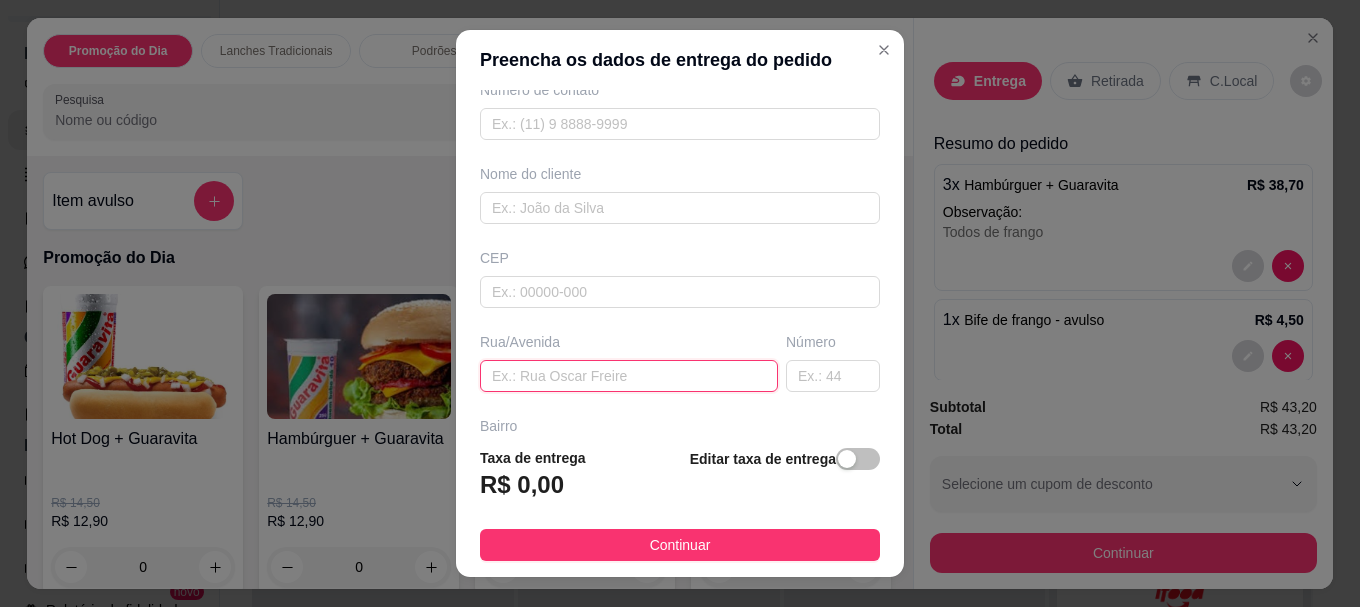 click at bounding box center (629, 376) 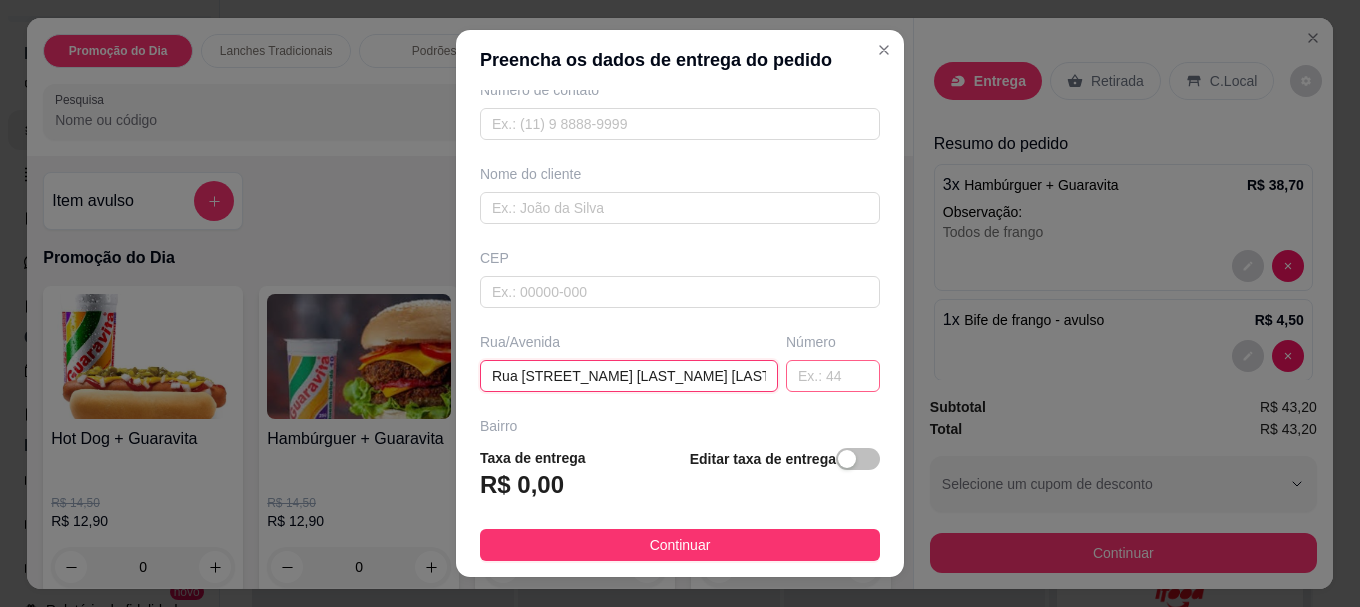 type on "Rua [STREET_NAME] [LAST_NAME] [LAST_NAME]" 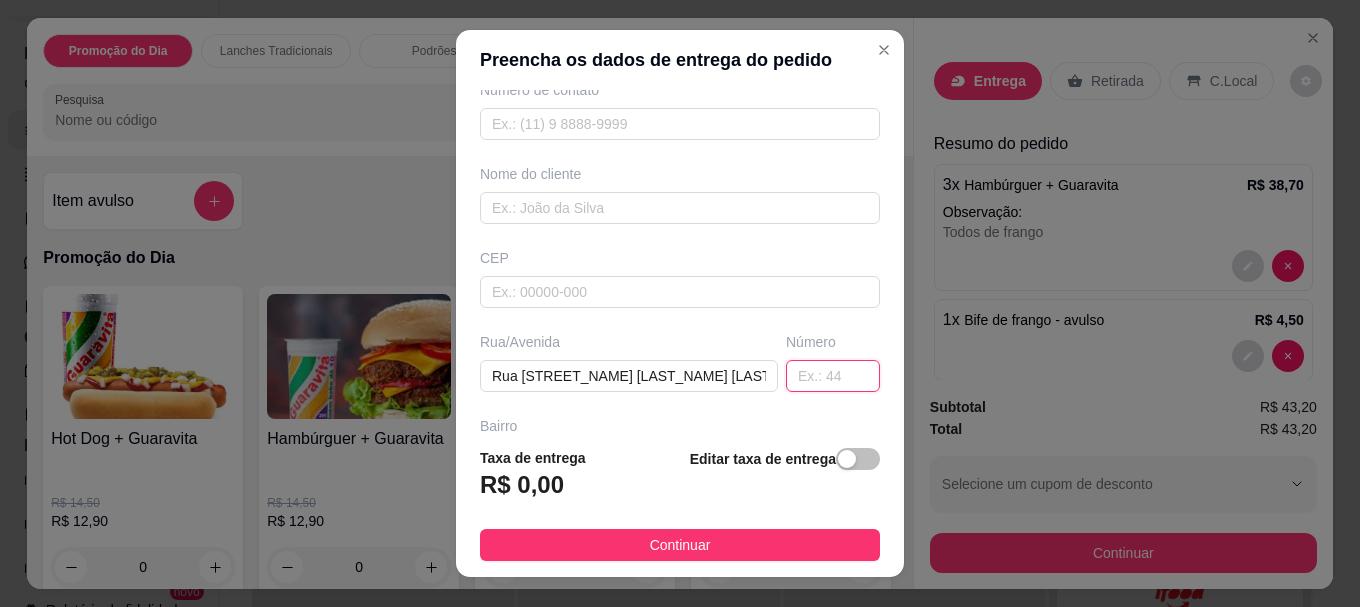 click at bounding box center (833, 376) 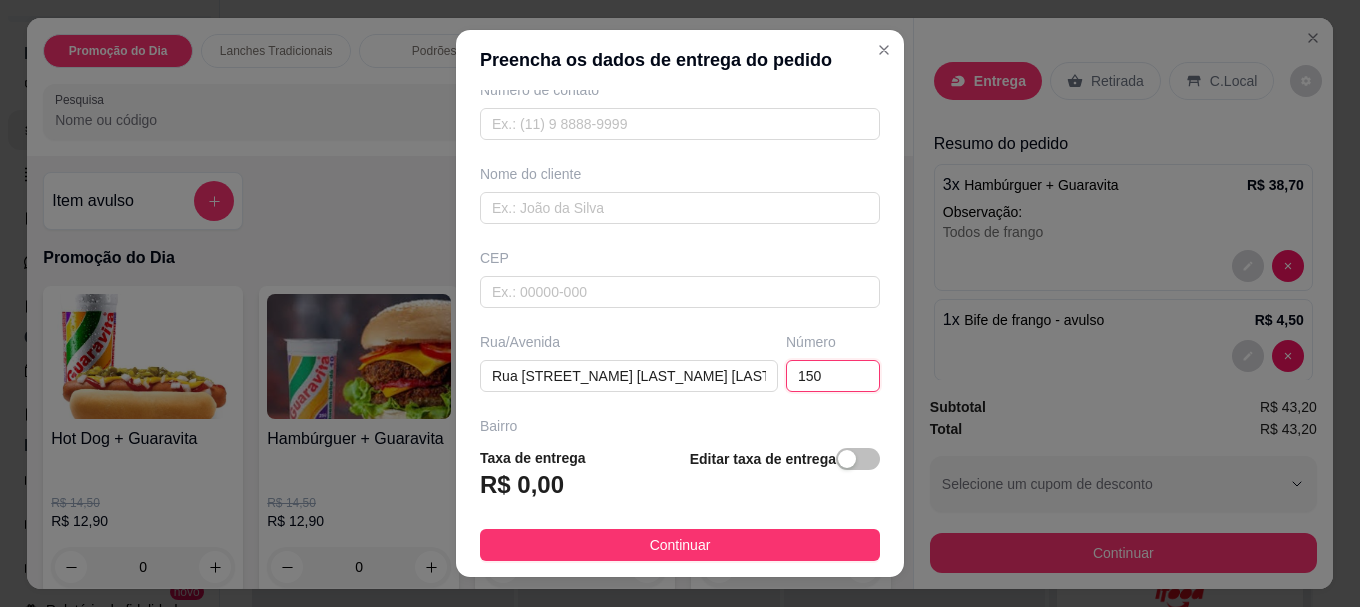 type on "150" 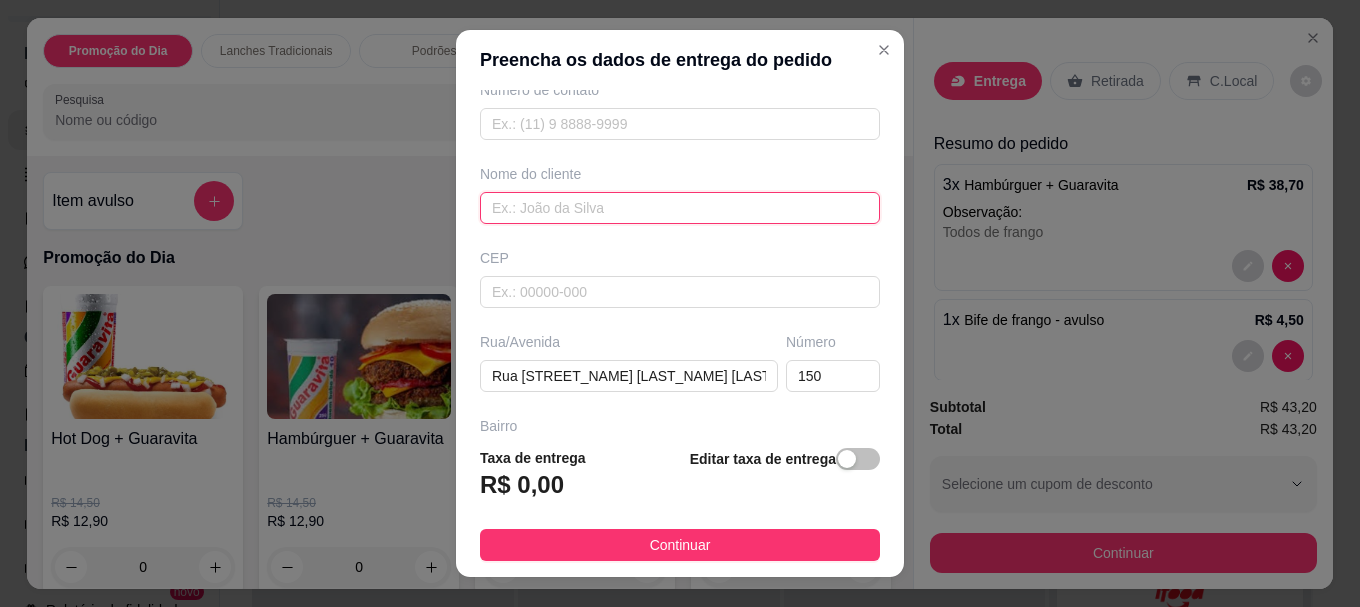 click at bounding box center [680, 208] 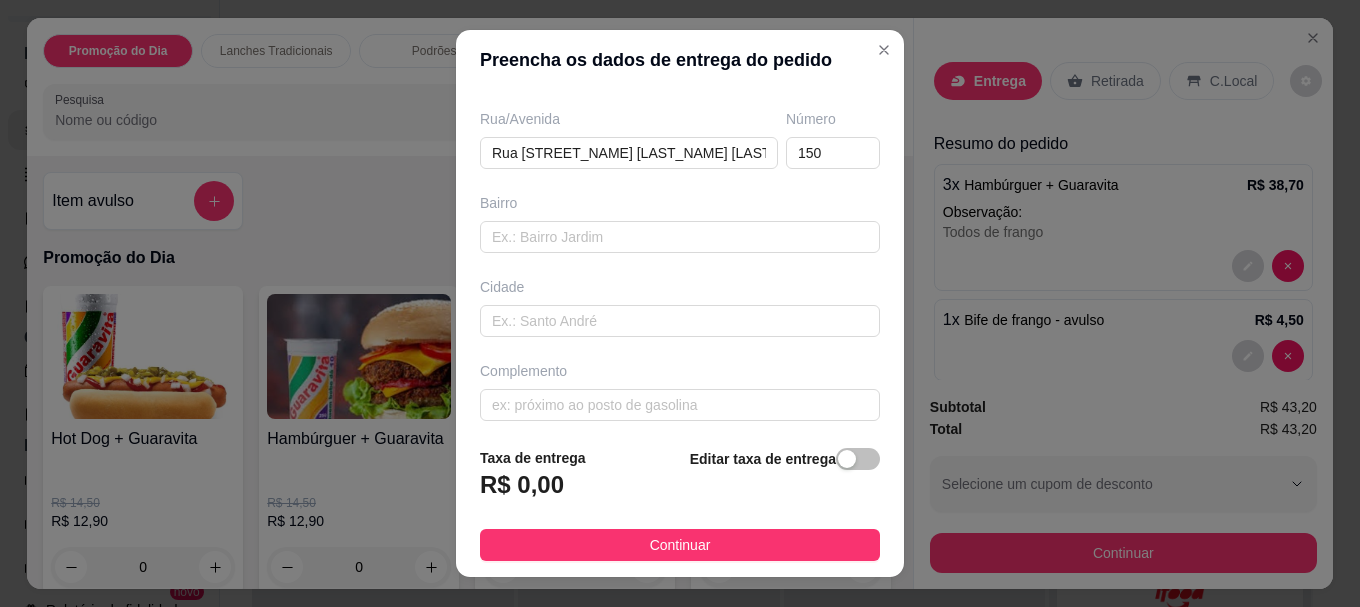 scroll, scrollTop: 333, scrollLeft: 0, axis: vertical 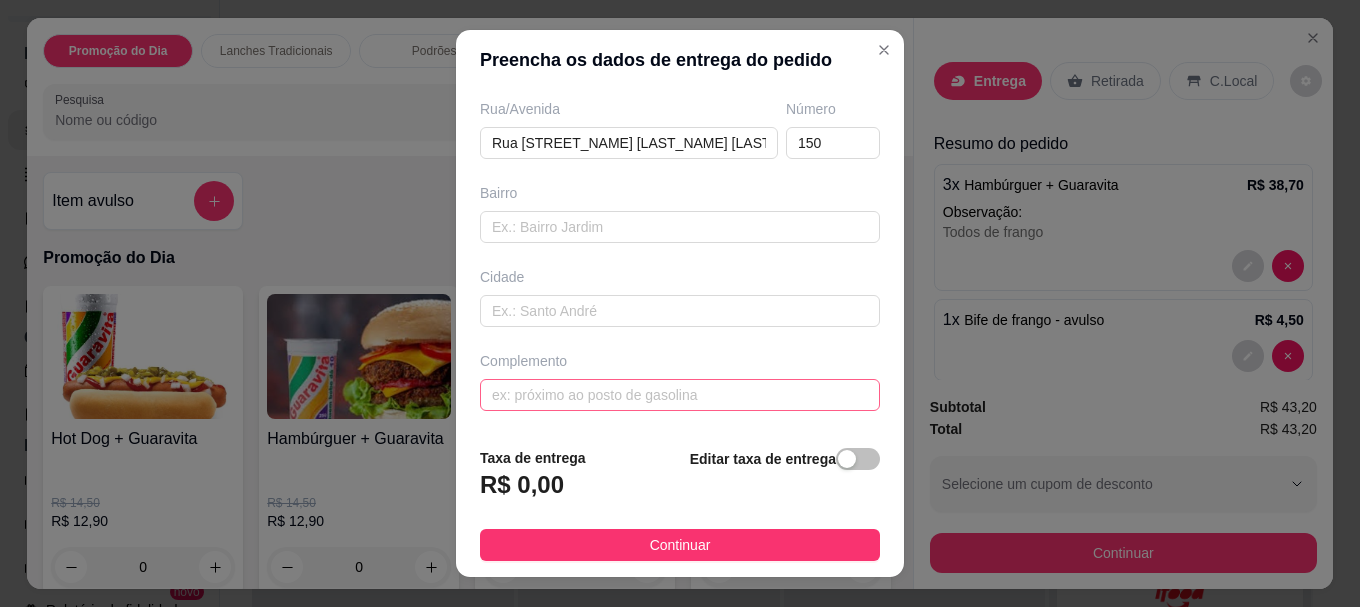 type on "[FIRST_NAME]" 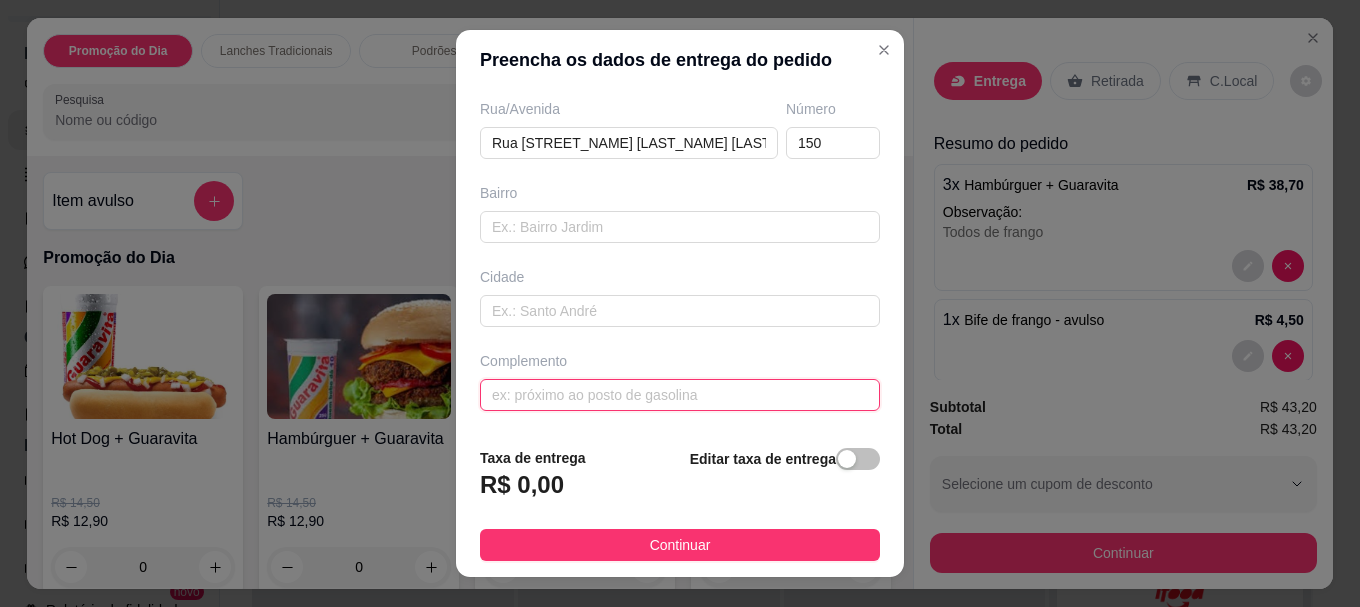 click at bounding box center (680, 395) 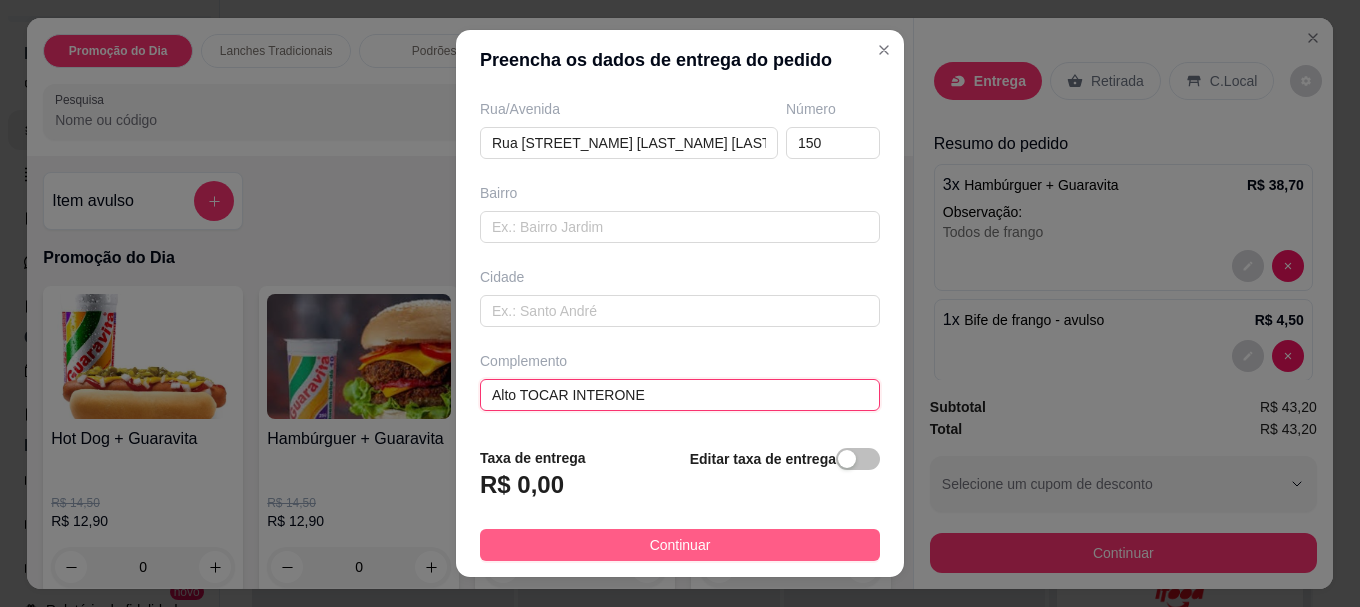 type on "Alto TOCAR INTERONE" 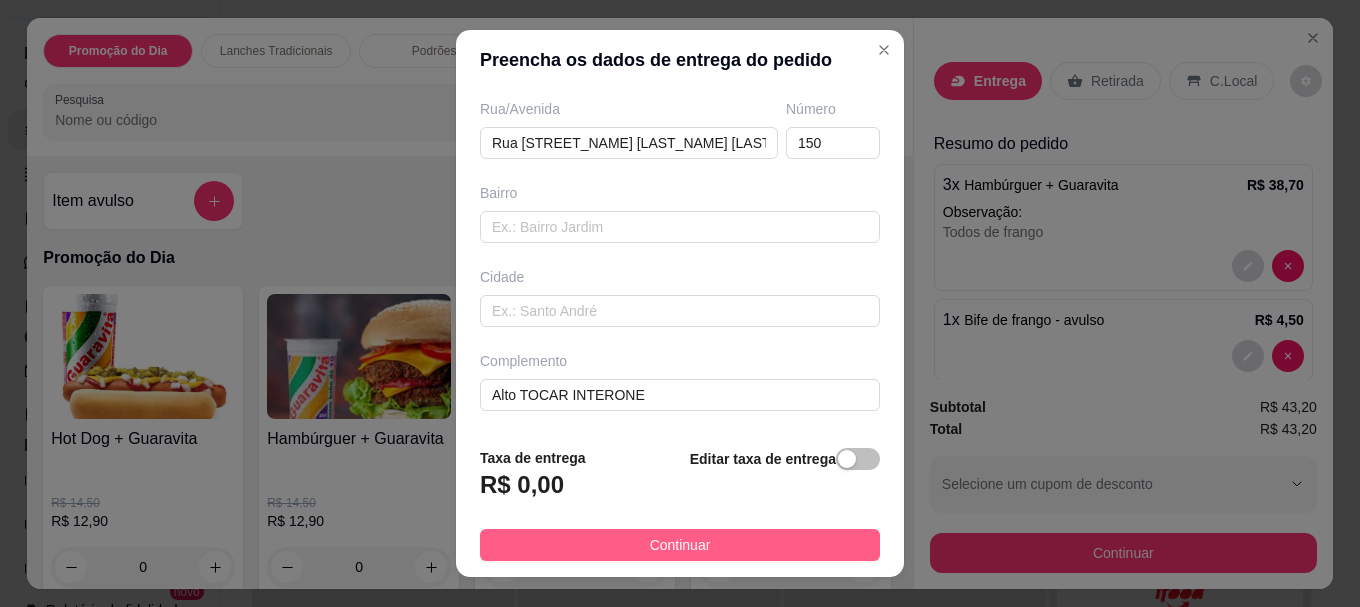 click on "Continuar" at bounding box center [680, 545] 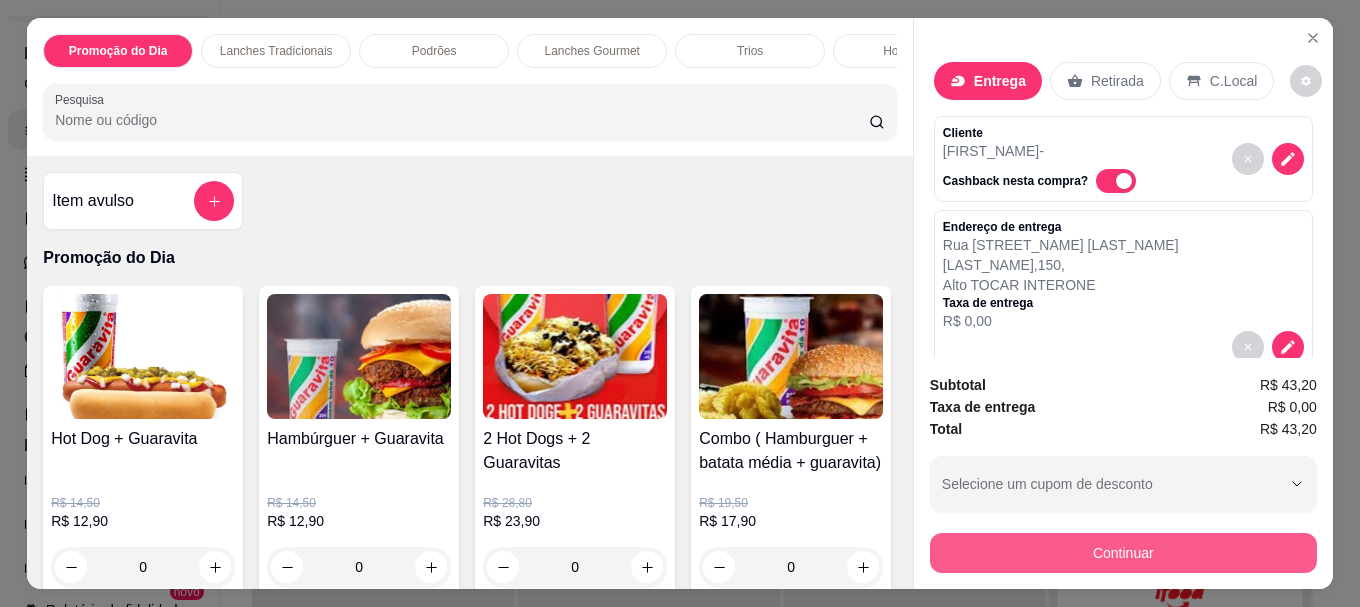 click on "Continuar" at bounding box center [1123, 553] 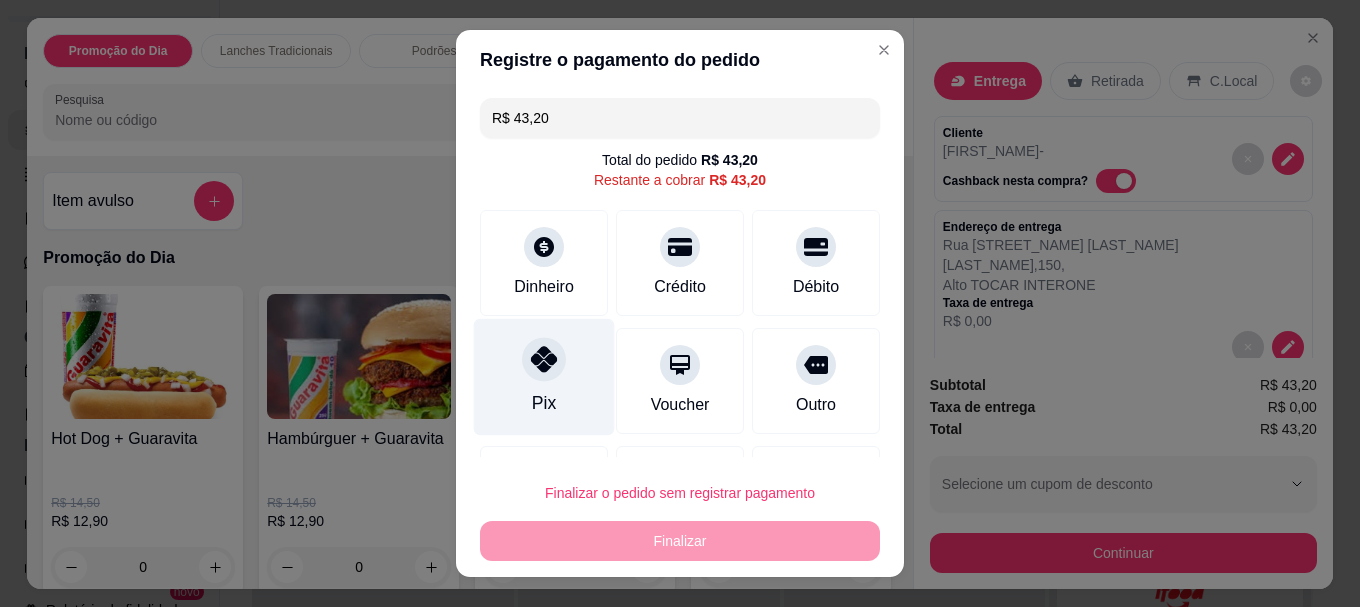 click 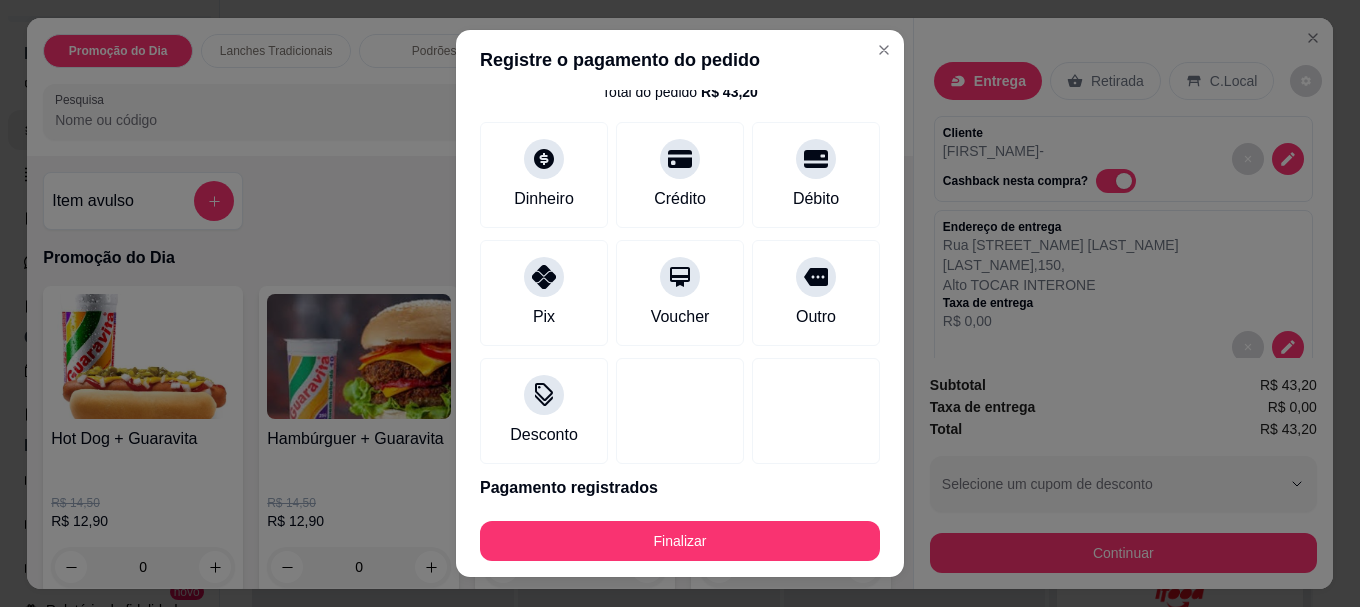 scroll, scrollTop: 139, scrollLeft: 0, axis: vertical 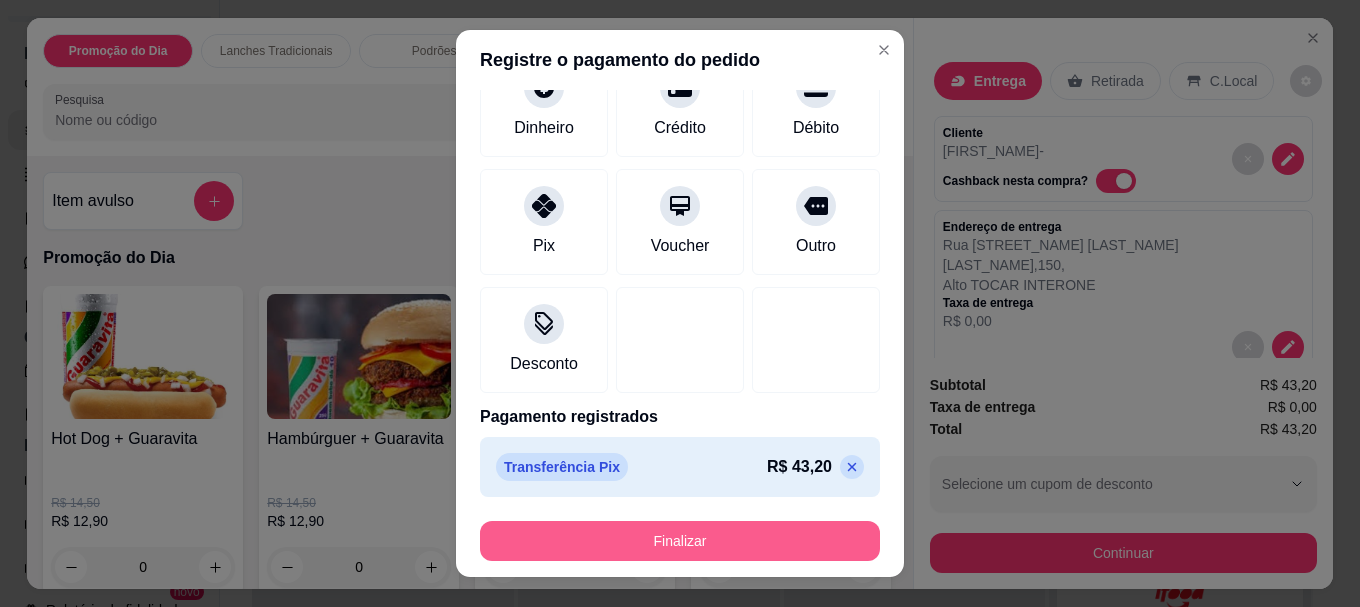 click on "Finalizar" at bounding box center (680, 541) 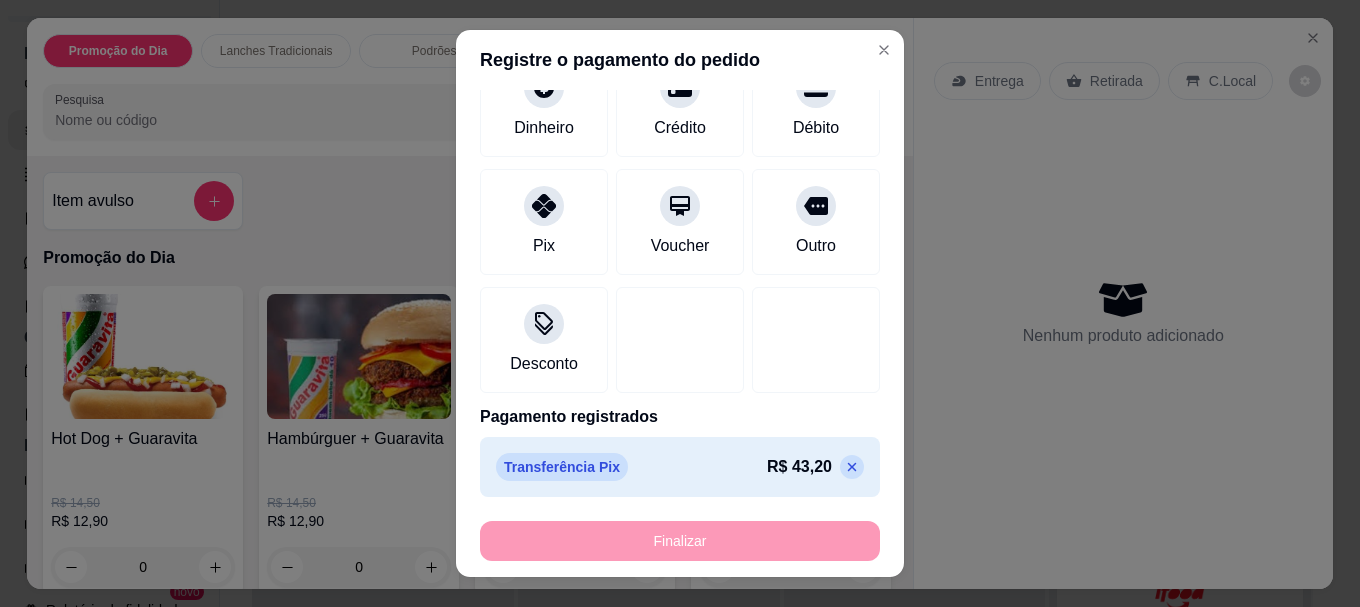 type on "-R$ 43,20" 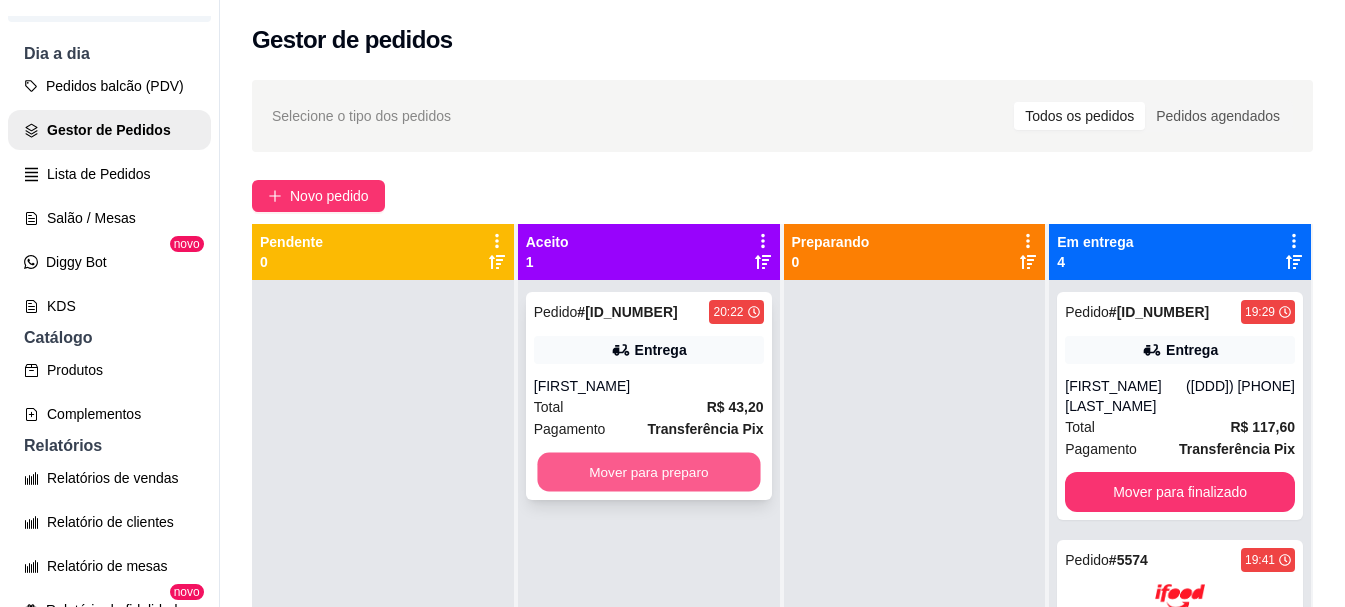 click on "Mover para preparo" at bounding box center [648, 472] 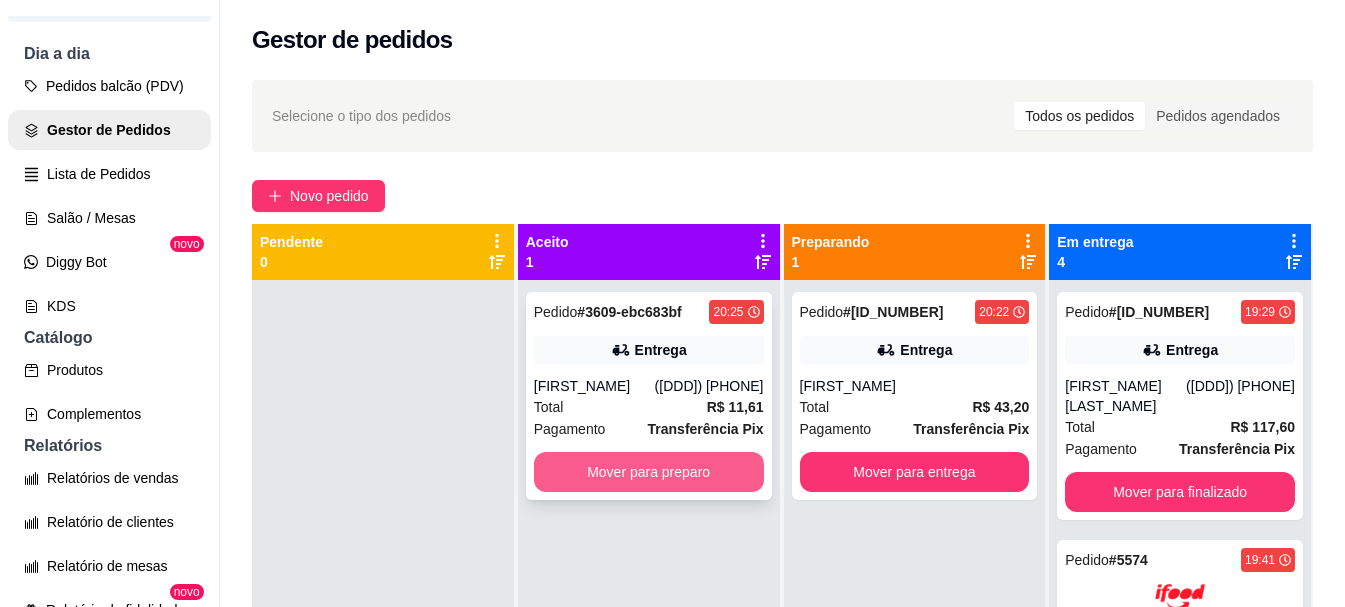 click on "Mover para preparo" at bounding box center [649, 472] 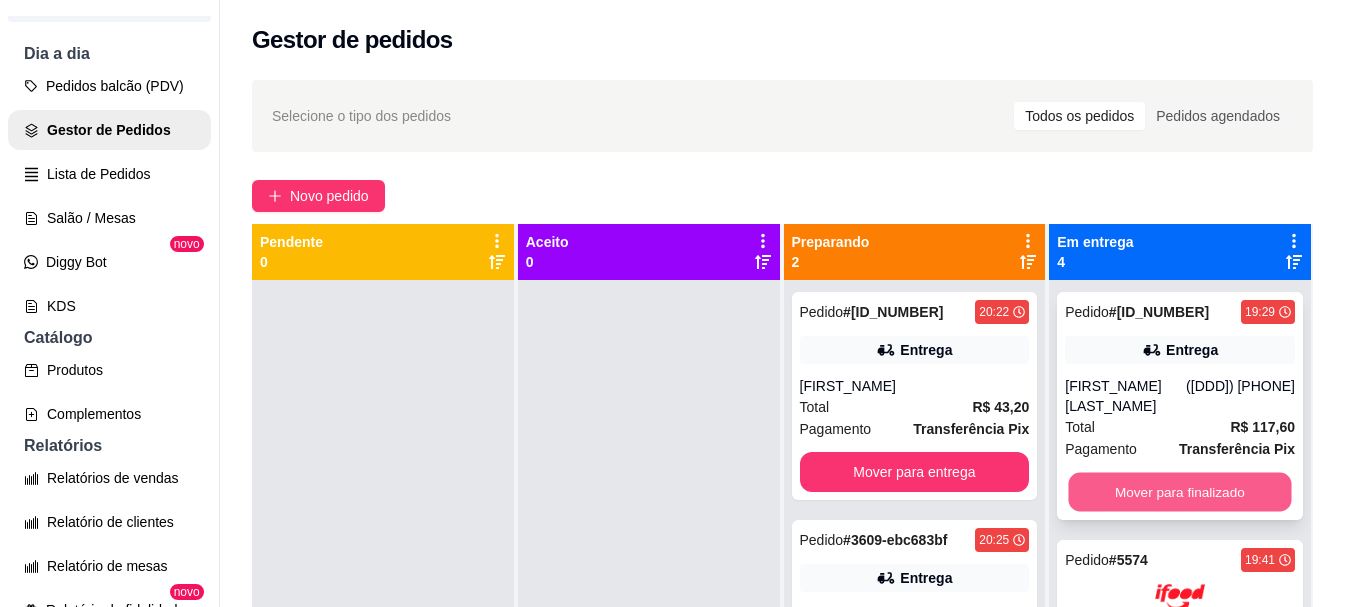 click on "Mover para finalizado" at bounding box center [1180, 492] 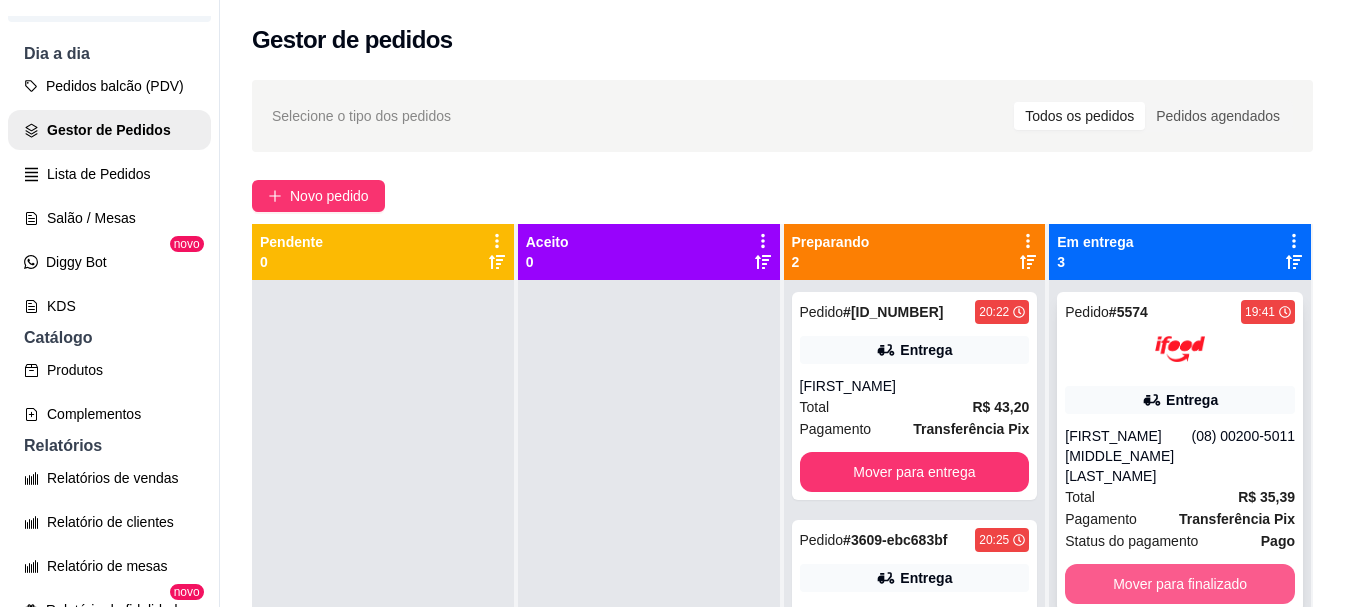 click on "Mover para finalizado" at bounding box center (1180, 584) 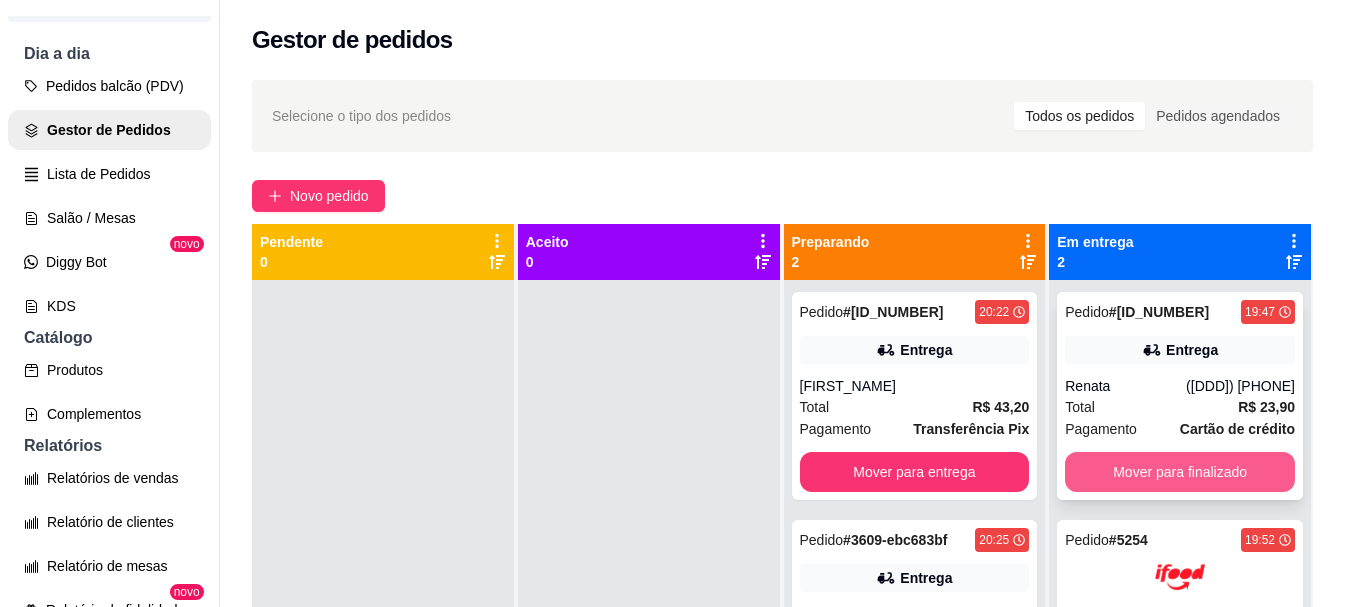 click on "Mover para finalizado" at bounding box center (1180, 472) 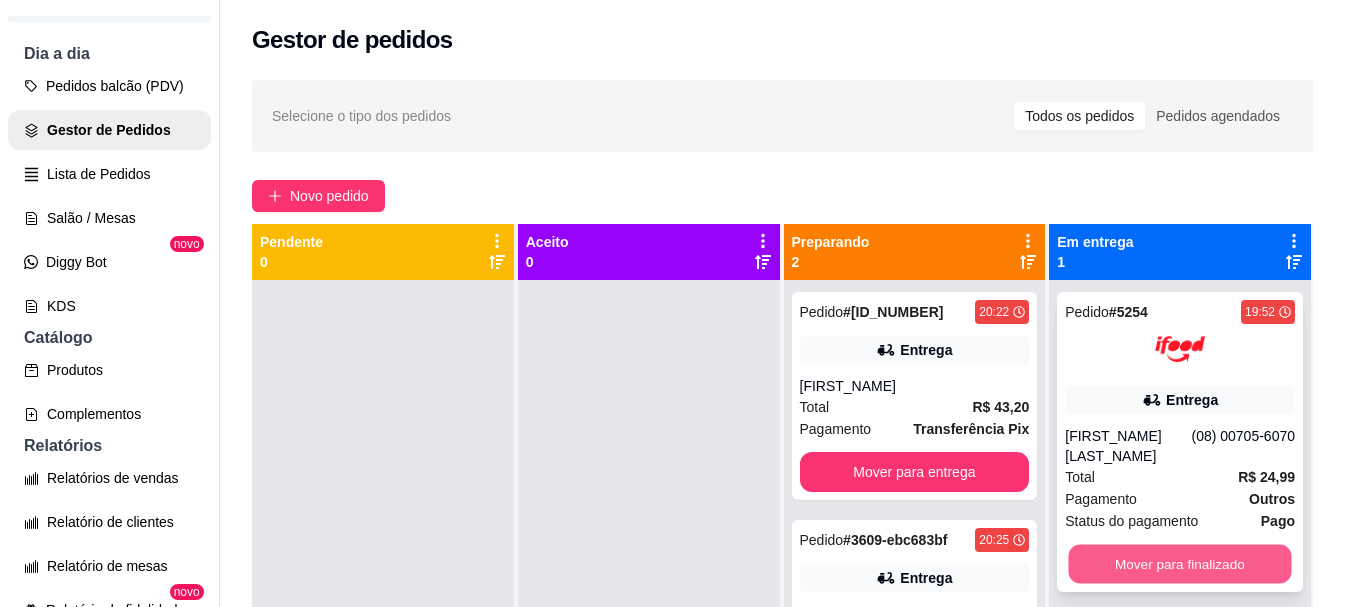click on "Mover para finalizado" at bounding box center [1180, 564] 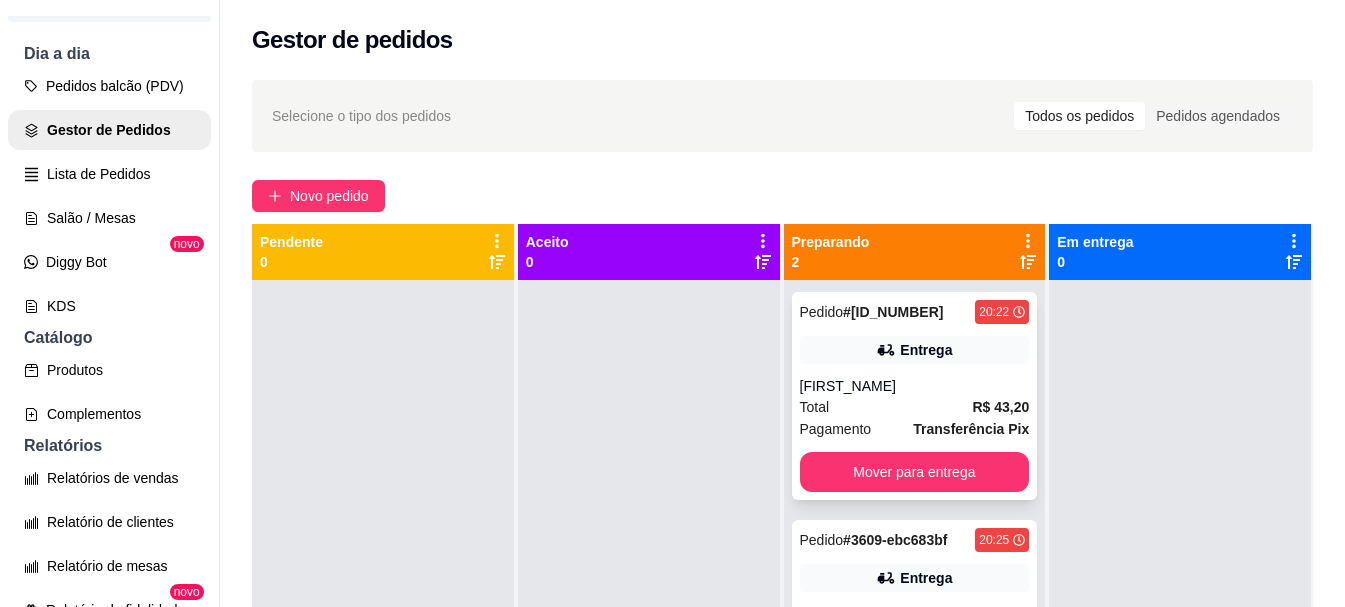 click on "Pedido # [ID_NUMBER] [TIME] Entrega [FIRST_NAME] Total R$ 43,20 Pagamento Transferência Pix Mover para entrega" at bounding box center (915, 396) 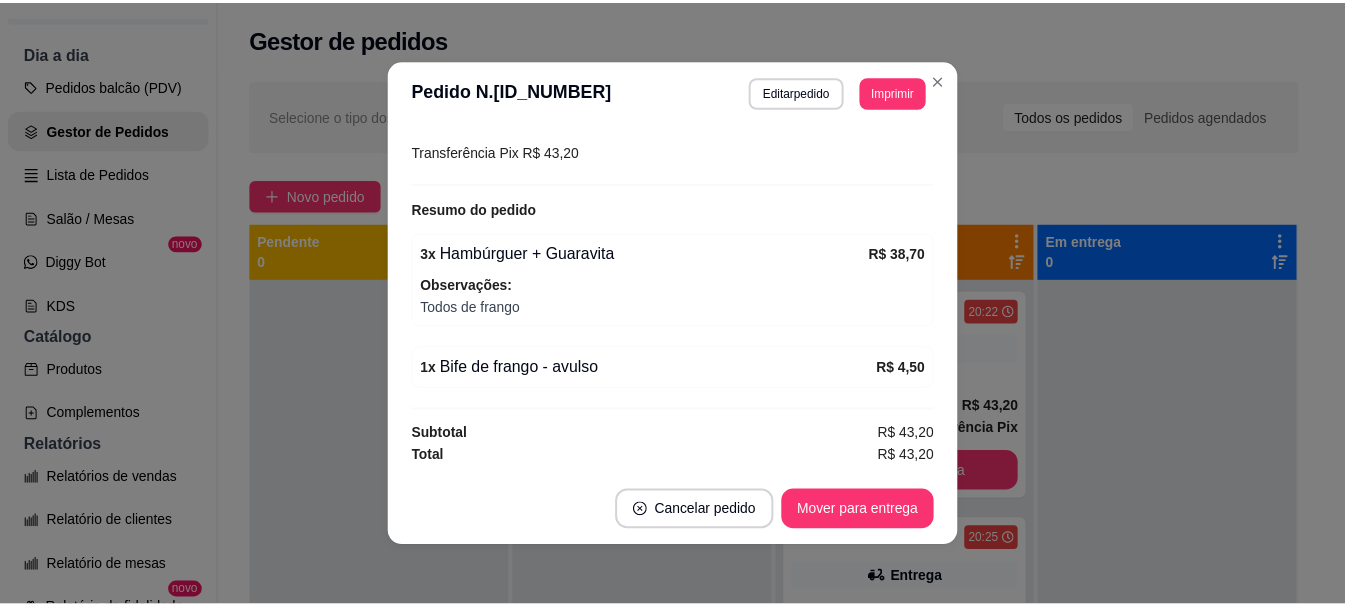 scroll, scrollTop: 0, scrollLeft: 0, axis: both 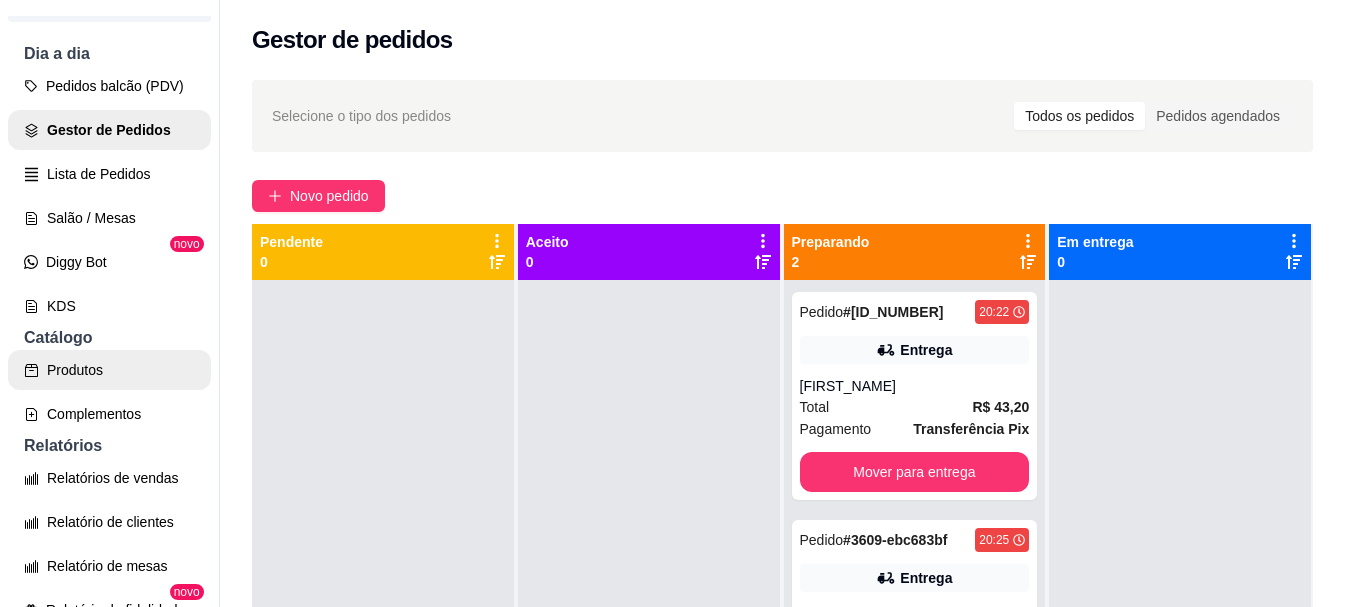click on "Produtos" at bounding box center (109, 370) 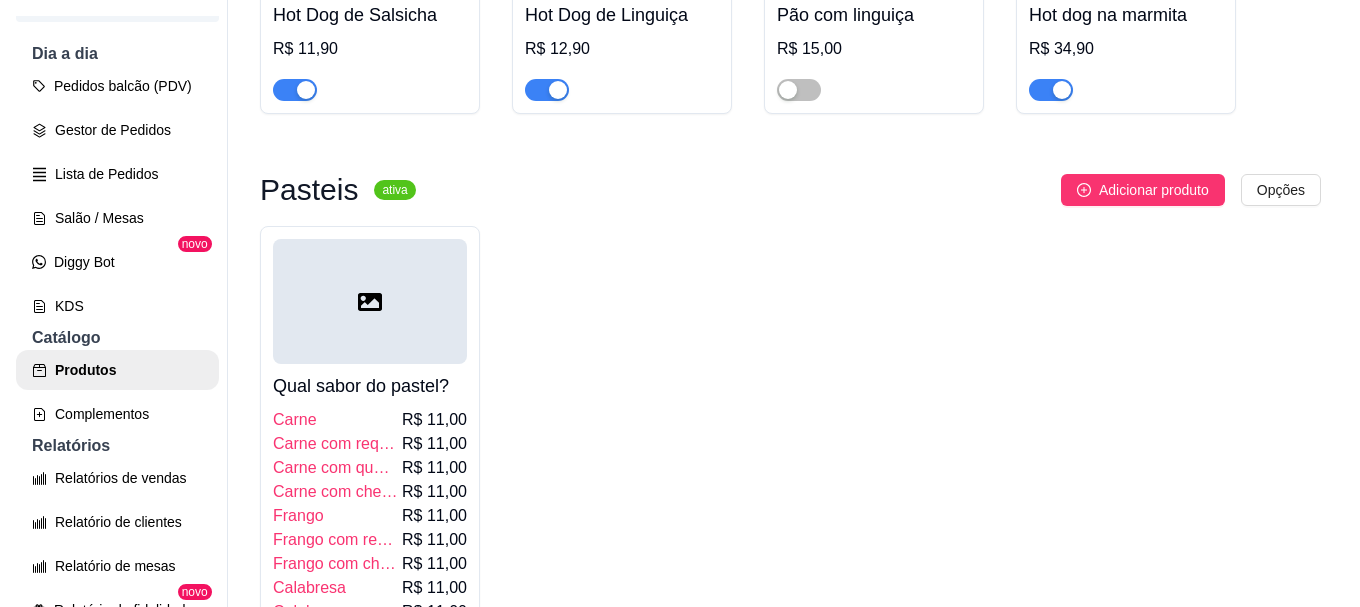 scroll, scrollTop: 5100, scrollLeft: 0, axis: vertical 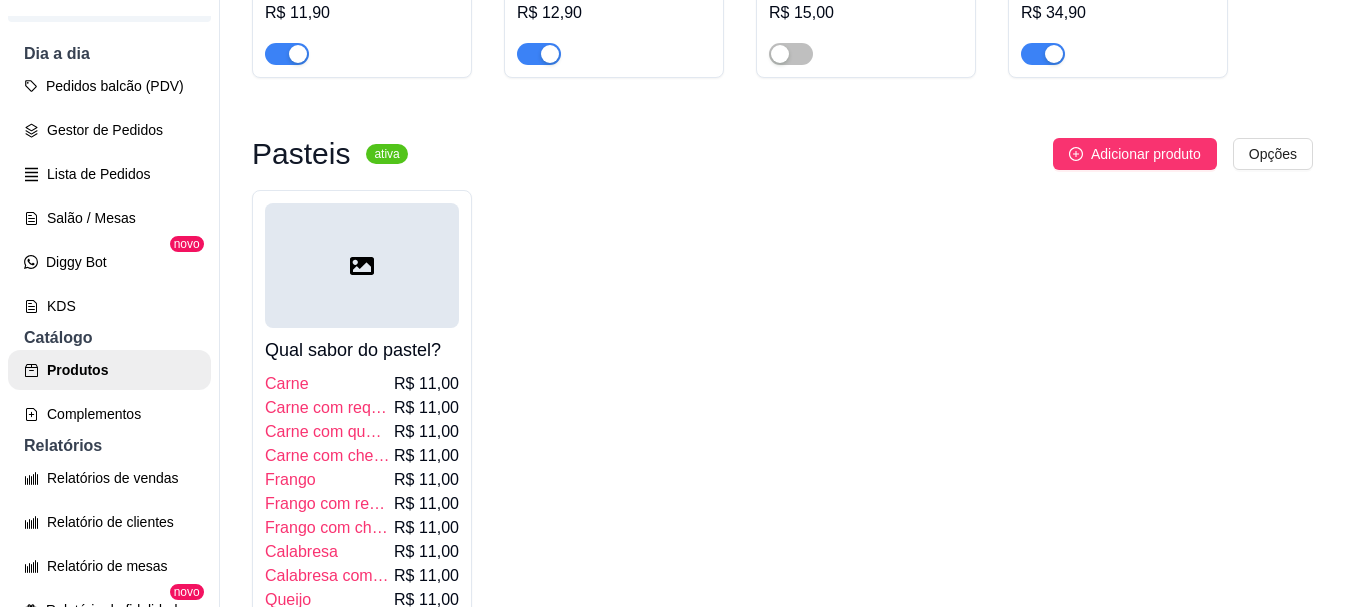 click at bounding box center [362, 265] 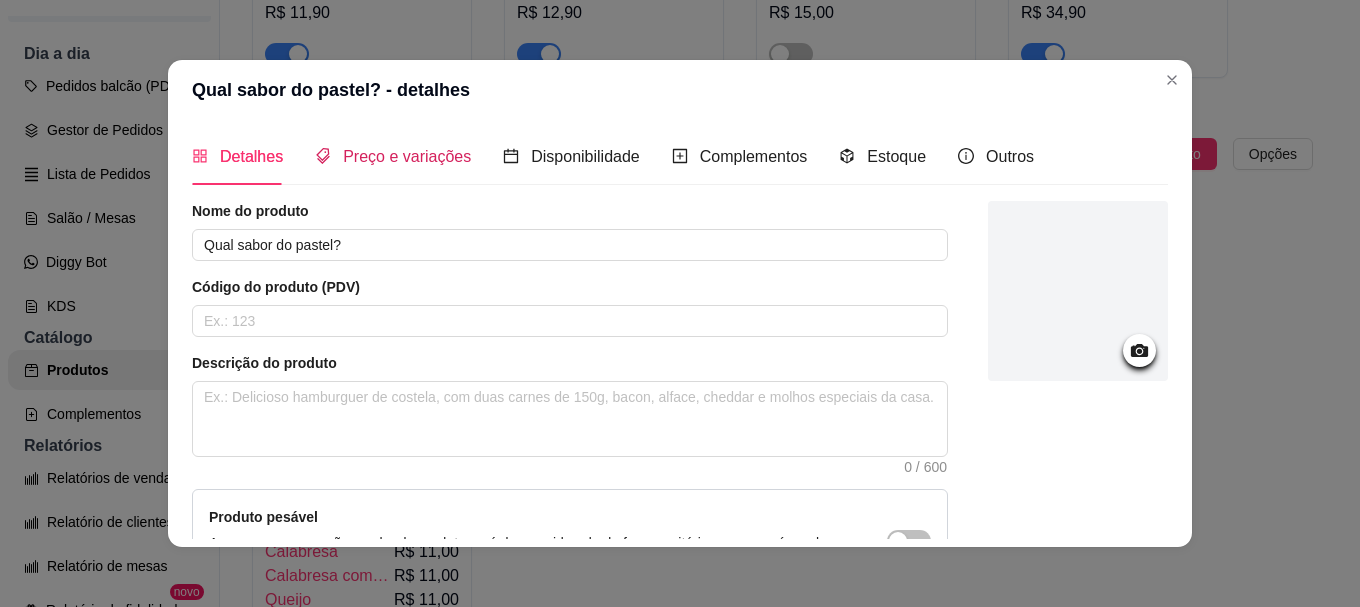 click on "Preço e variações" at bounding box center (393, 156) 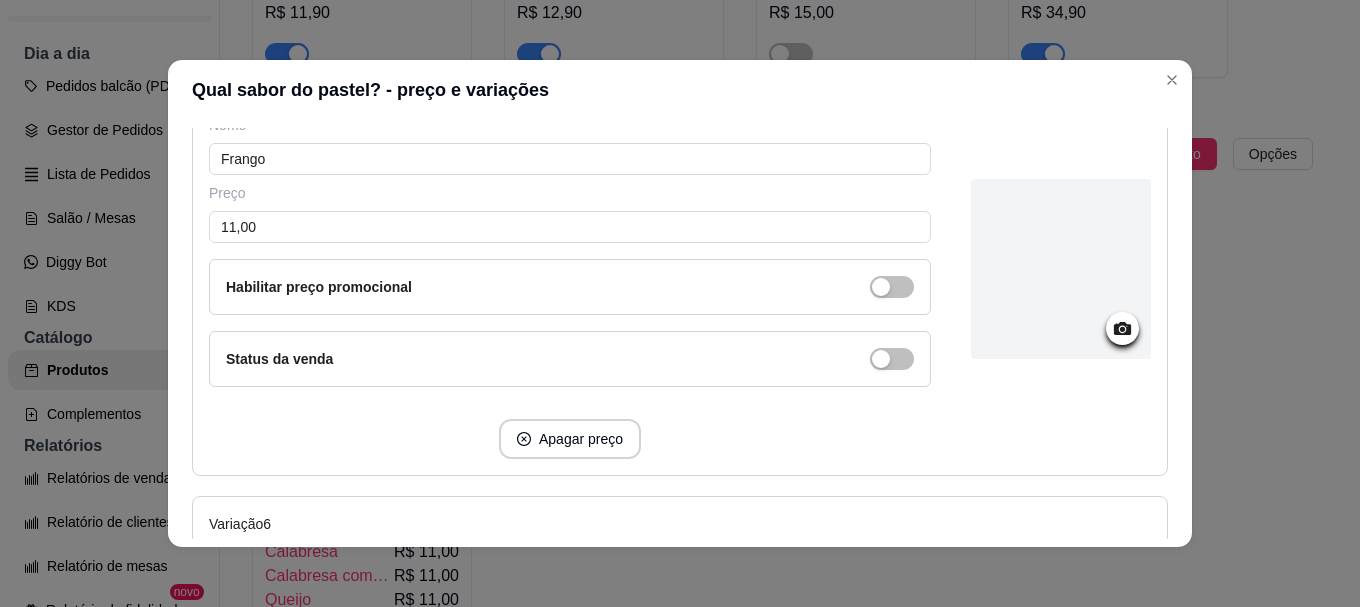 scroll, scrollTop: 2000, scrollLeft: 0, axis: vertical 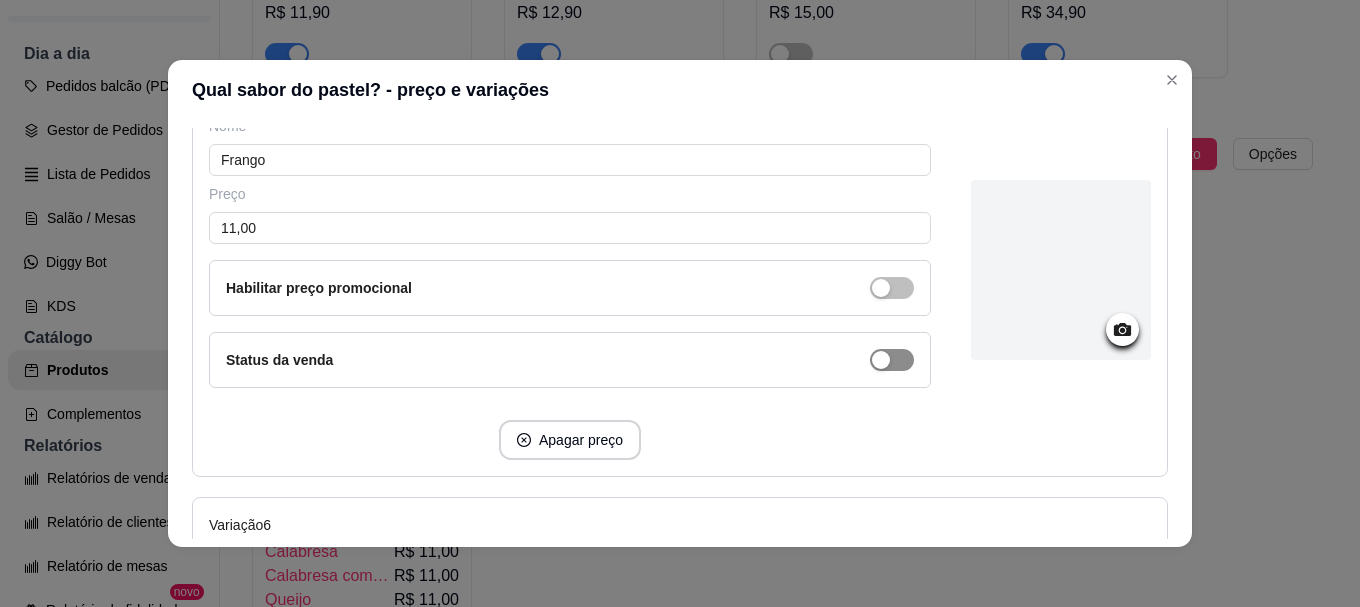 click at bounding box center [892, -1424] 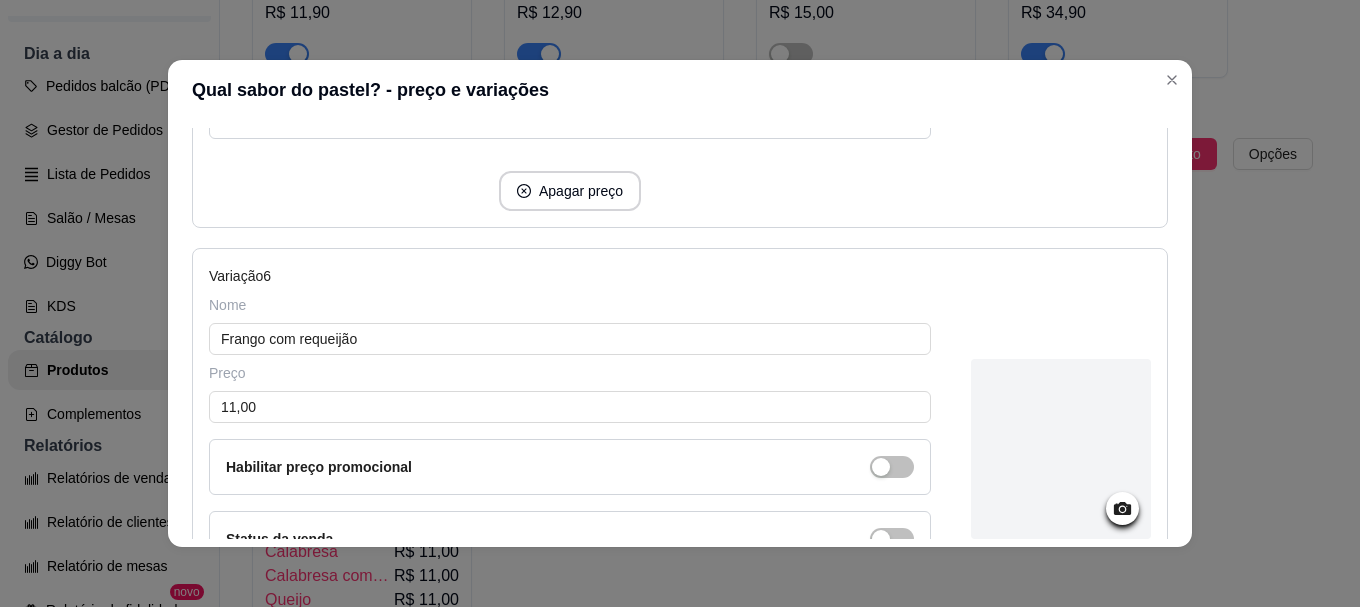 scroll, scrollTop: 2400, scrollLeft: 0, axis: vertical 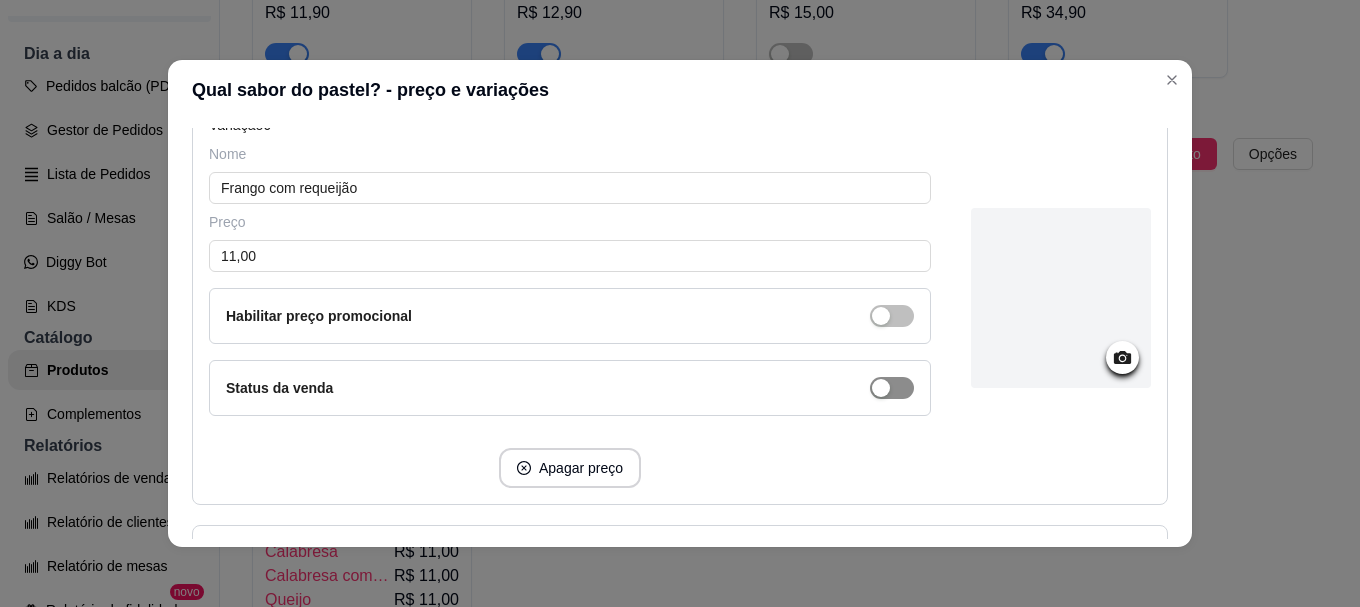 click at bounding box center (892, -1824) 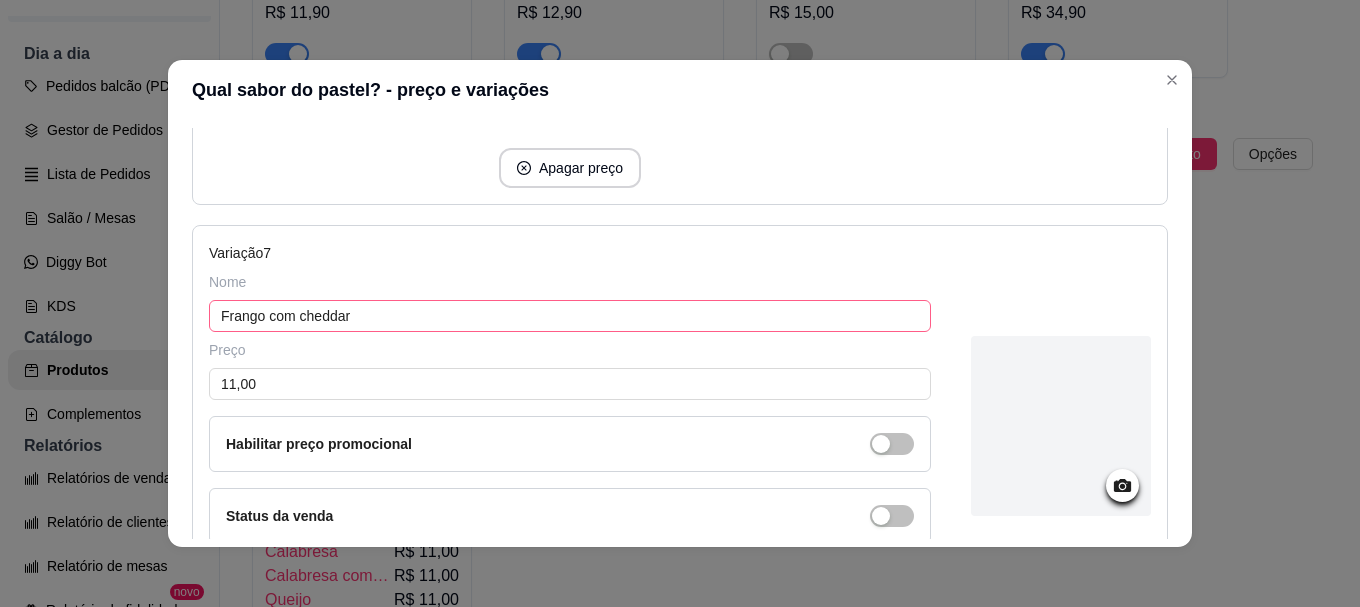 scroll, scrollTop: 2800, scrollLeft: 0, axis: vertical 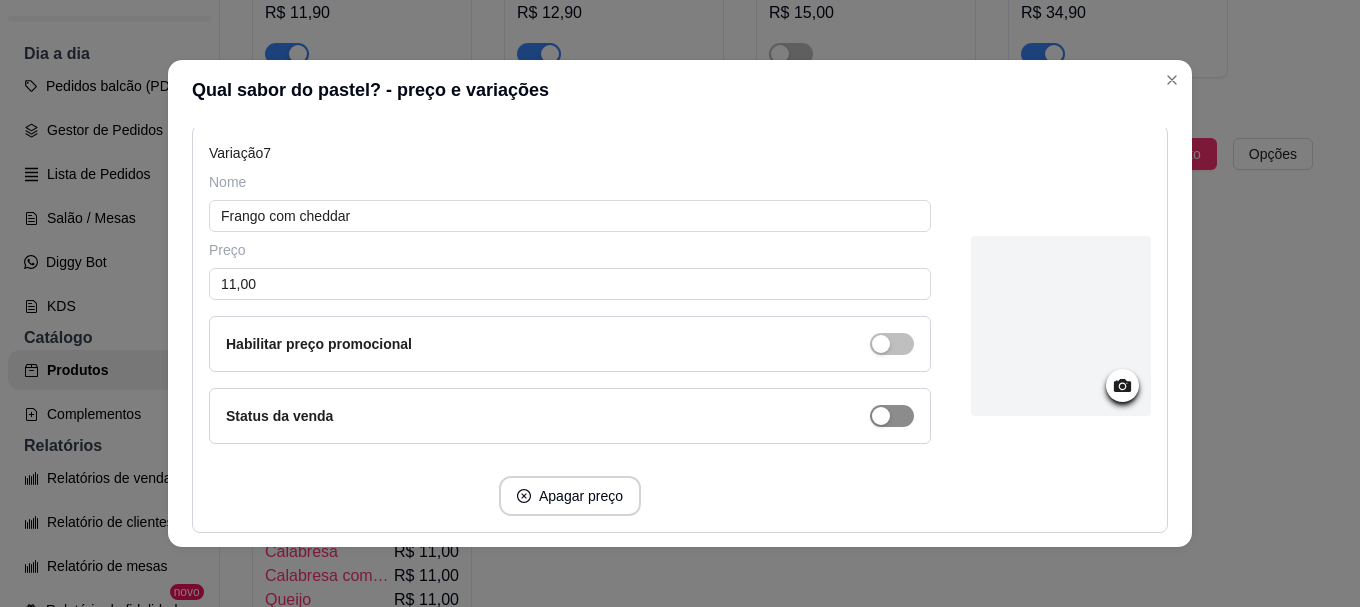 click at bounding box center (892, -2224) 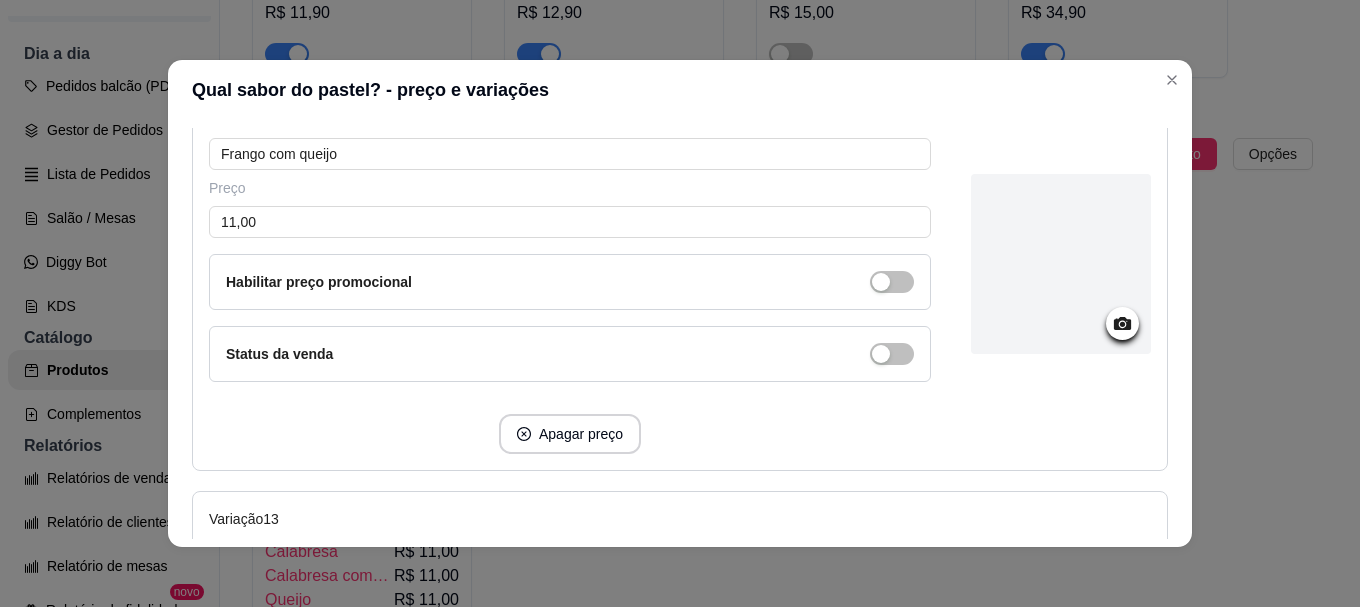 scroll, scrollTop: 5000, scrollLeft: 0, axis: vertical 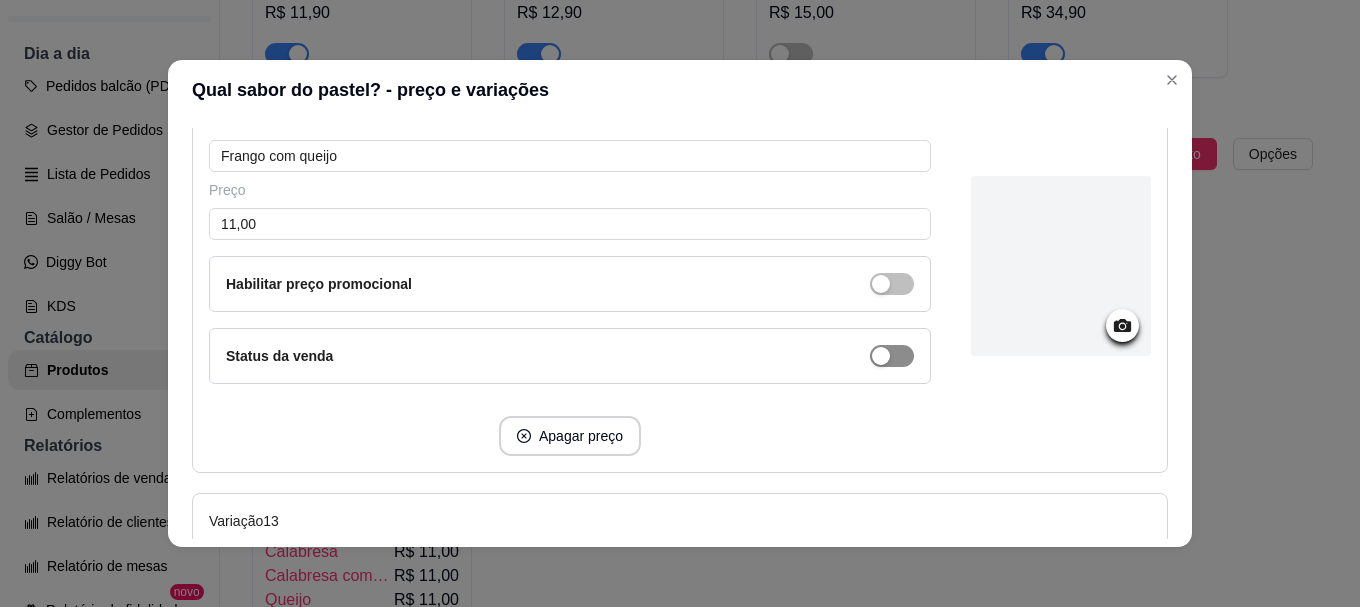 click at bounding box center (892, -4424) 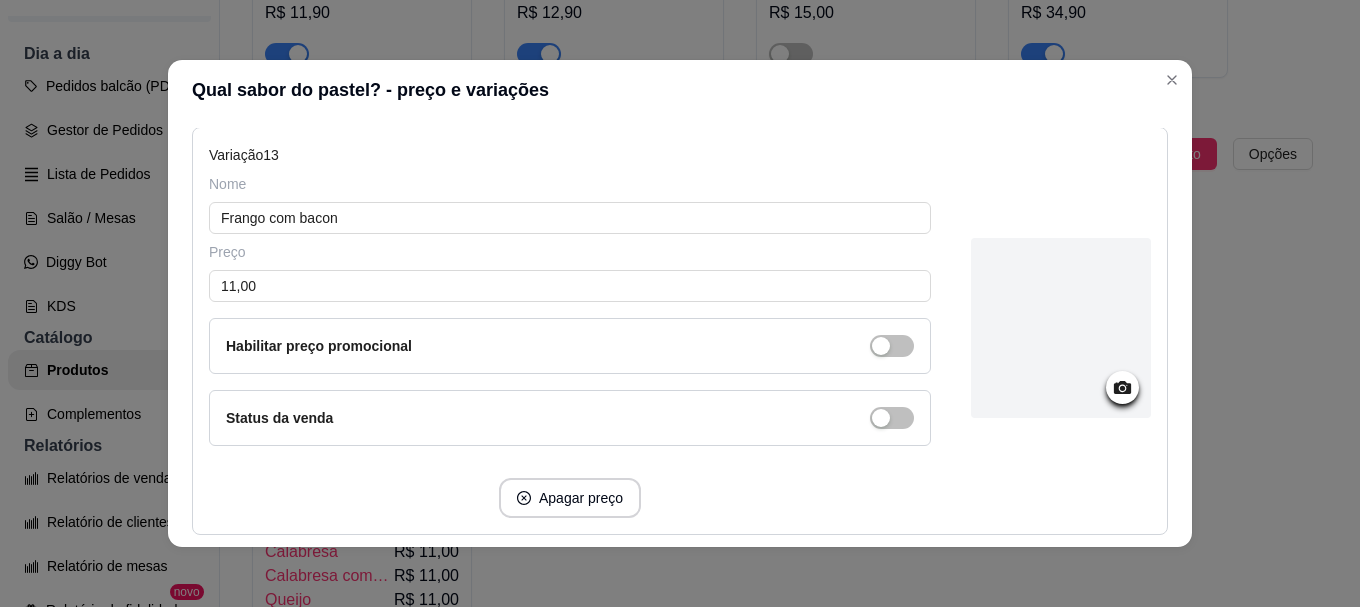 scroll, scrollTop: 5400, scrollLeft: 0, axis: vertical 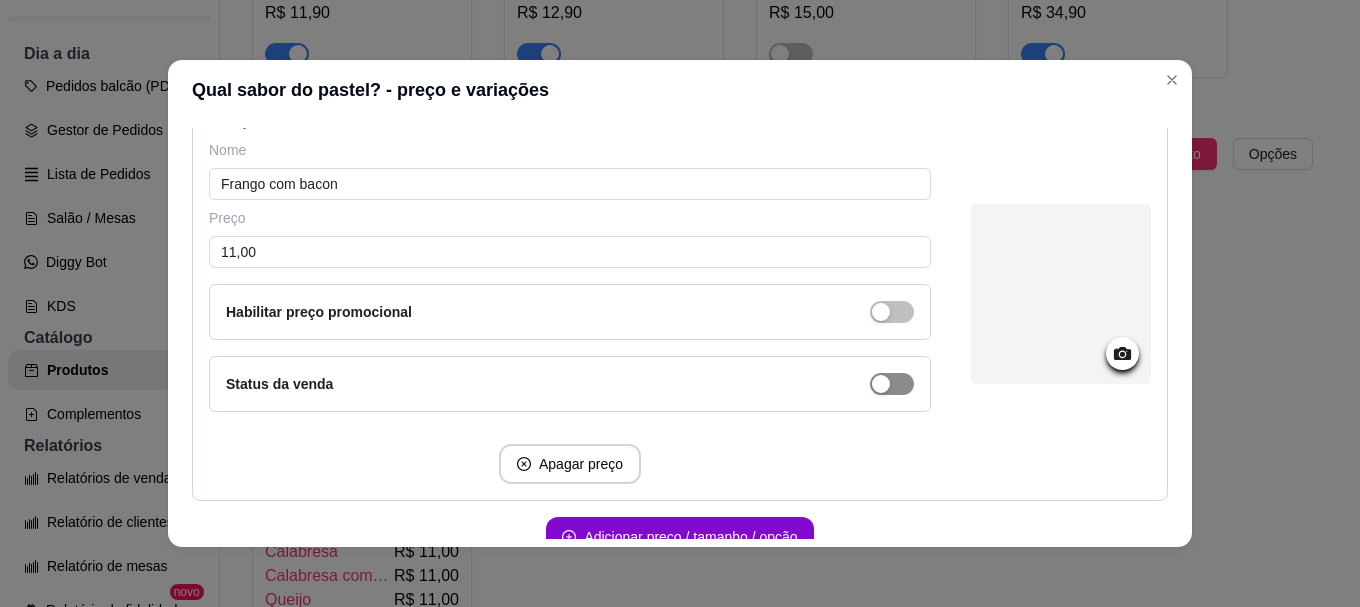 click at bounding box center (892, -4824) 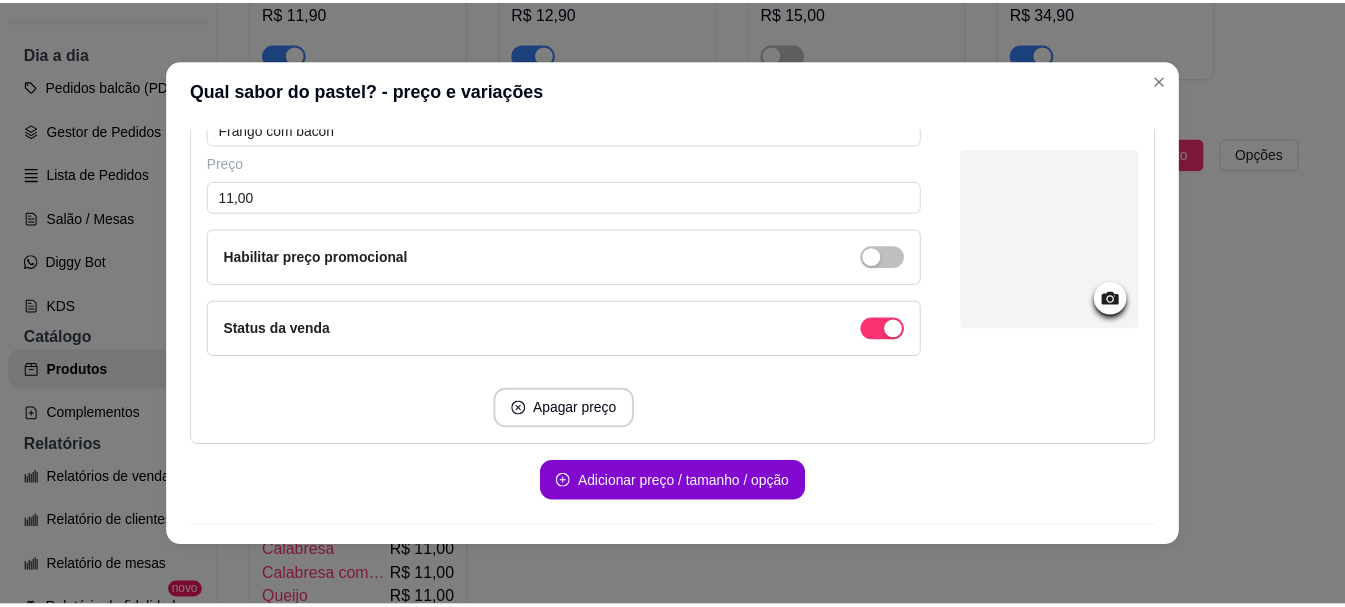 scroll, scrollTop: 5507, scrollLeft: 0, axis: vertical 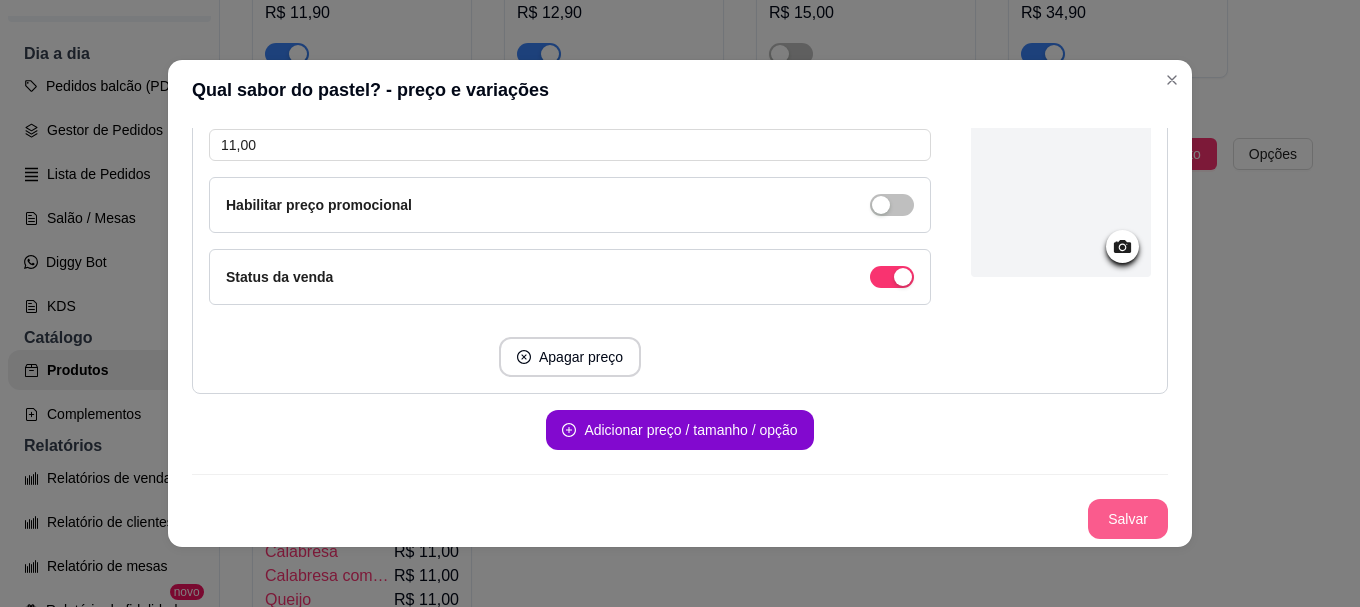 click on "Salvar" at bounding box center [1128, 519] 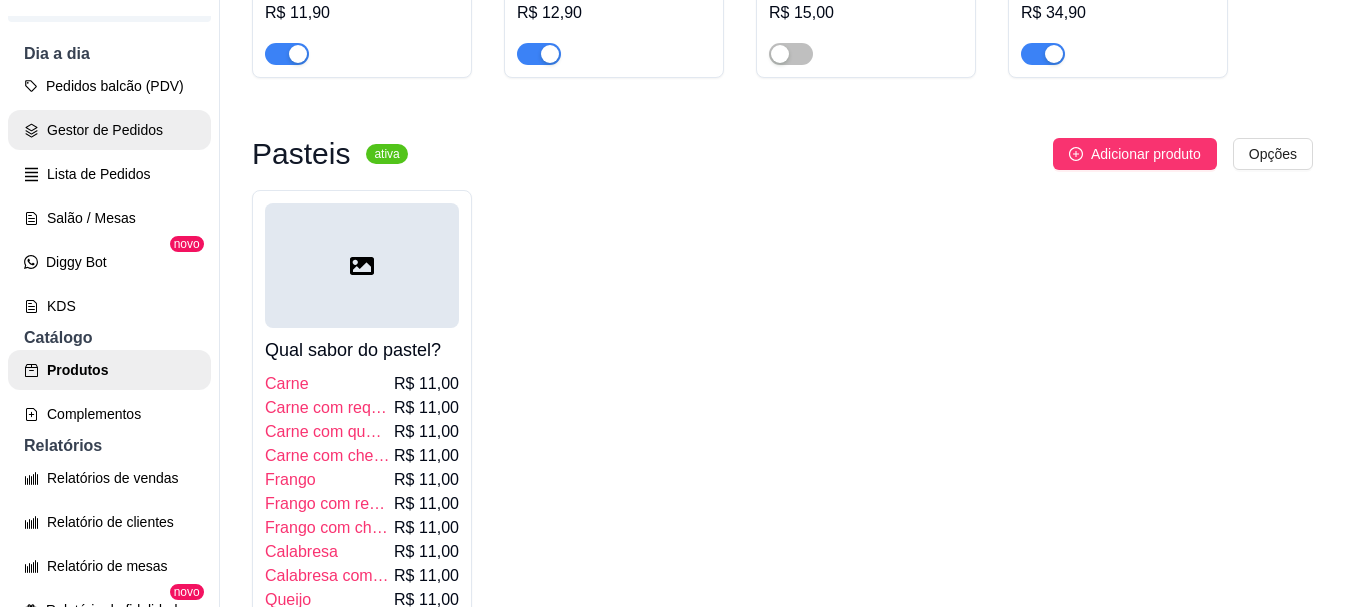 click on "Pedidos balcão (PDV) Gestor de Pedidos Lista de Pedidos Salão / Mesas Diggy Bot novo KDS" at bounding box center (109, 196) 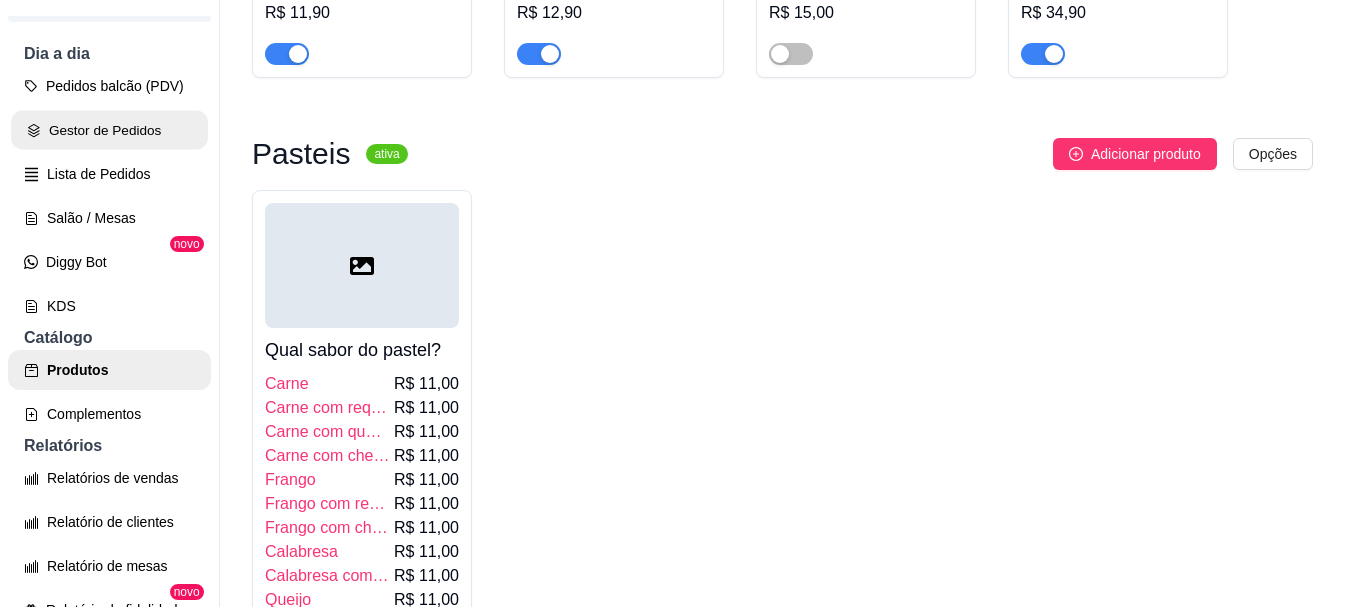 click on "Gestor de Pedidos" at bounding box center (109, 130) 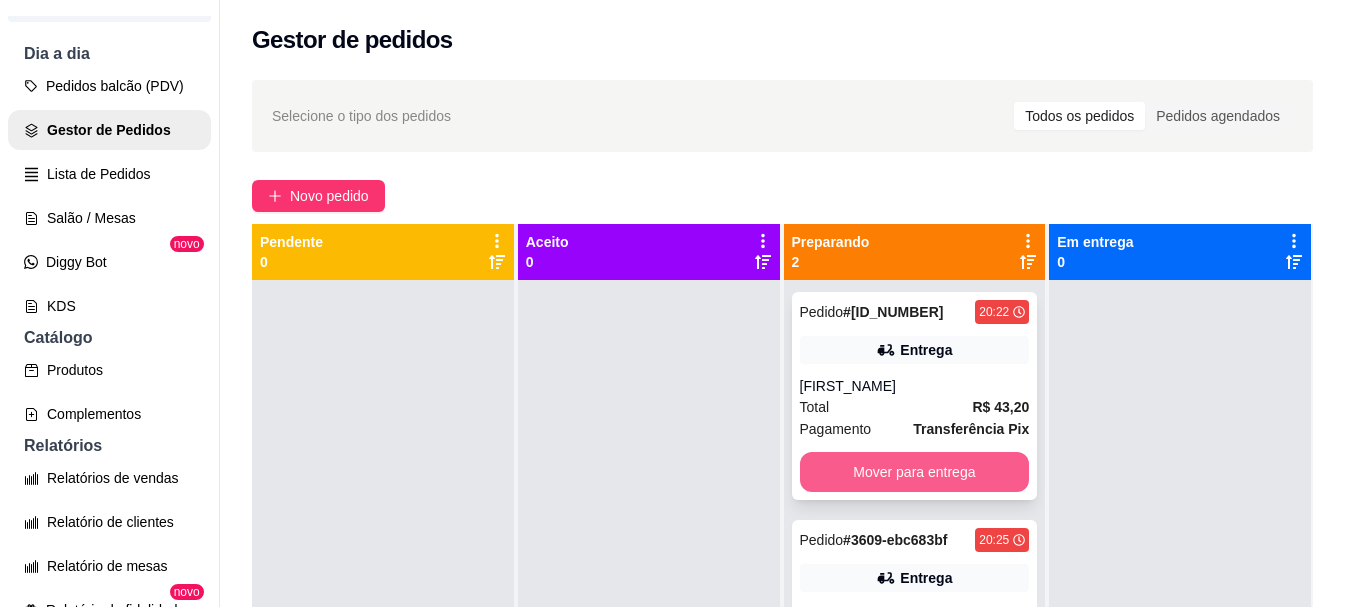 click on "Mover para entrega" at bounding box center [915, 472] 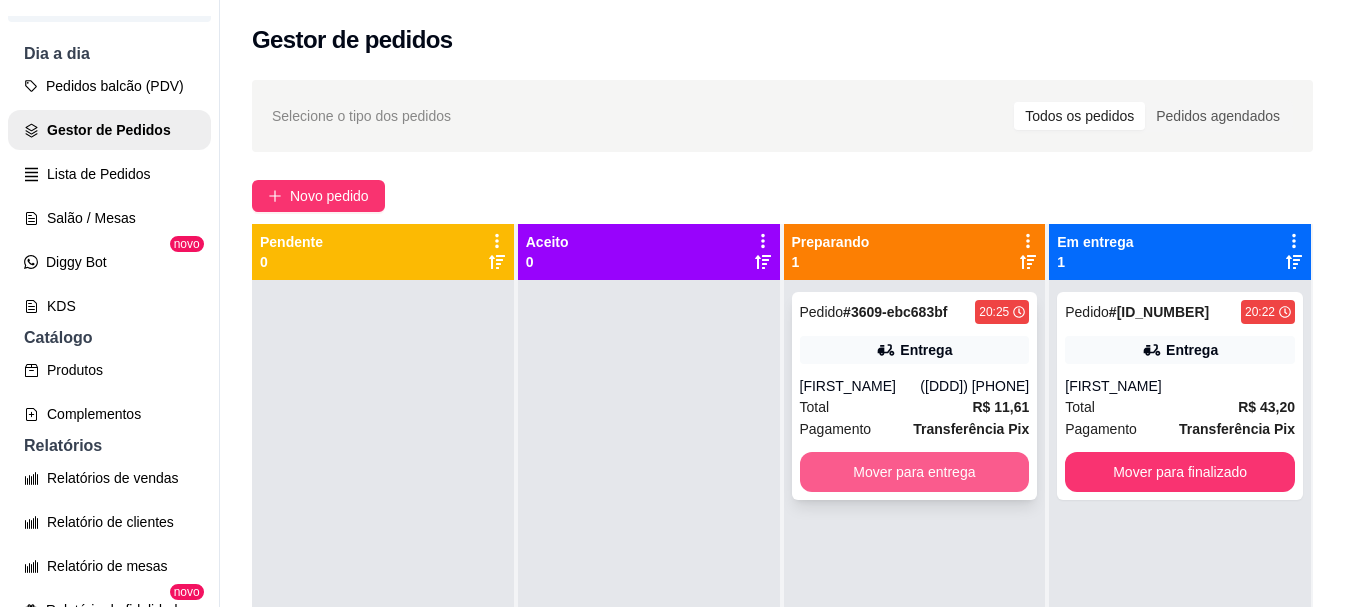 click on "Mover para entrega" at bounding box center (915, 472) 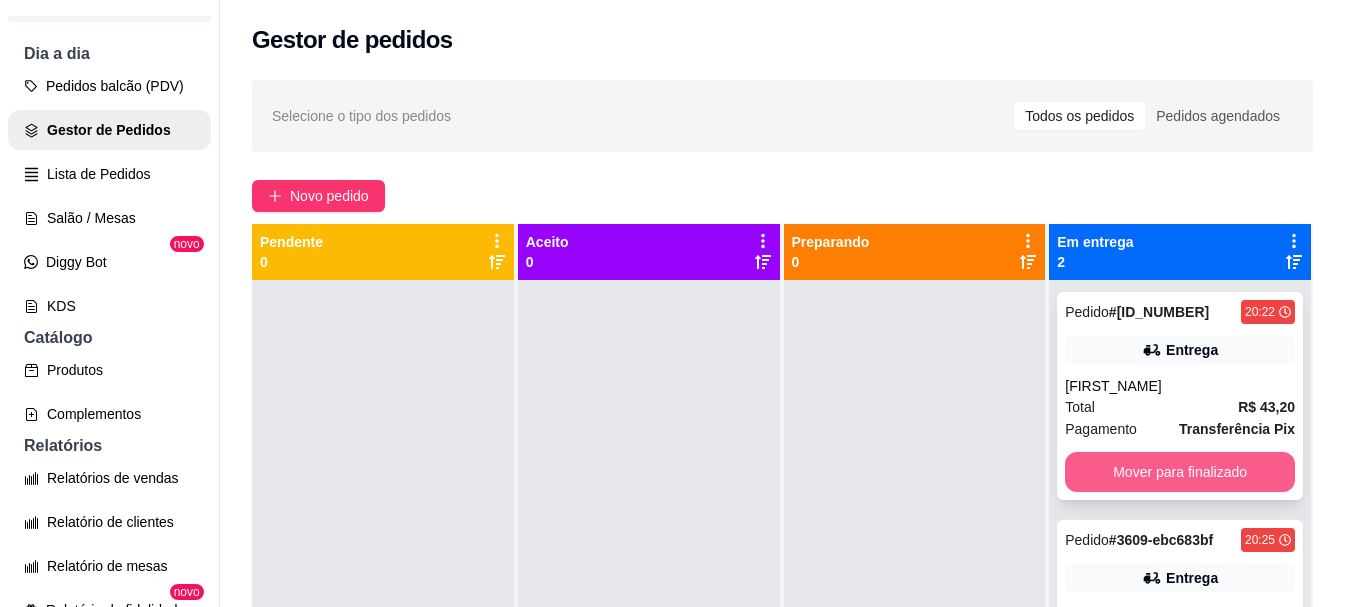 click on "Mover para finalizado" at bounding box center [1180, 472] 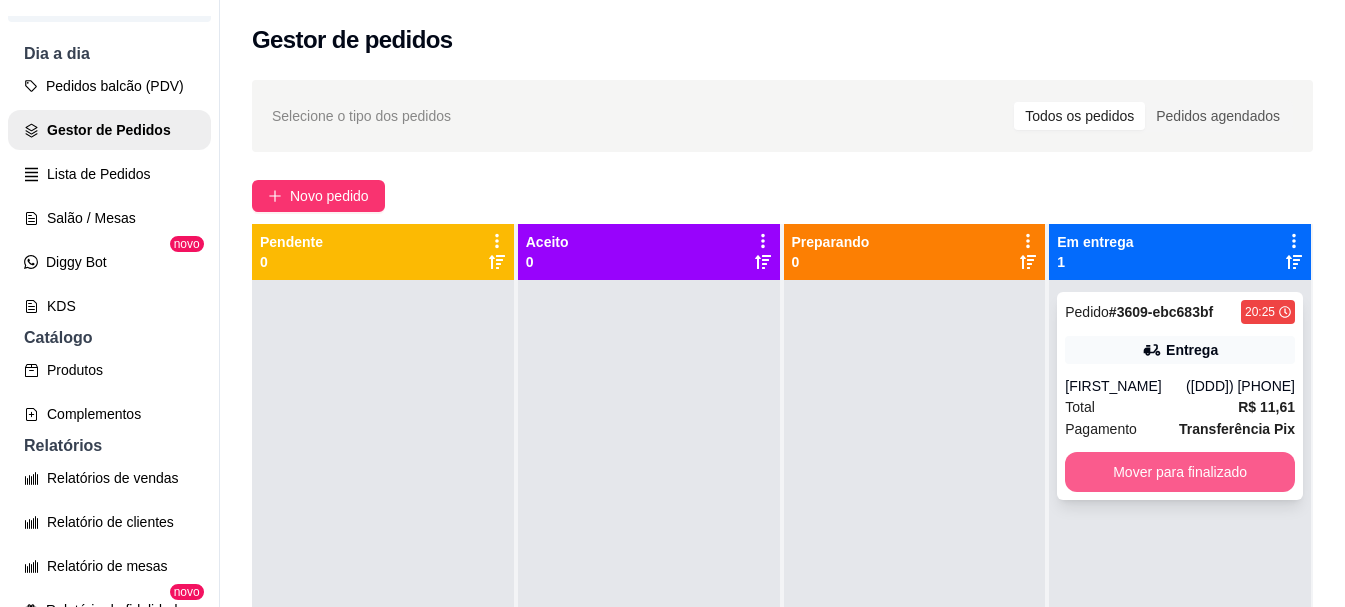 click on "Mover para finalizado" at bounding box center (1180, 472) 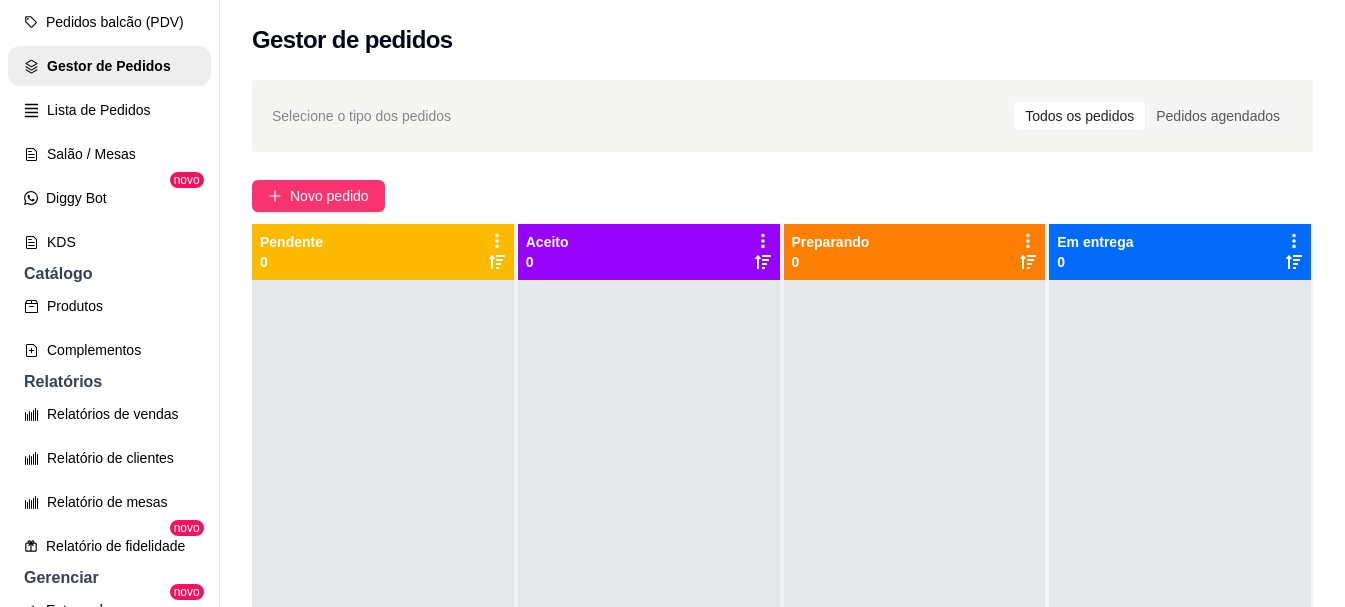 scroll, scrollTop: 300, scrollLeft: 0, axis: vertical 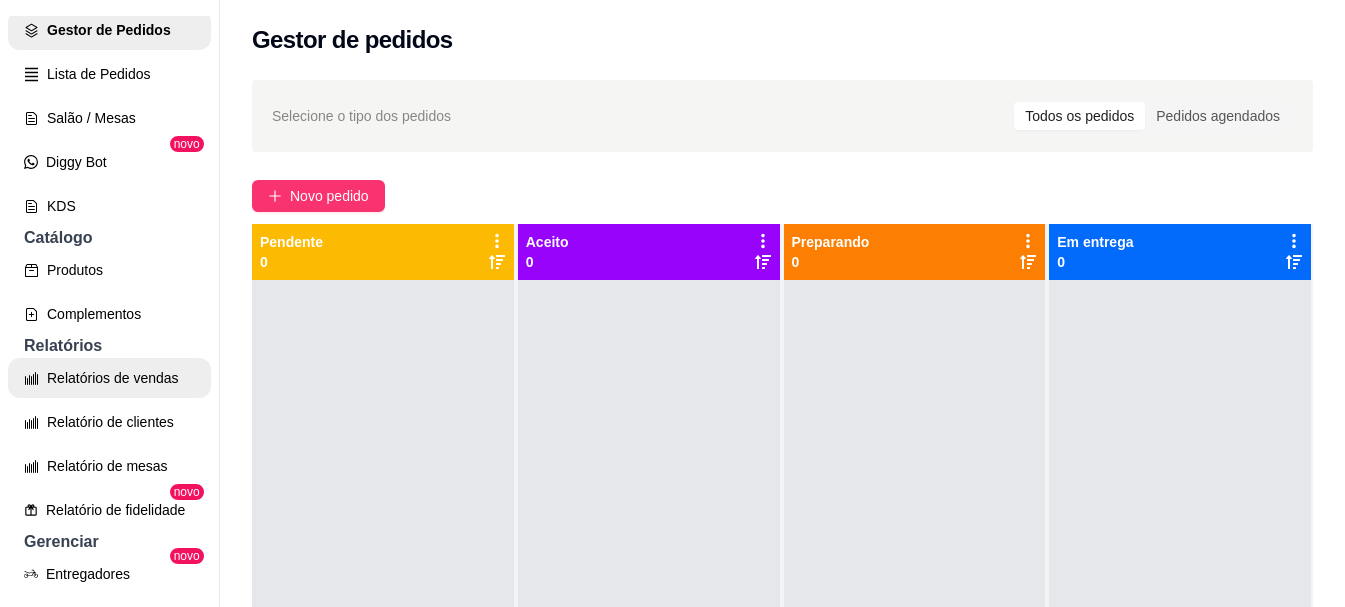 click on "Relatórios de vendas" at bounding box center [109, 378] 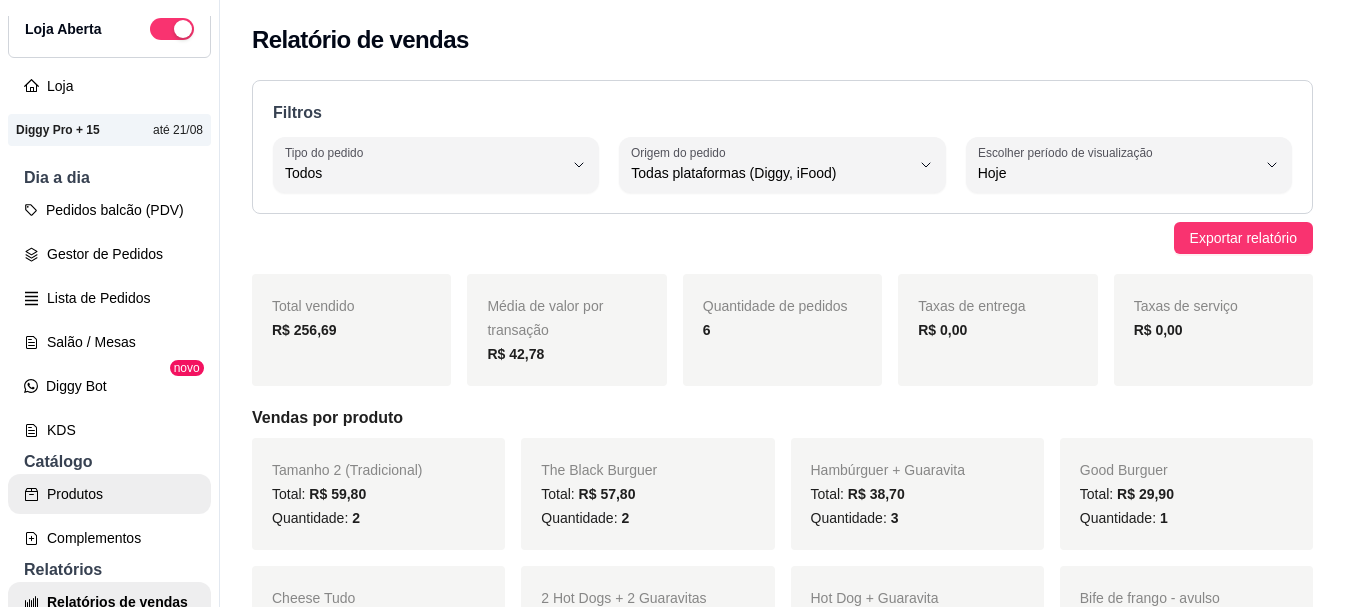 scroll, scrollTop: 0, scrollLeft: 0, axis: both 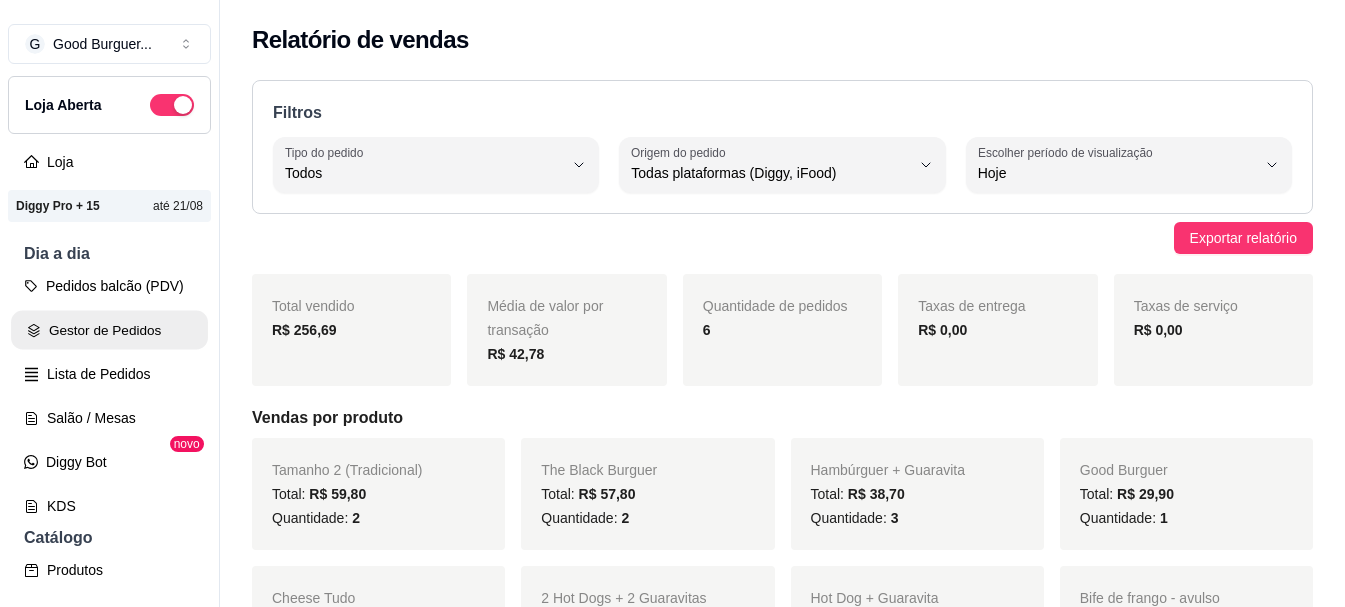 click on "Gestor de Pedidos" at bounding box center (109, 330) 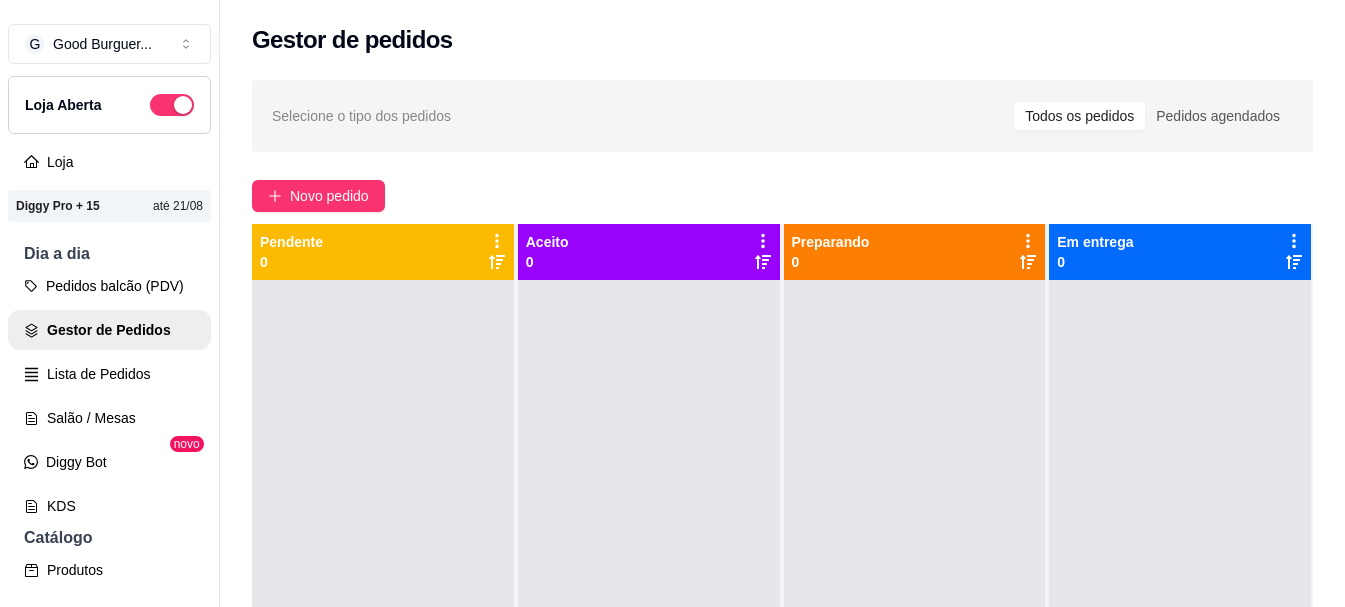 click on "Gestor de Pedidos" at bounding box center (109, 330) 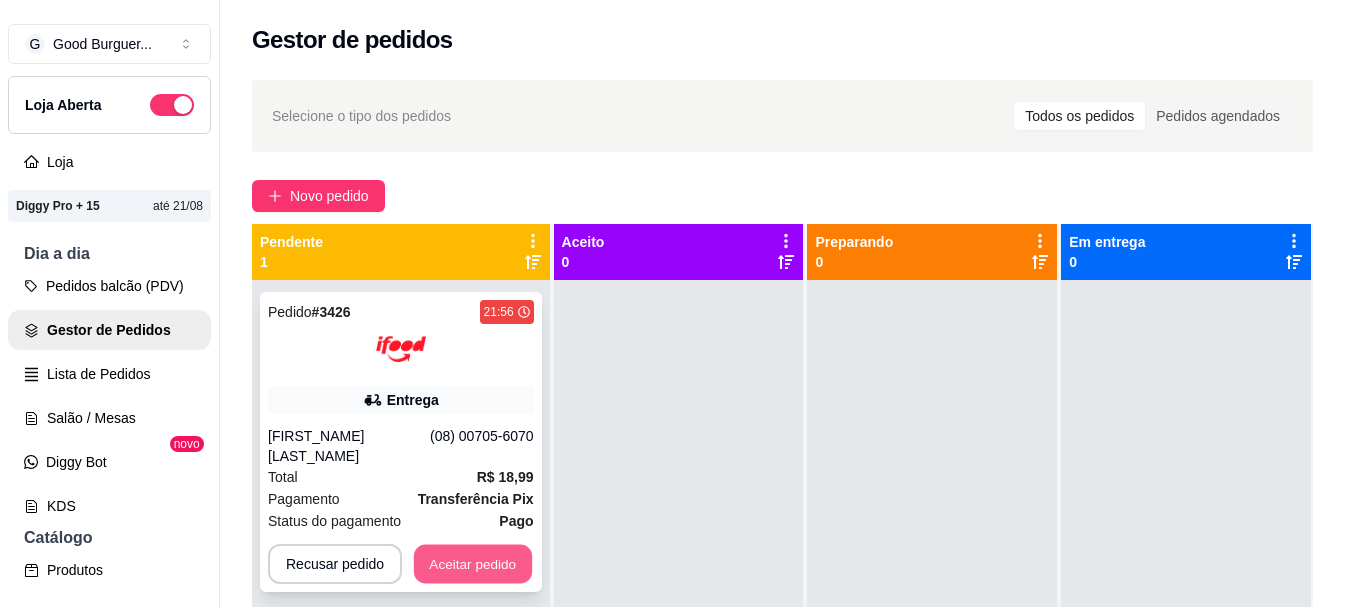 click on "Aceitar pedido" at bounding box center [473, 564] 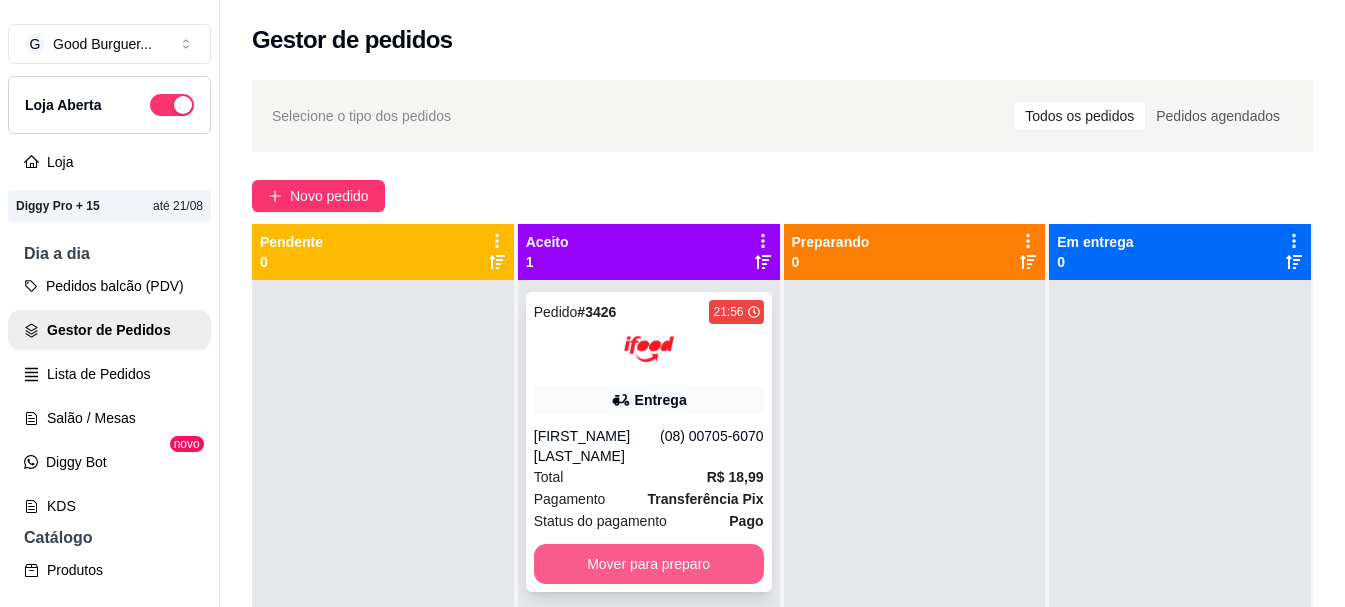 click on "Mover para preparo" at bounding box center [649, 564] 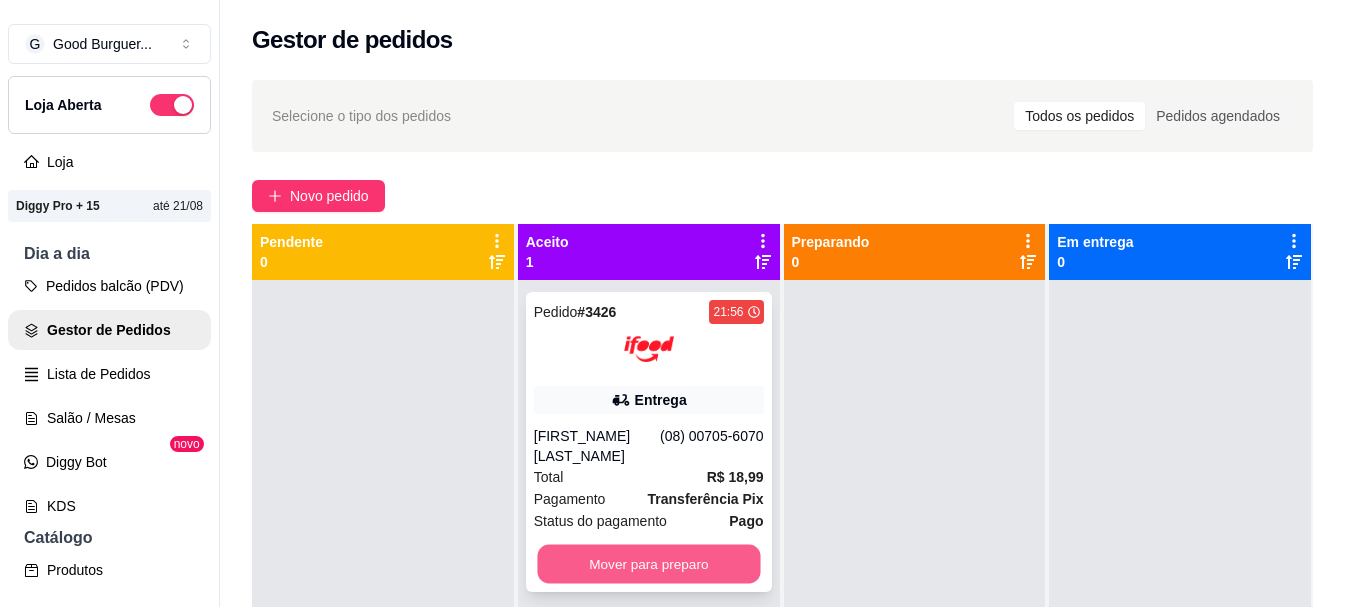 click on "Mover para preparo" at bounding box center (648, 564) 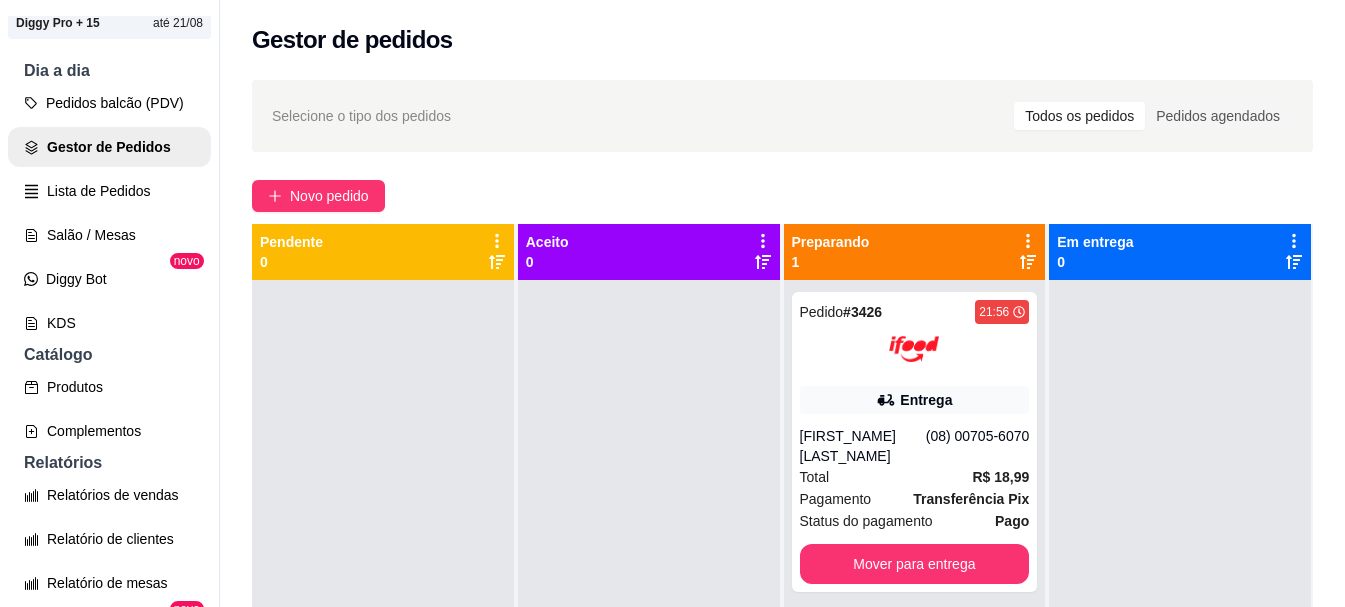 scroll, scrollTop: 200, scrollLeft: 0, axis: vertical 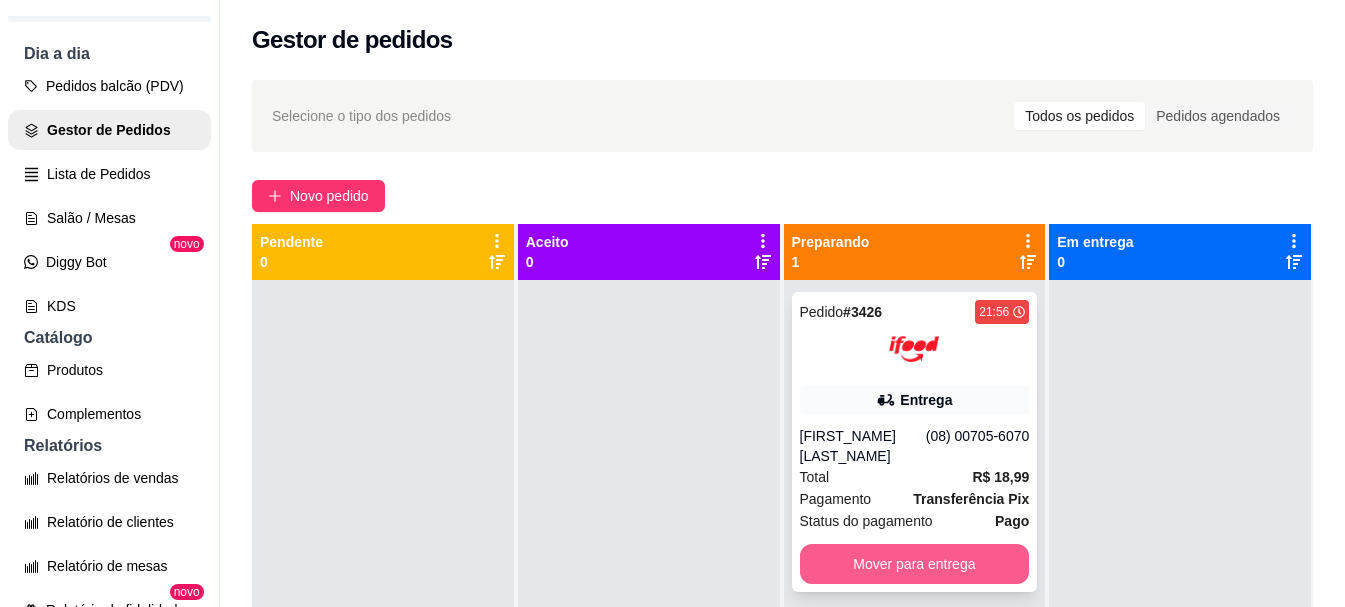 click on "Mover para entrega" at bounding box center [915, 564] 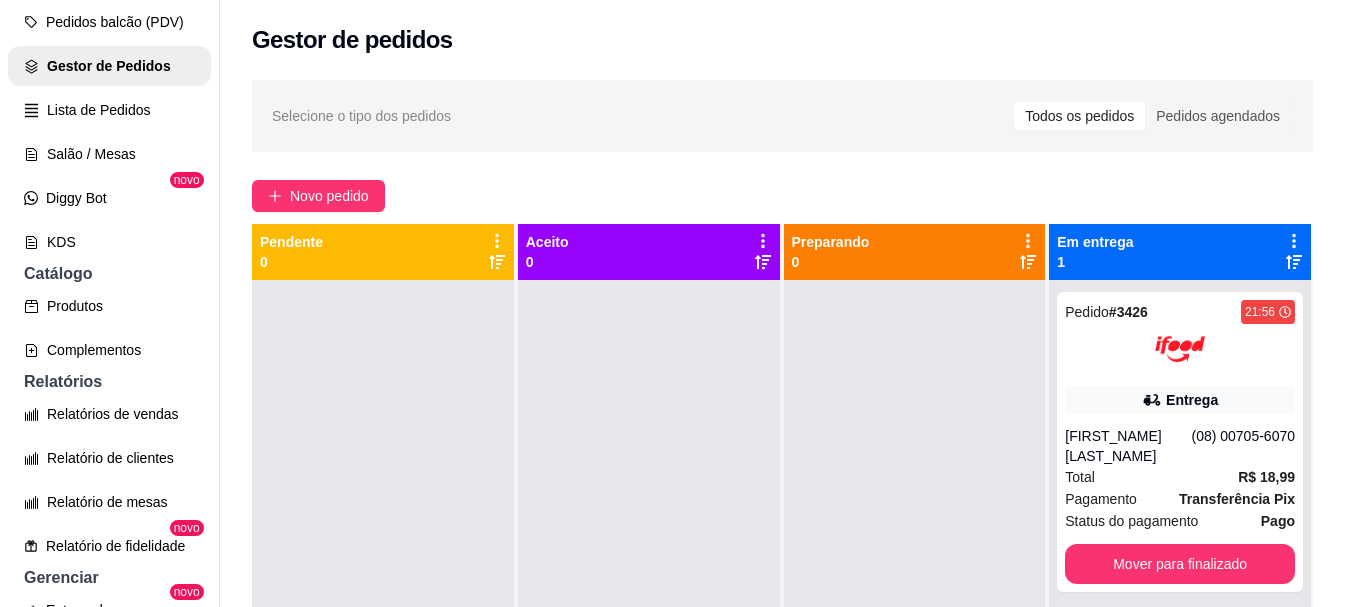 scroll, scrollTop: 300, scrollLeft: 0, axis: vertical 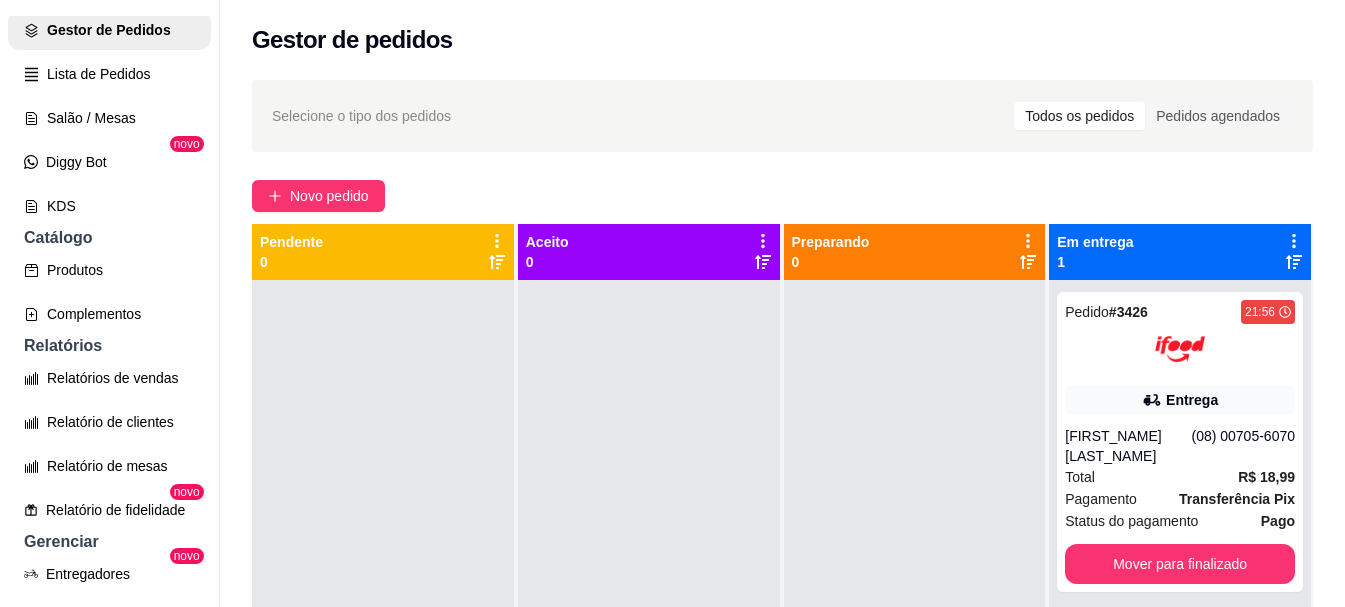click on "Relatórios de vendas" at bounding box center [109, 378] 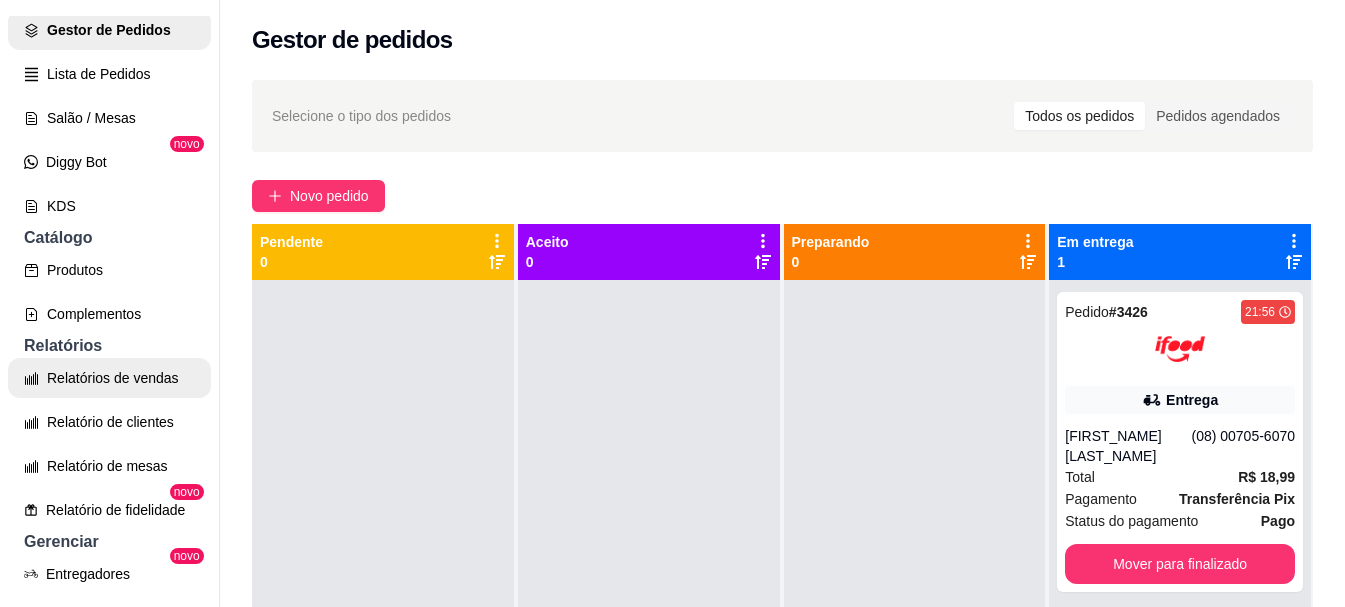 select on "ALL" 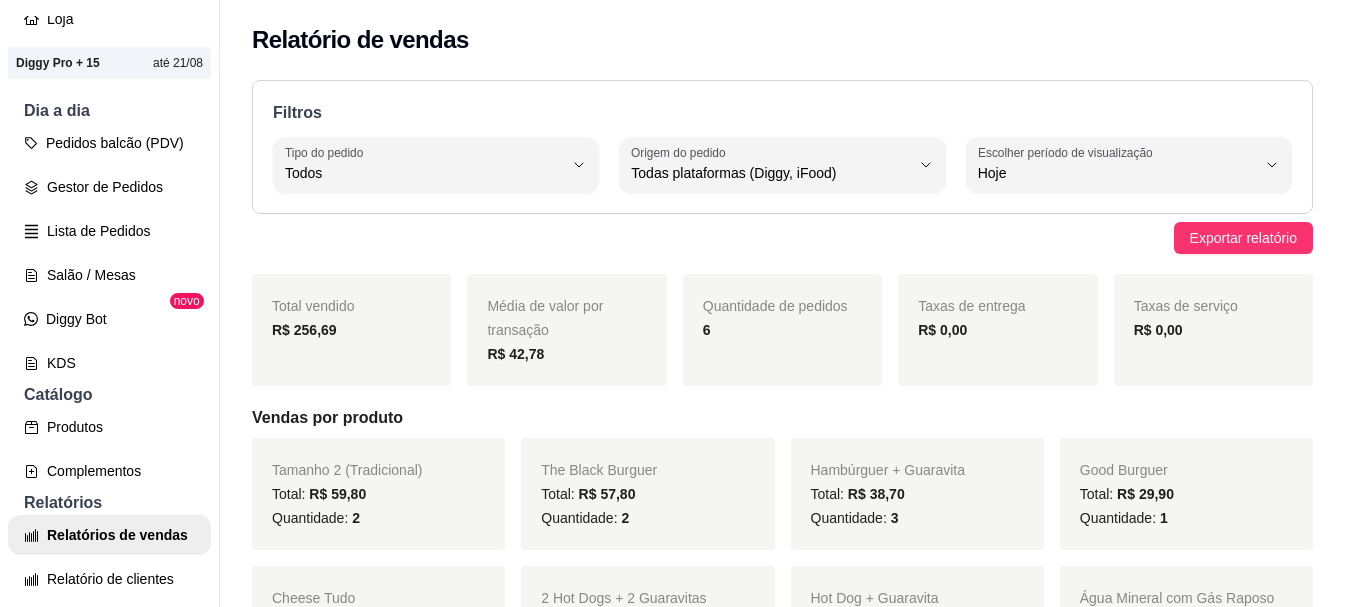 scroll, scrollTop: 0, scrollLeft: 0, axis: both 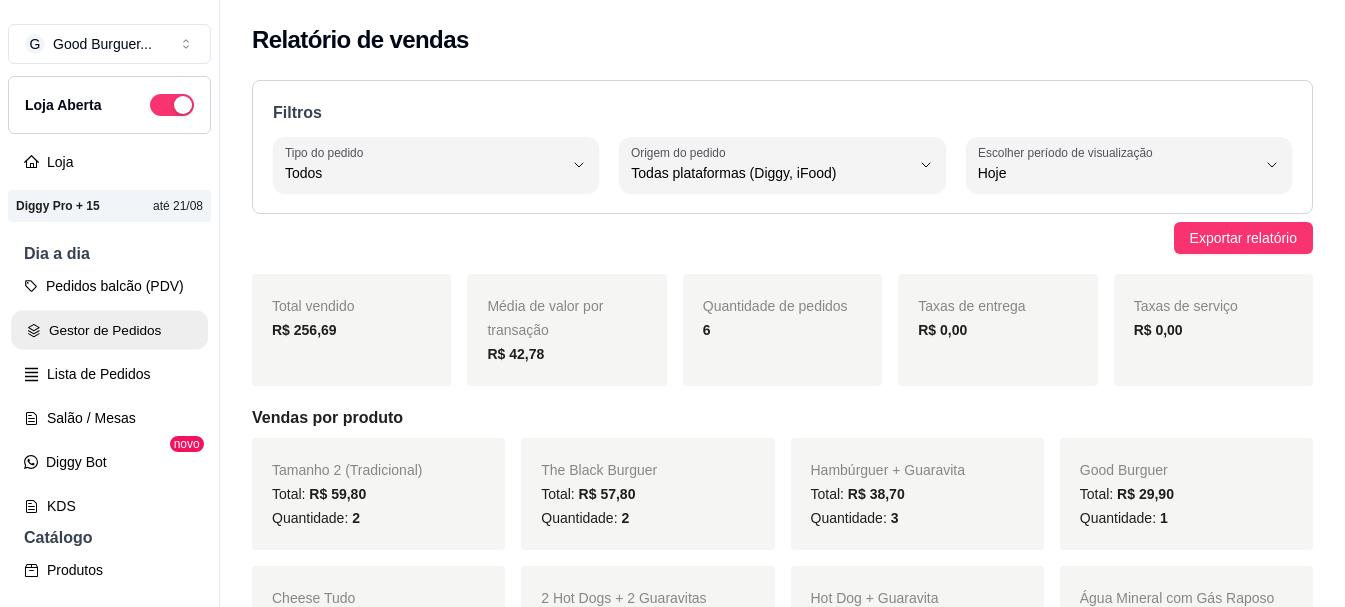 click on "Gestor de Pedidos" at bounding box center (109, 330) 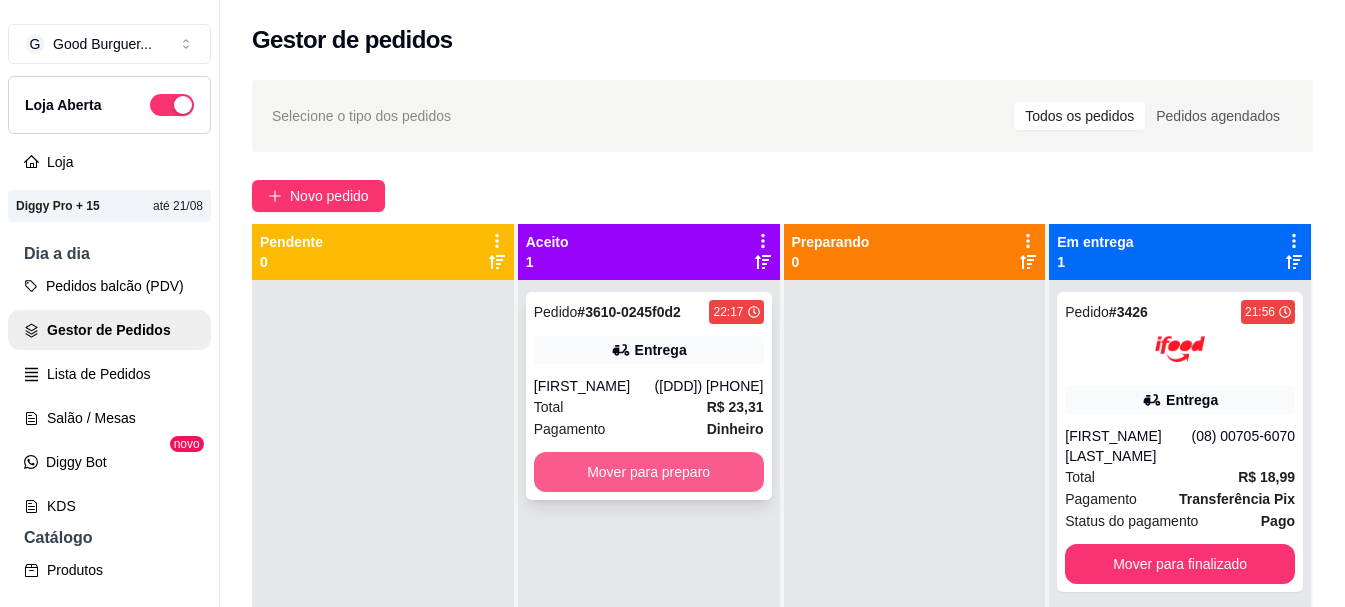 click on "Mover para preparo" at bounding box center [649, 472] 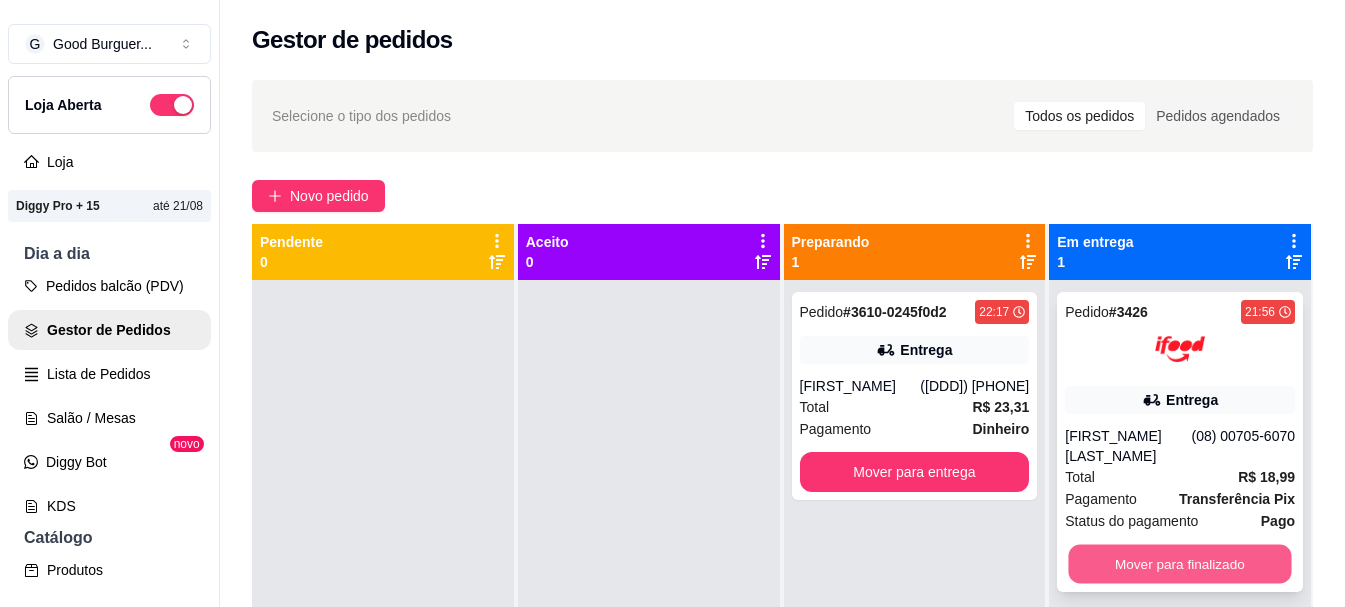 click on "Mover para finalizado" at bounding box center (1180, 564) 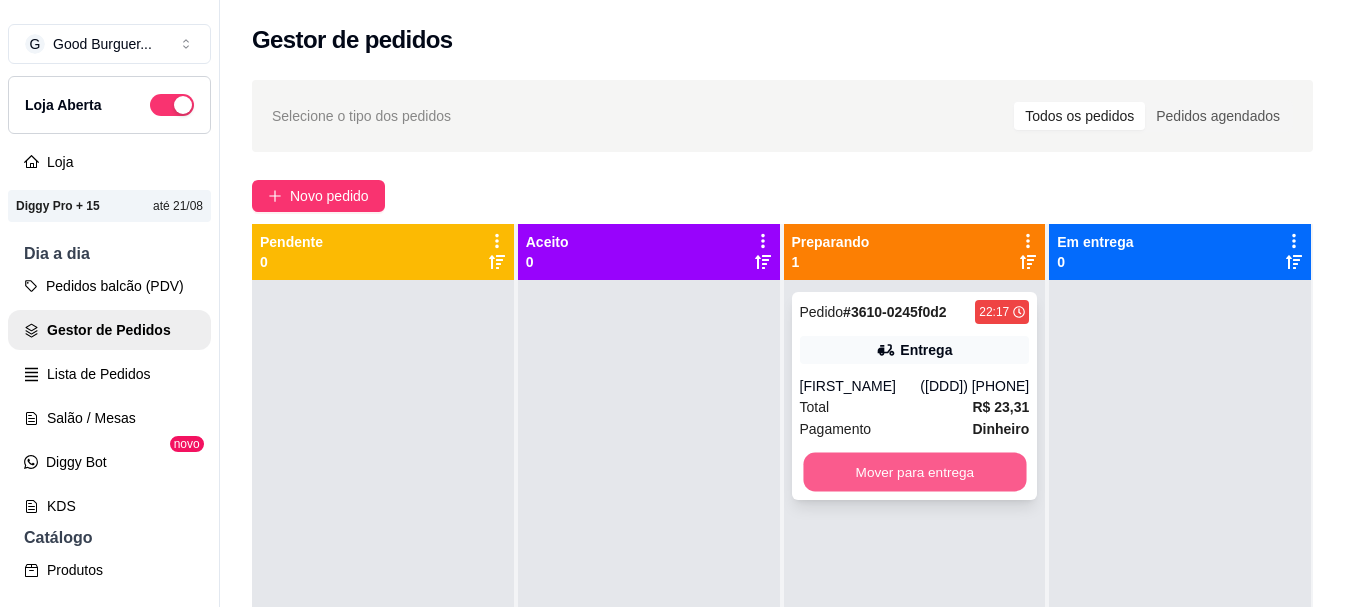 click on "Mover para entrega" at bounding box center (914, 472) 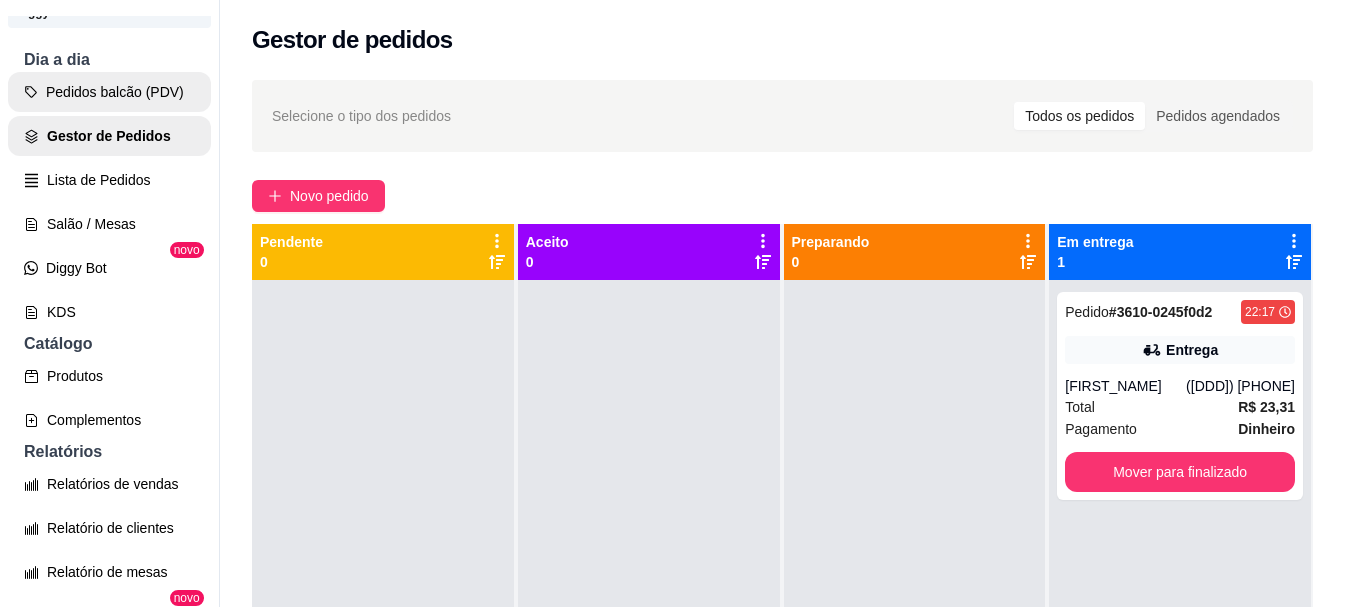 scroll, scrollTop: 200, scrollLeft: 0, axis: vertical 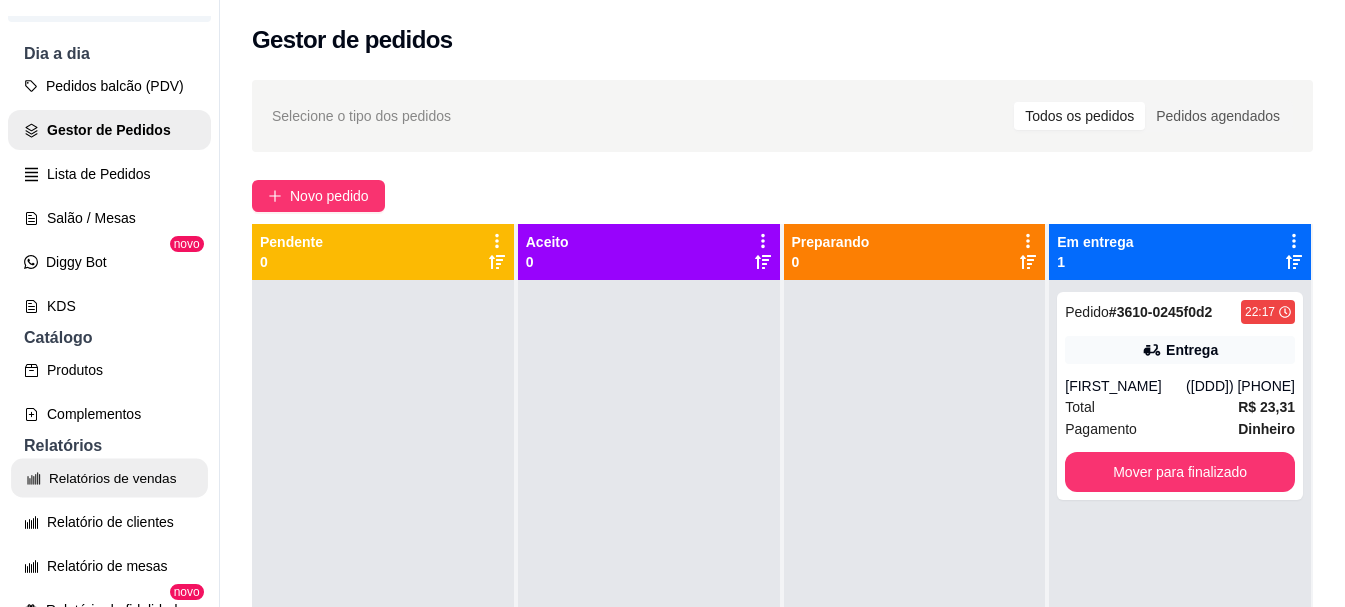 click on "Relatórios de vendas" at bounding box center (109, 478) 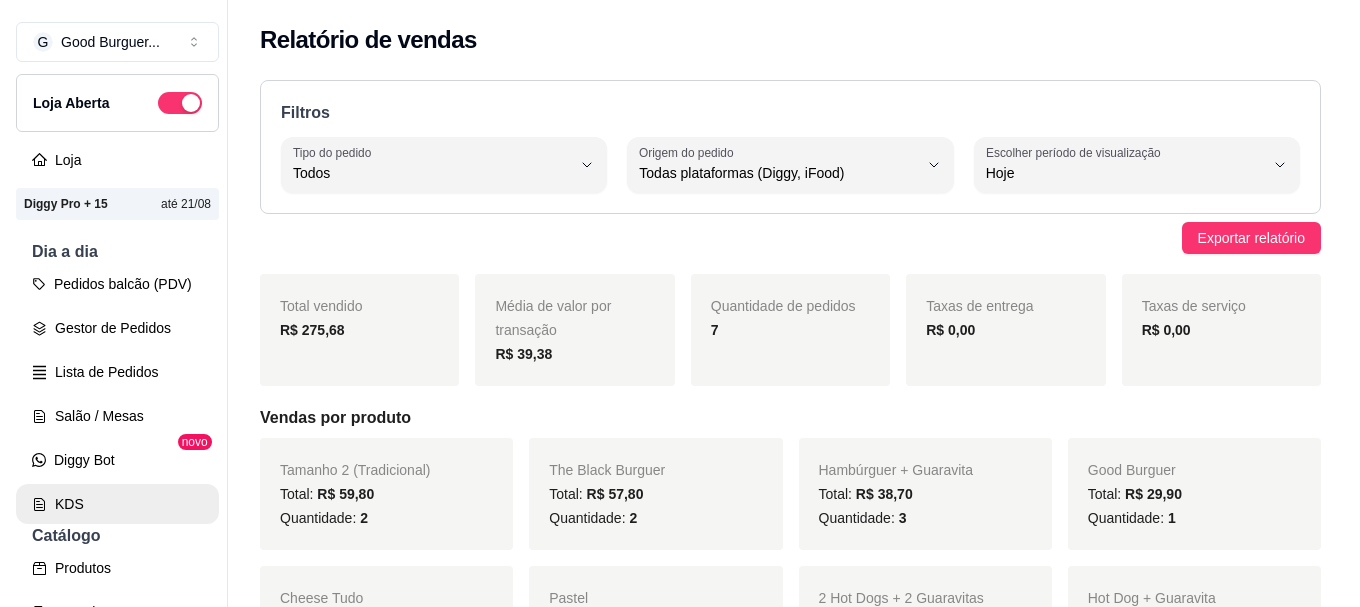 scroll, scrollTop: 0, scrollLeft: 0, axis: both 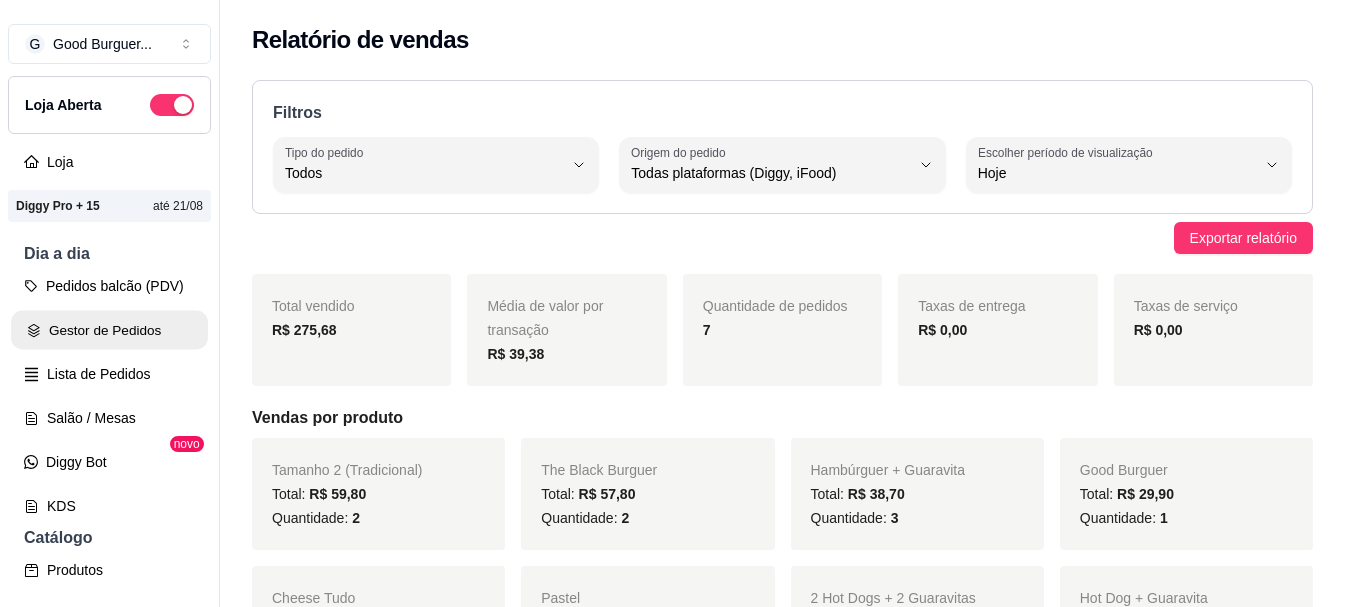 click on "Gestor de Pedidos" at bounding box center [109, 330] 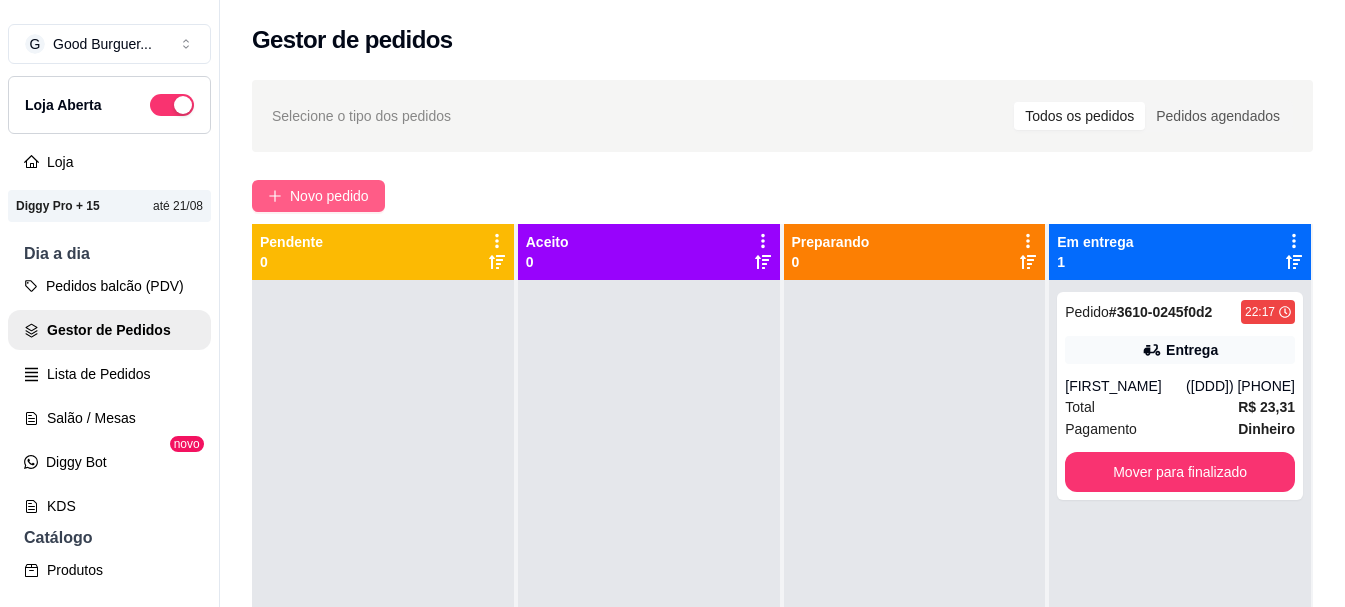 click on "Novo pedido" at bounding box center (318, 196) 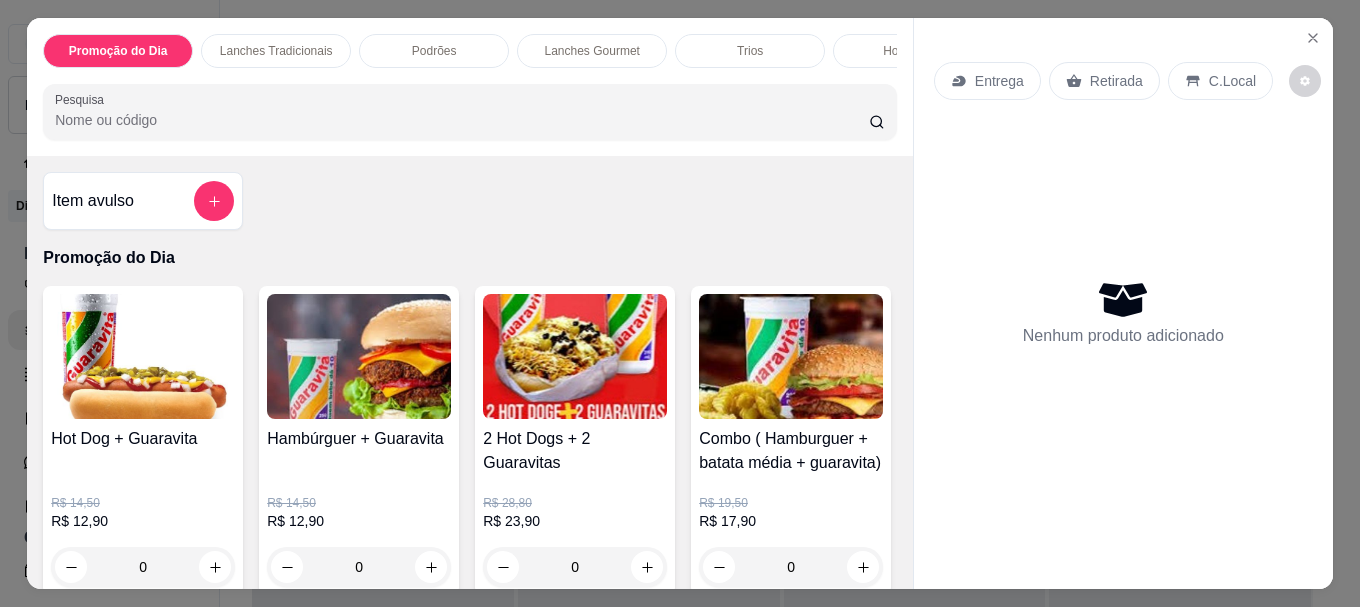 click on "Retirada" at bounding box center [1116, 81] 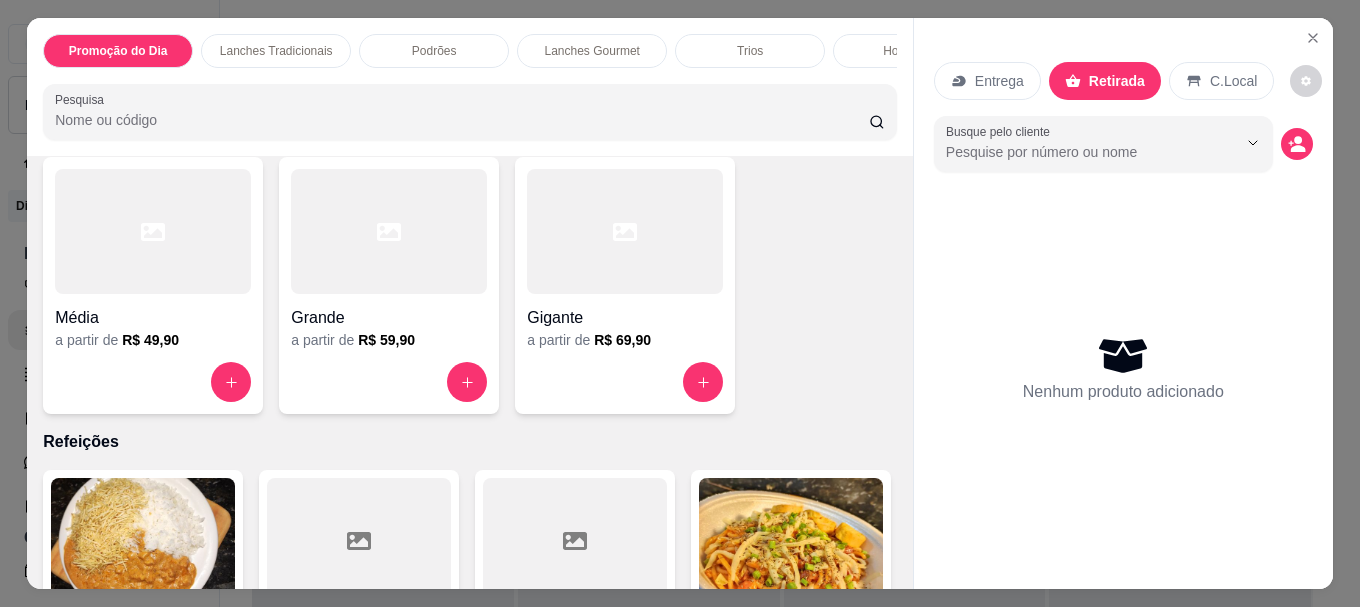 scroll, scrollTop: 3600, scrollLeft: 0, axis: vertical 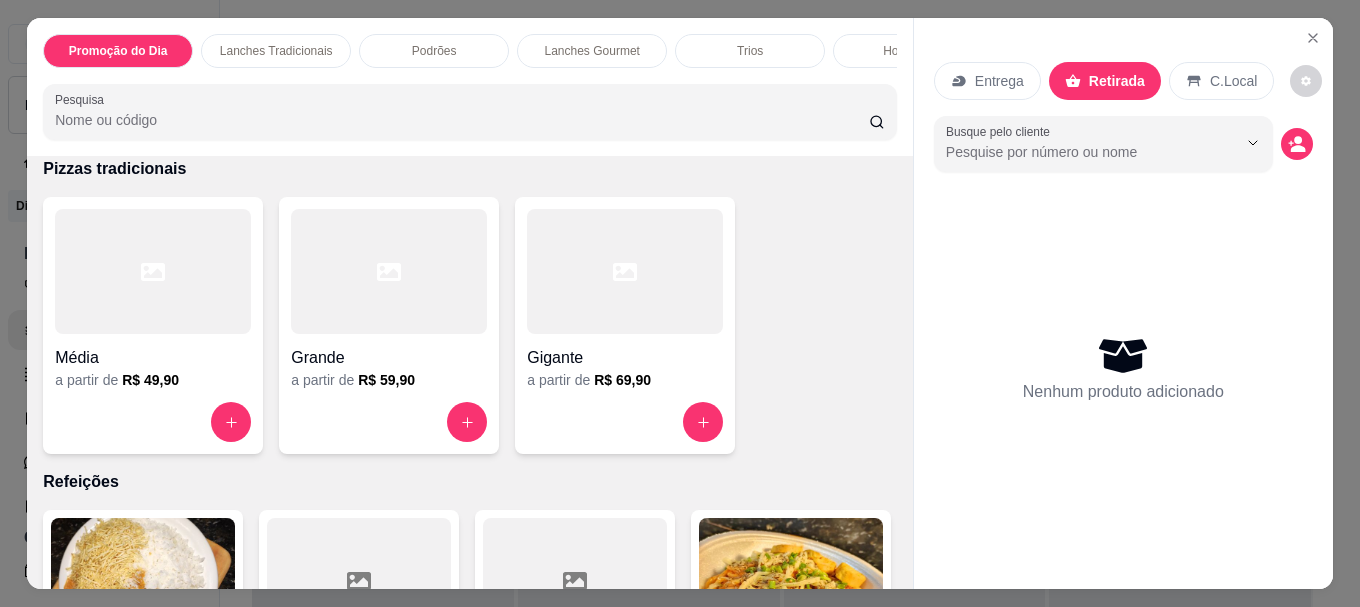 click at bounding box center [143, -383] 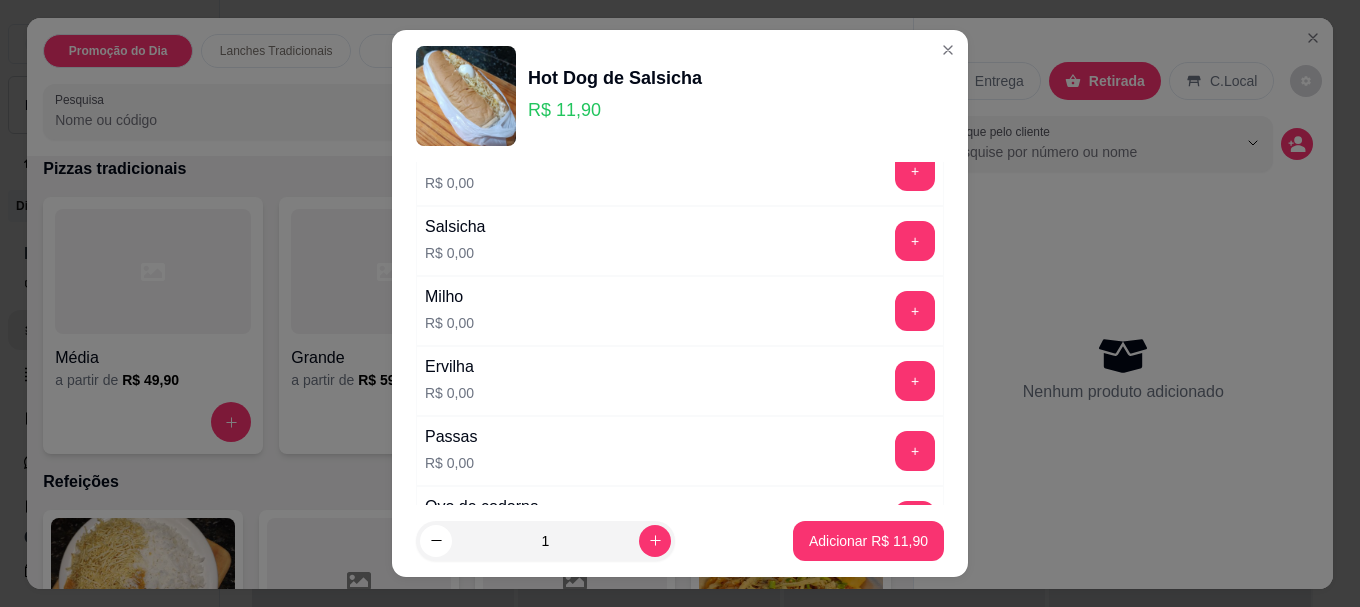 scroll, scrollTop: 0, scrollLeft: 0, axis: both 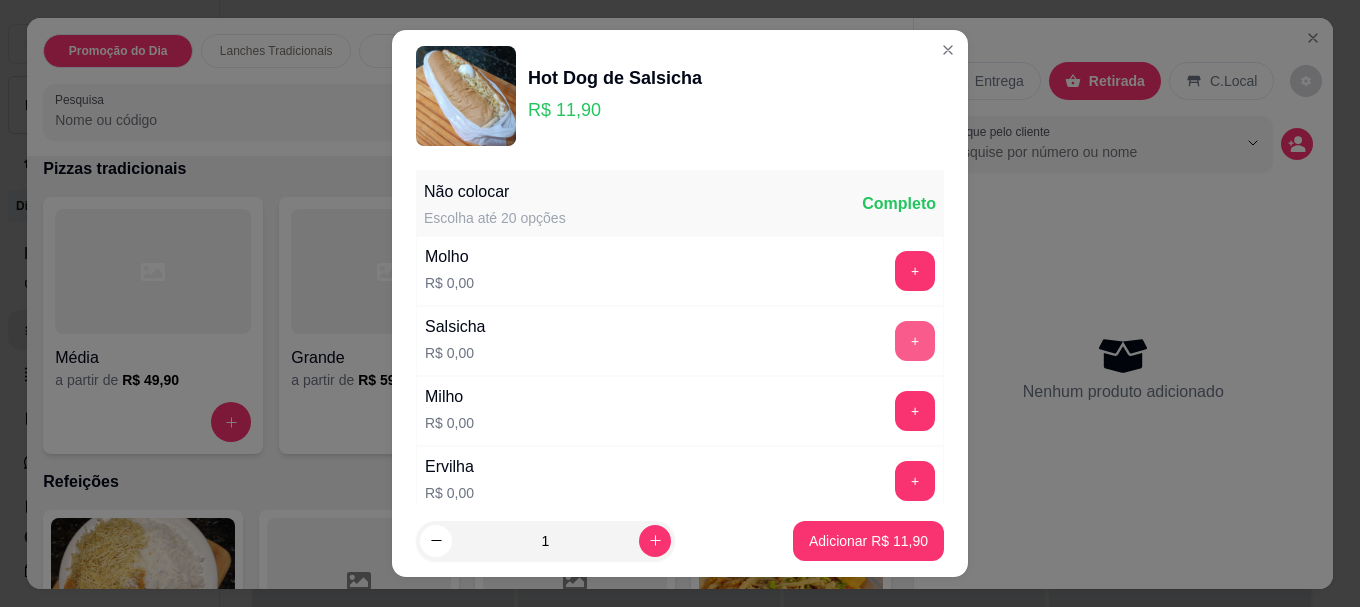click on "+" at bounding box center [915, 341] 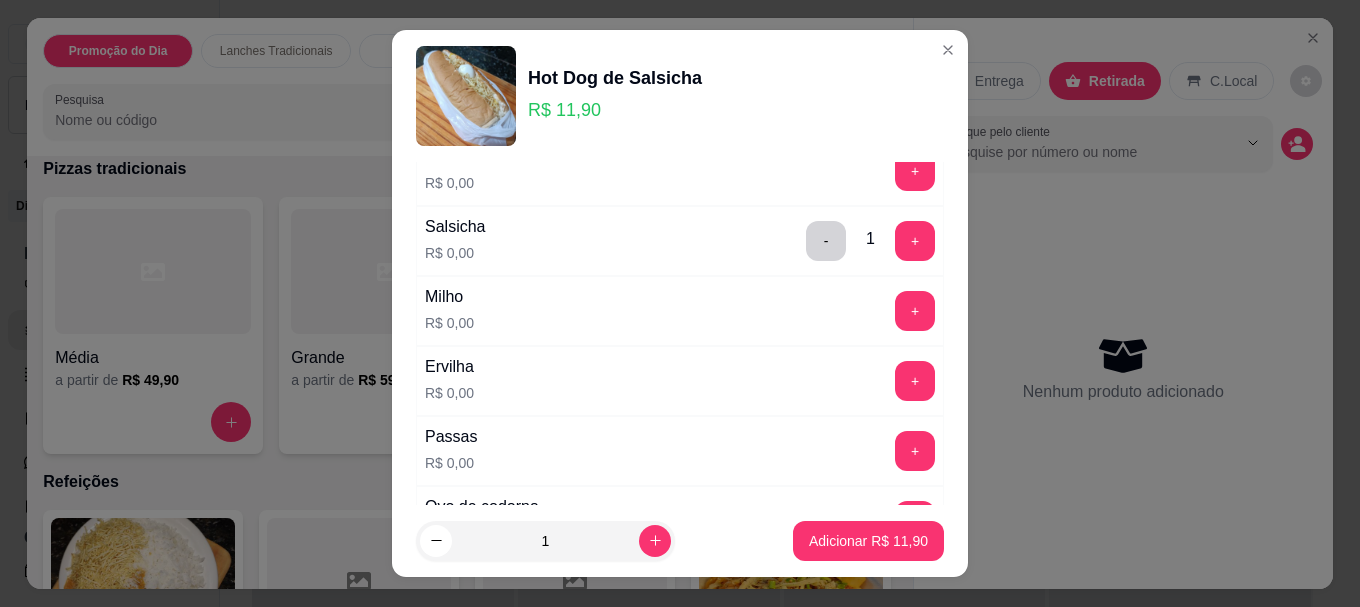 scroll, scrollTop: 0, scrollLeft: 0, axis: both 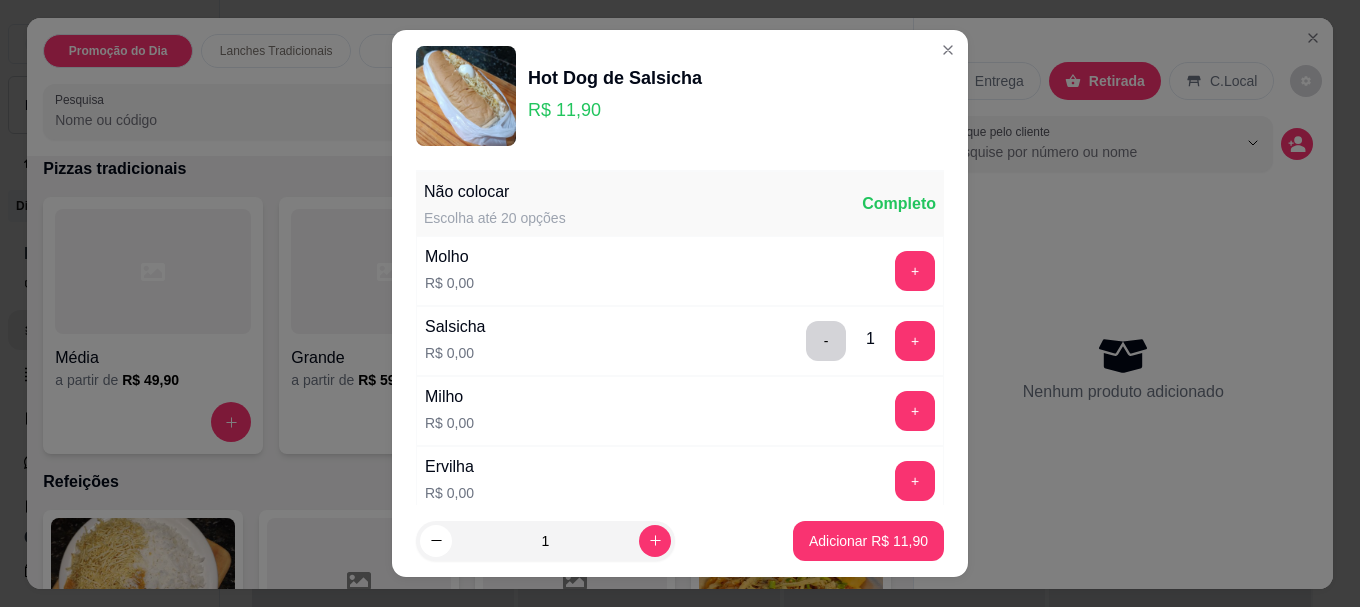 click on "-" at bounding box center [826, 341] 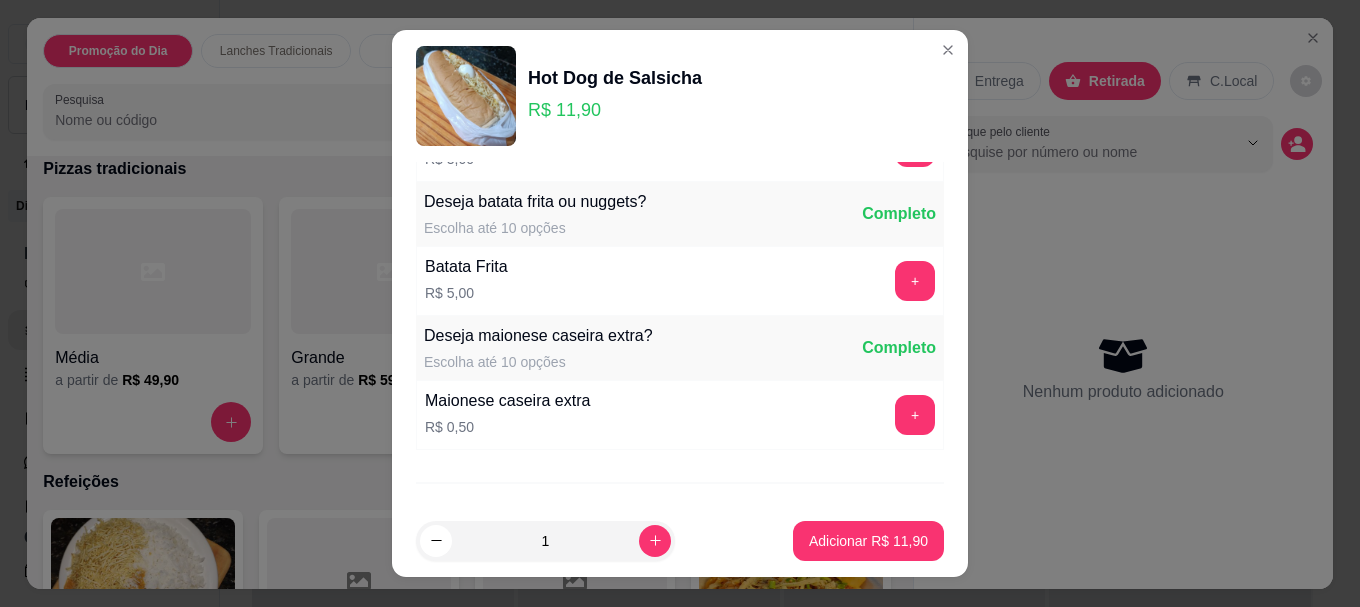scroll, scrollTop: 1893, scrollLeft: 0, axis: vertical 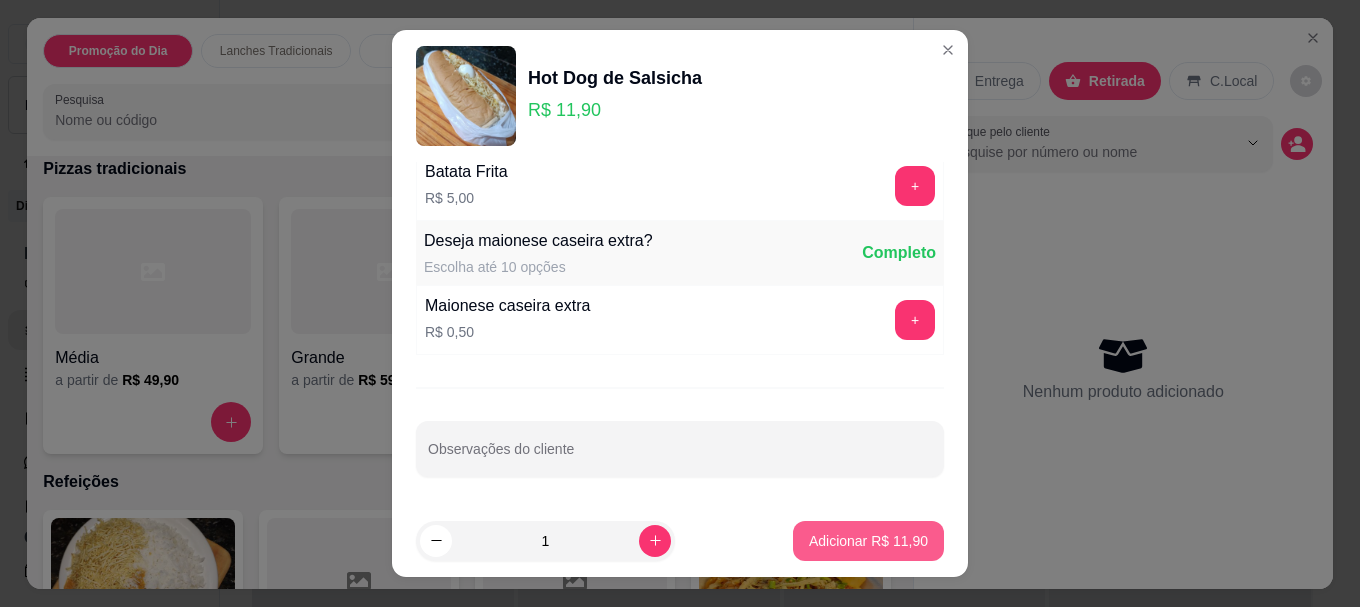 click on "Adicionar   R$ 11,90" at bounding box center [868, 541] 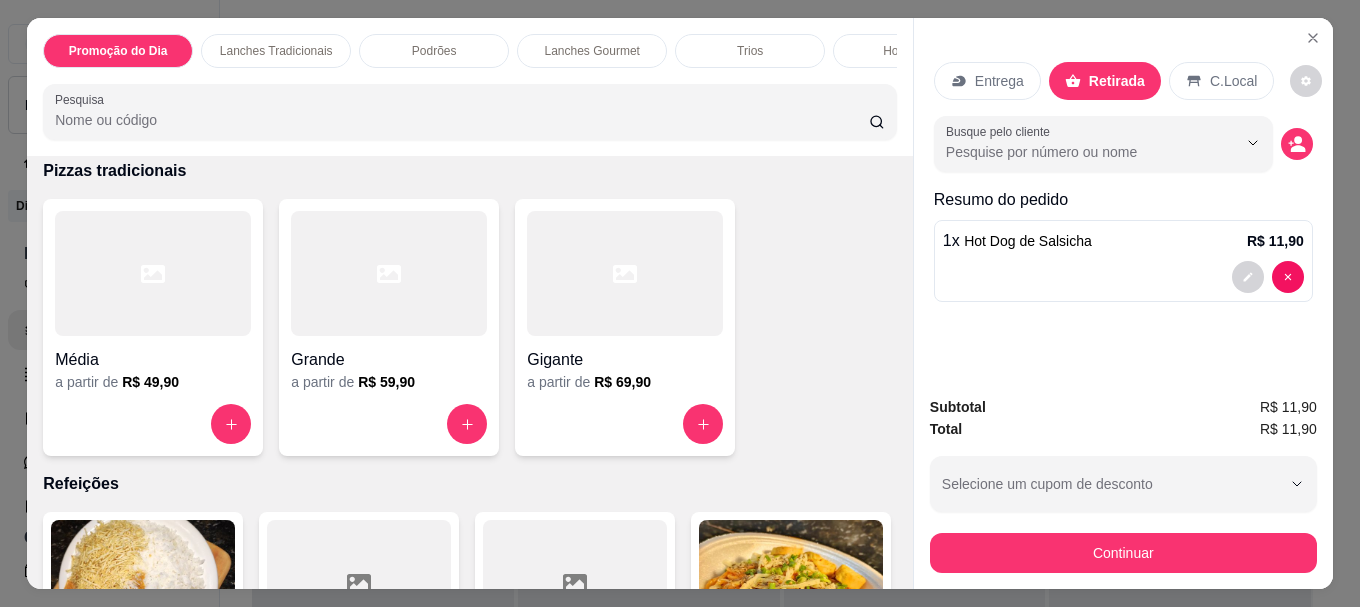 scroll, scrollTop: 3601, scrollLeft: 0, axis: vertical 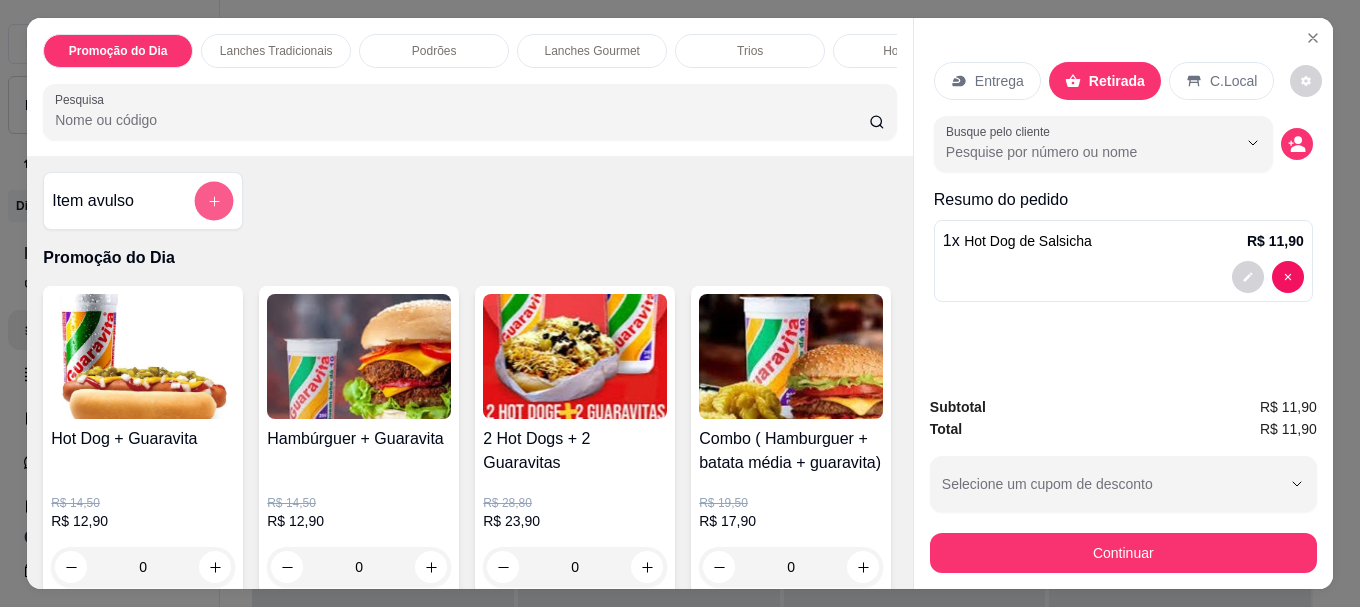 click at bounding box center (214, 201) 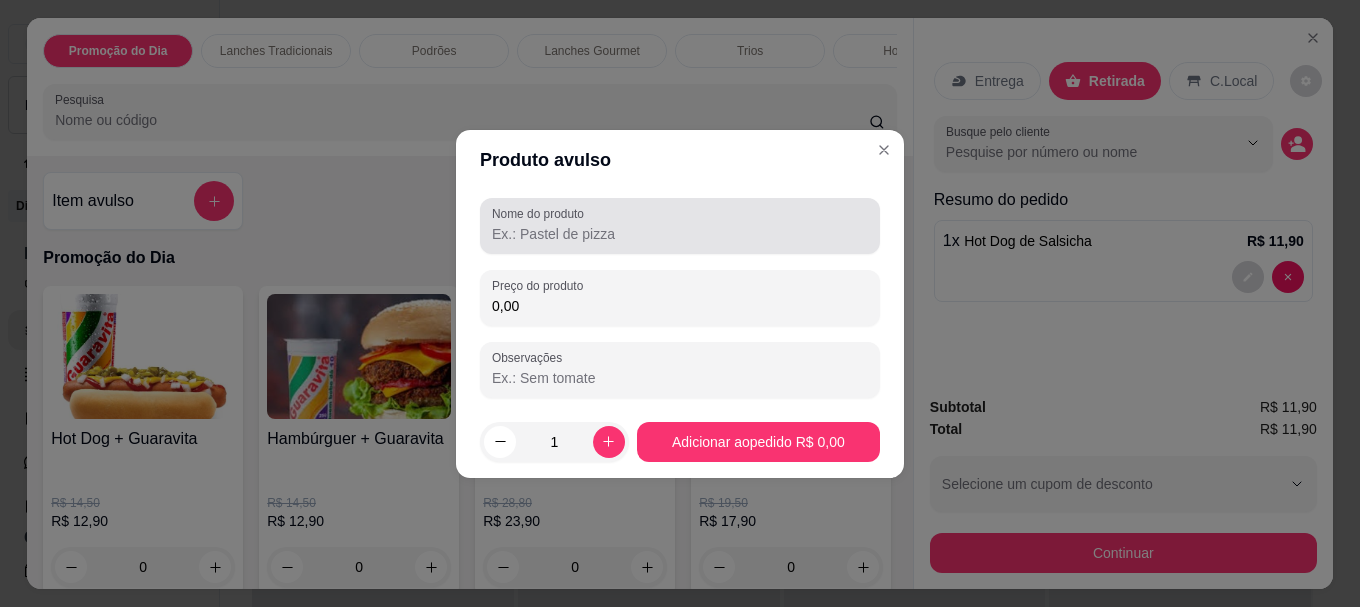click on "Nome do produto" at bounding box center (680, 234) 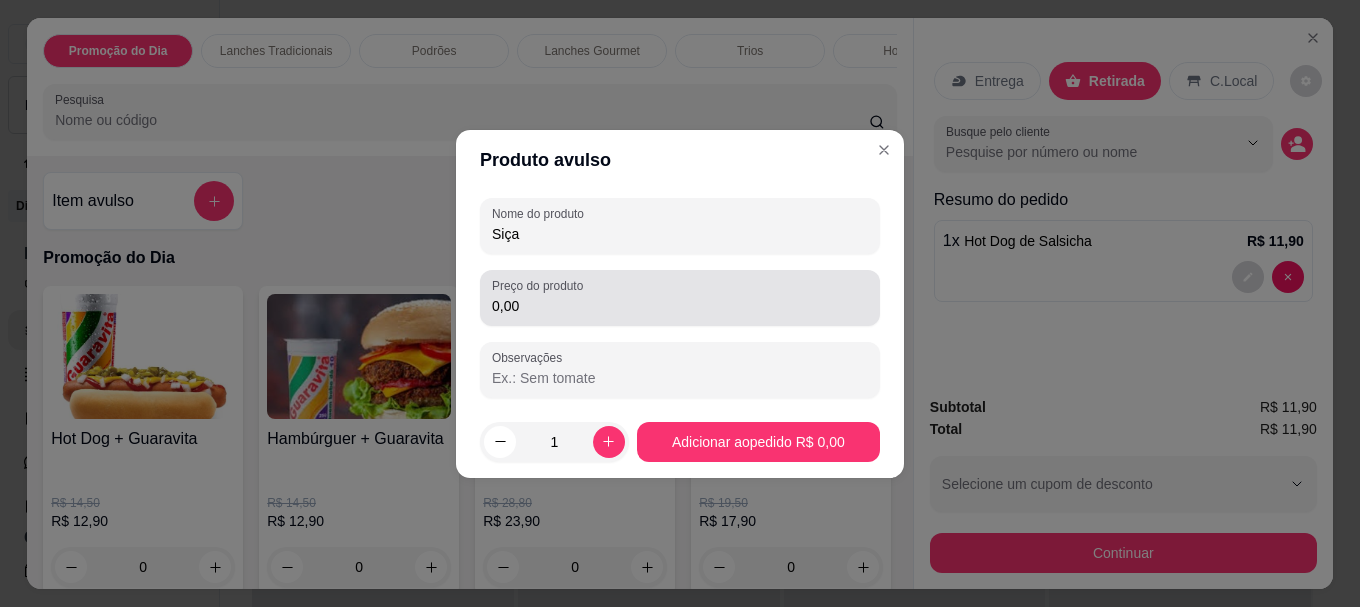 type on "Siça" 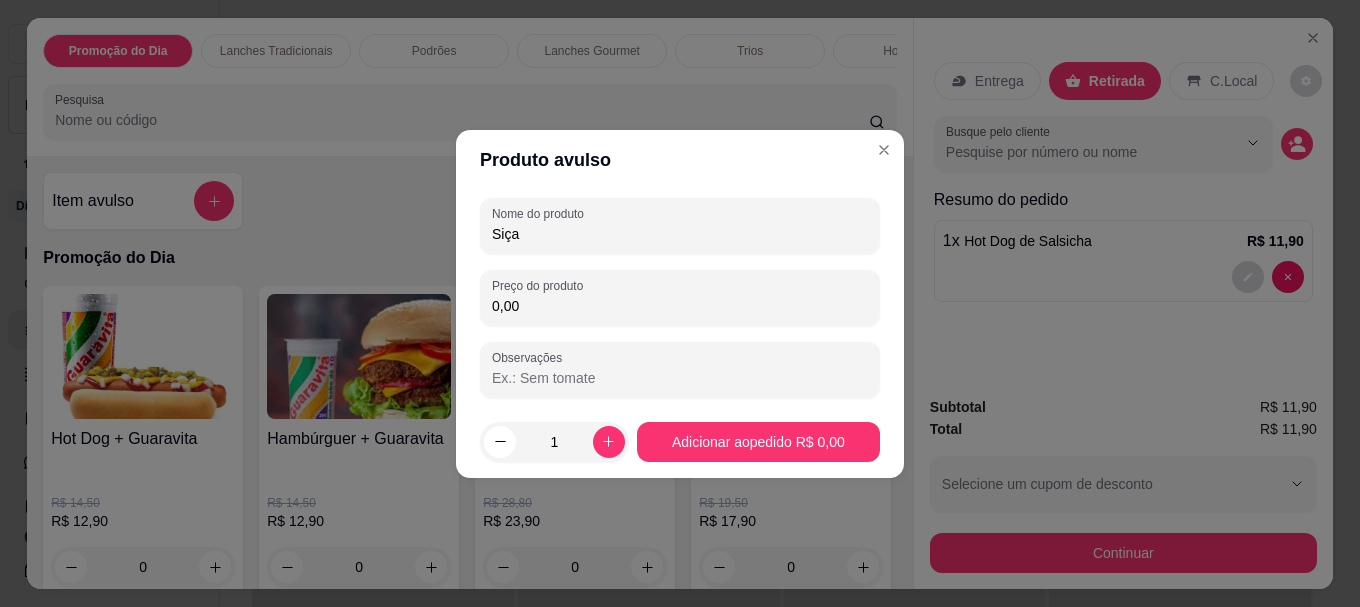 drag, startPoint x: 523, startPoint y: 304, endPoint x: 480, endPoint y: 310, distance: 43.416588 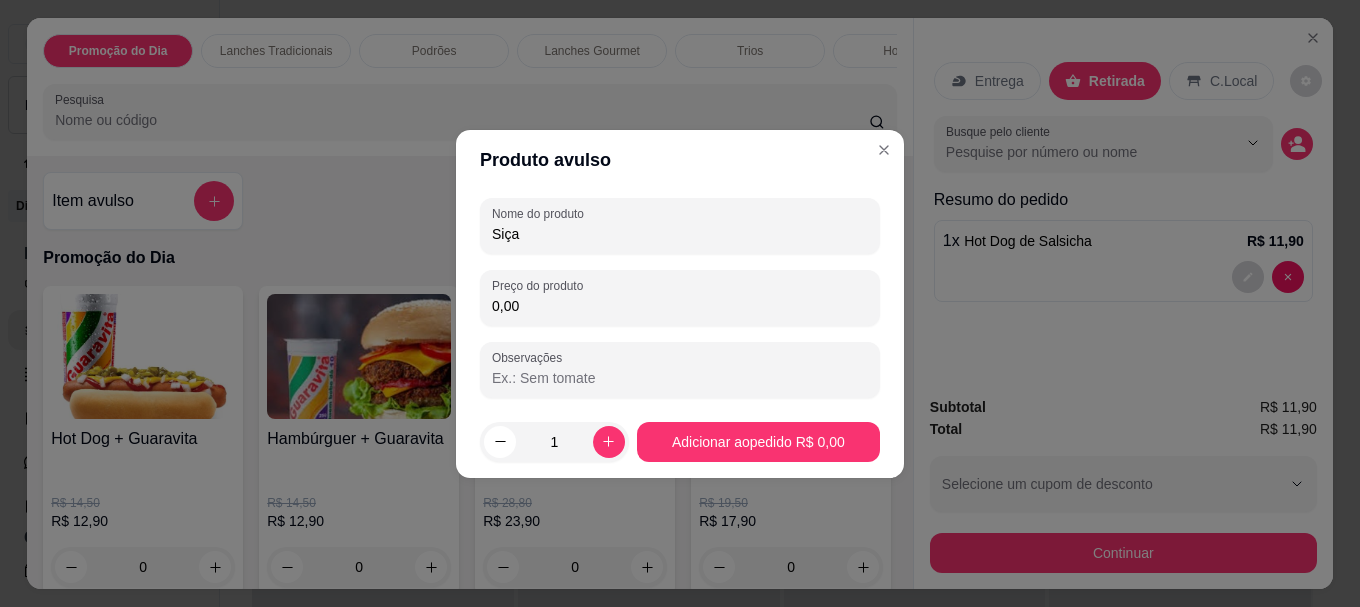 click on "Preço do produto 0,00" at bounding box center (680, 298) 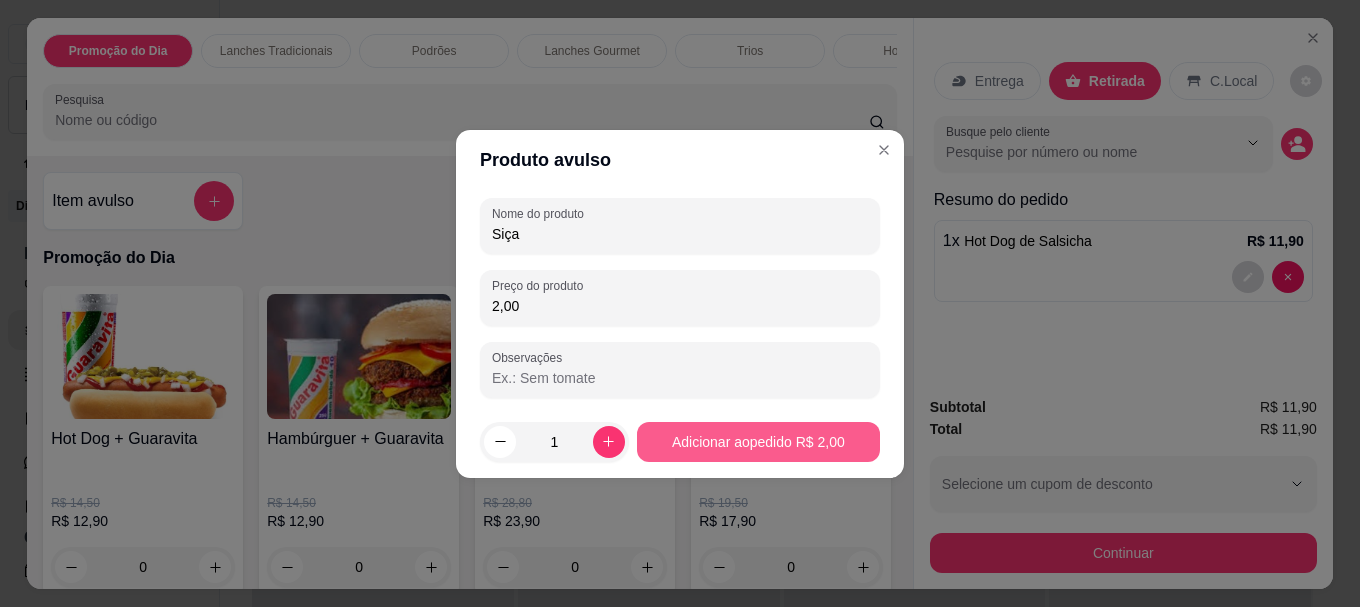 type on "2,00" 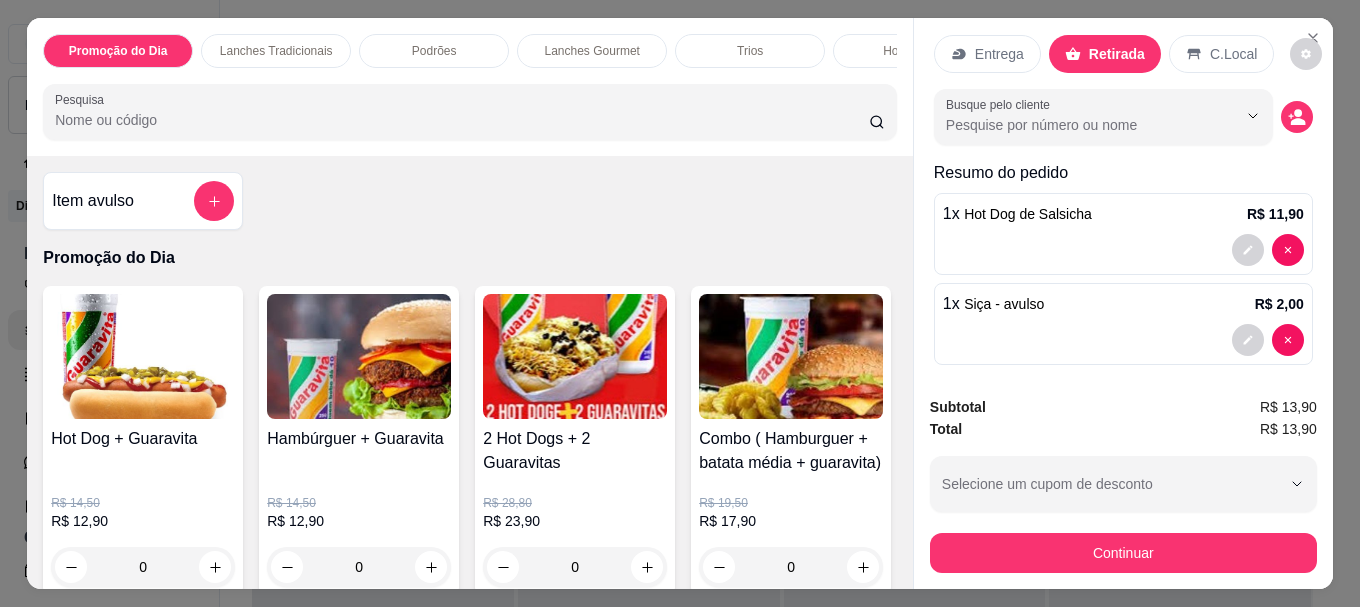 scroll, scrollTop: 40, scrollLeft: 0, axis: vertical 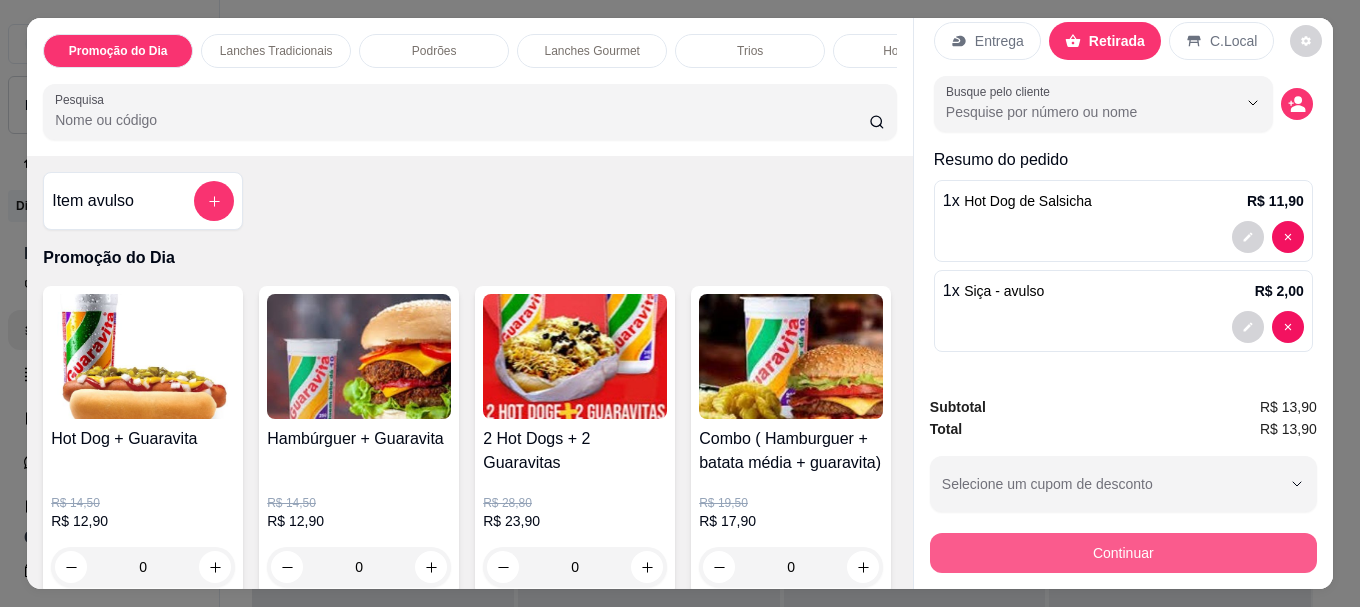 click on "Continuar" at bounding box center (1123, 553) 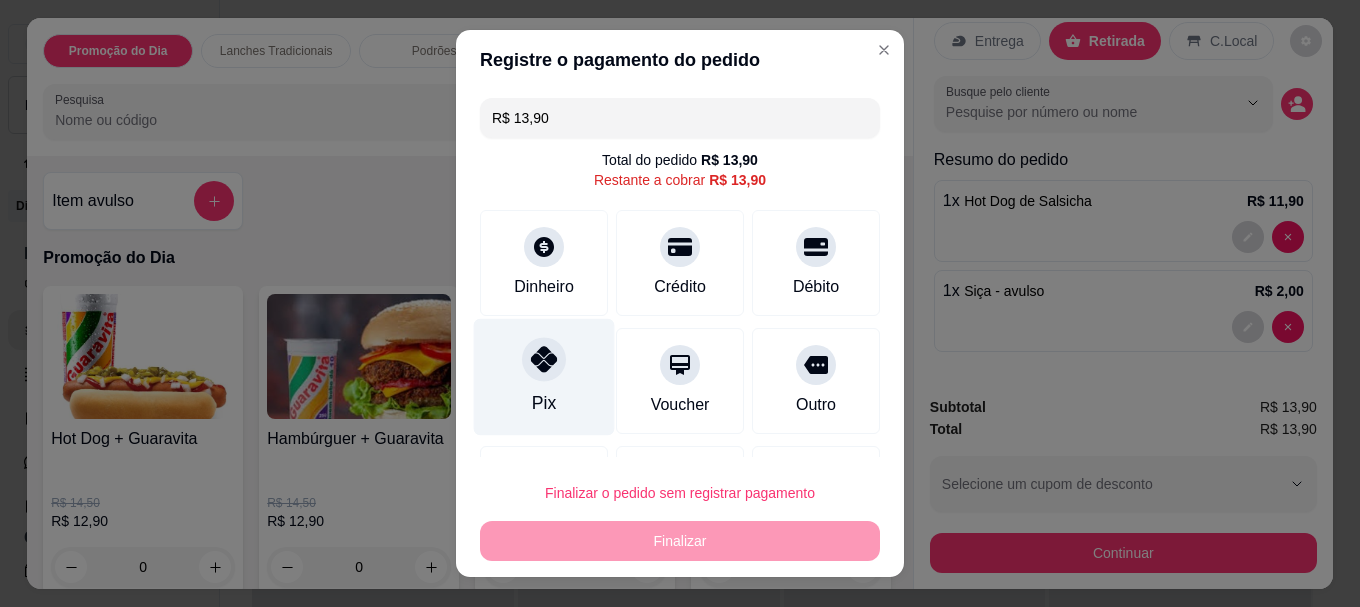 click on "Pix" at bounding box center (544, 377) 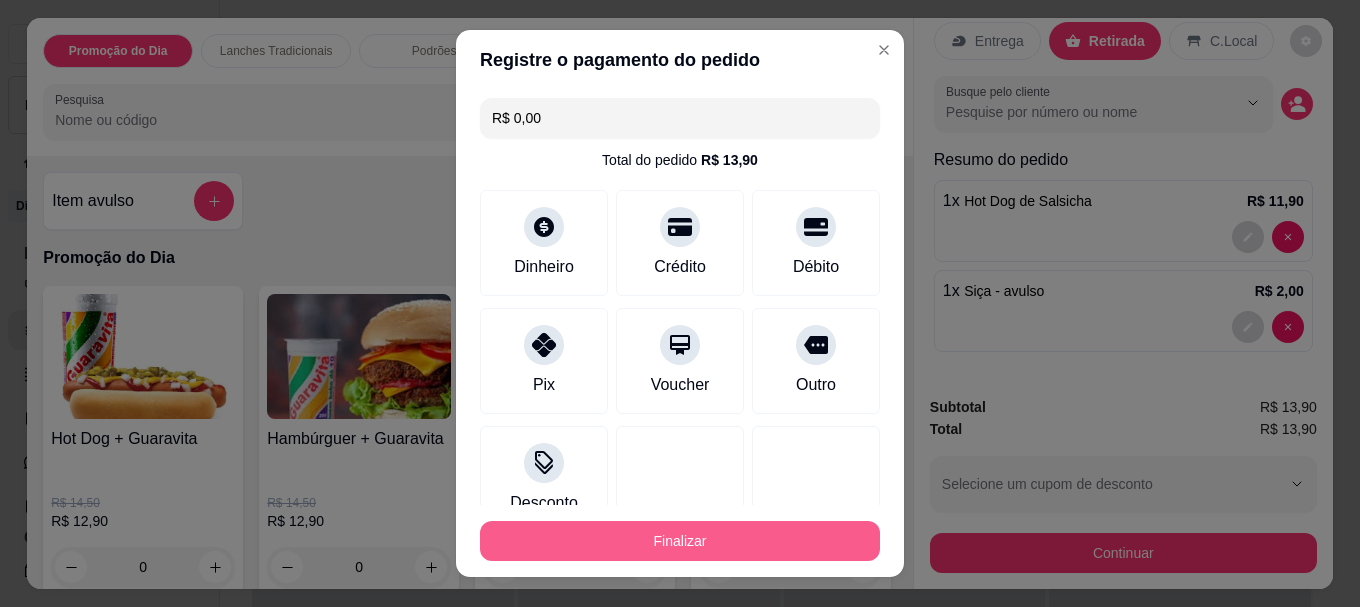 click on "Finalizar" at bounding box center [680, 541] 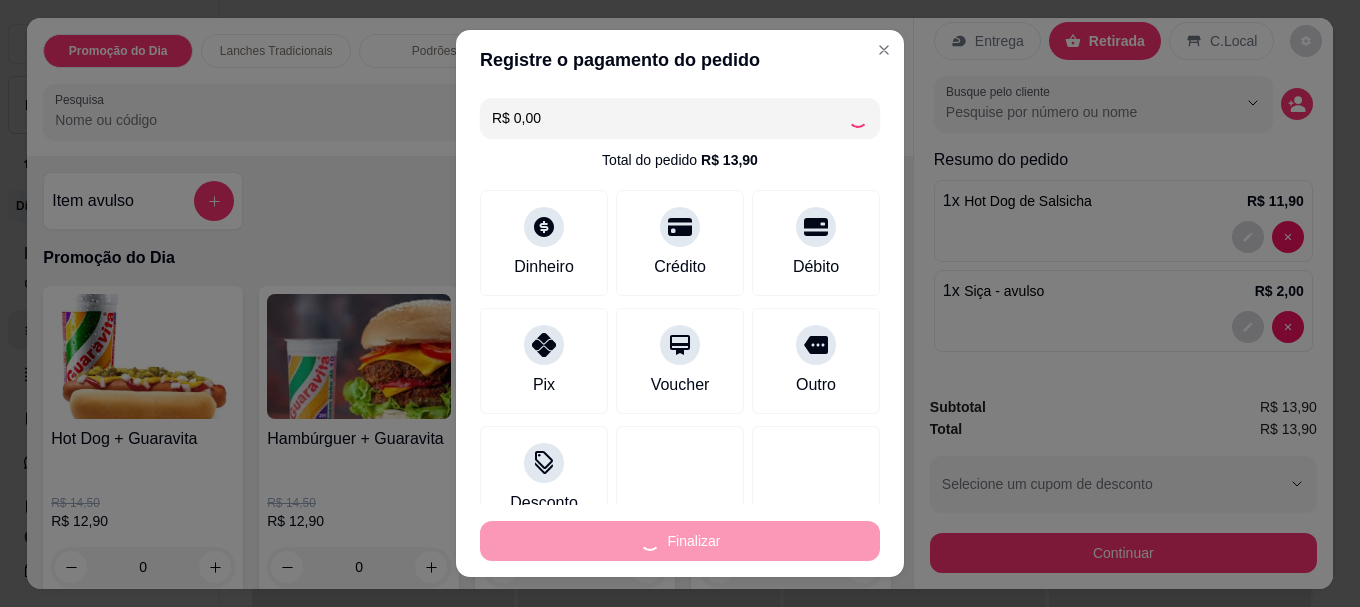 type on "0" 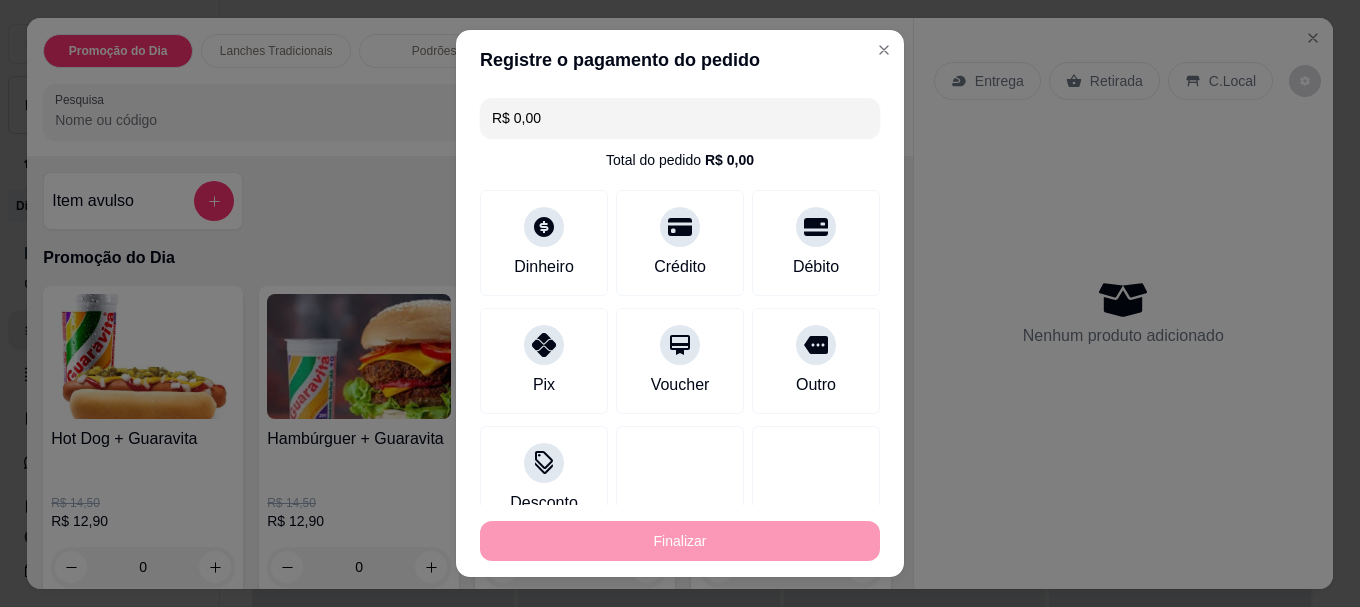 type on "-R$ 13,90" 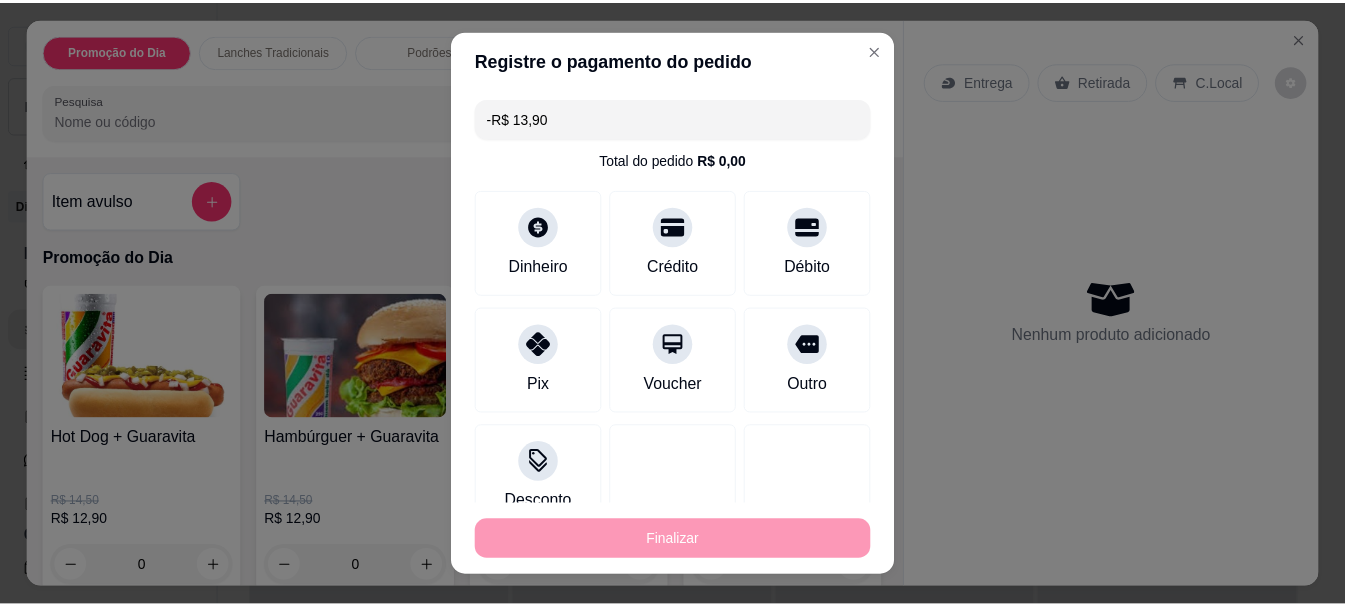 scroll, scrollTop: 0, scrollLeft: 0, axis: both 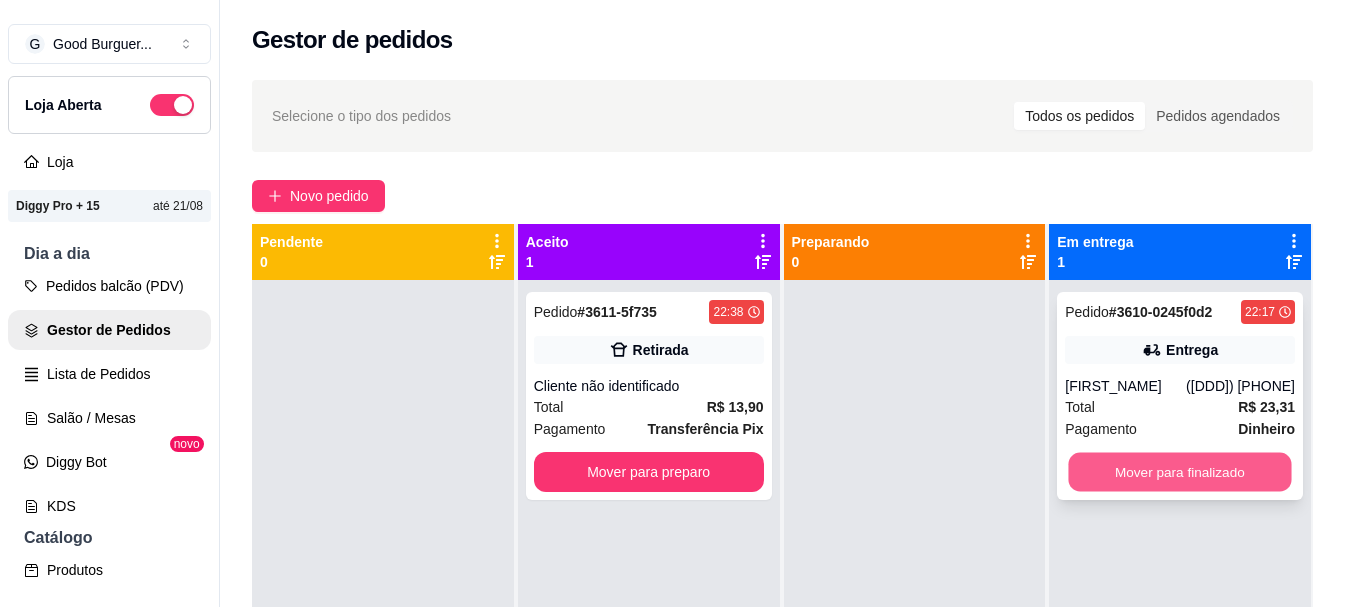 click on "Mover para finalizado" at bounding box center [1180, 472] 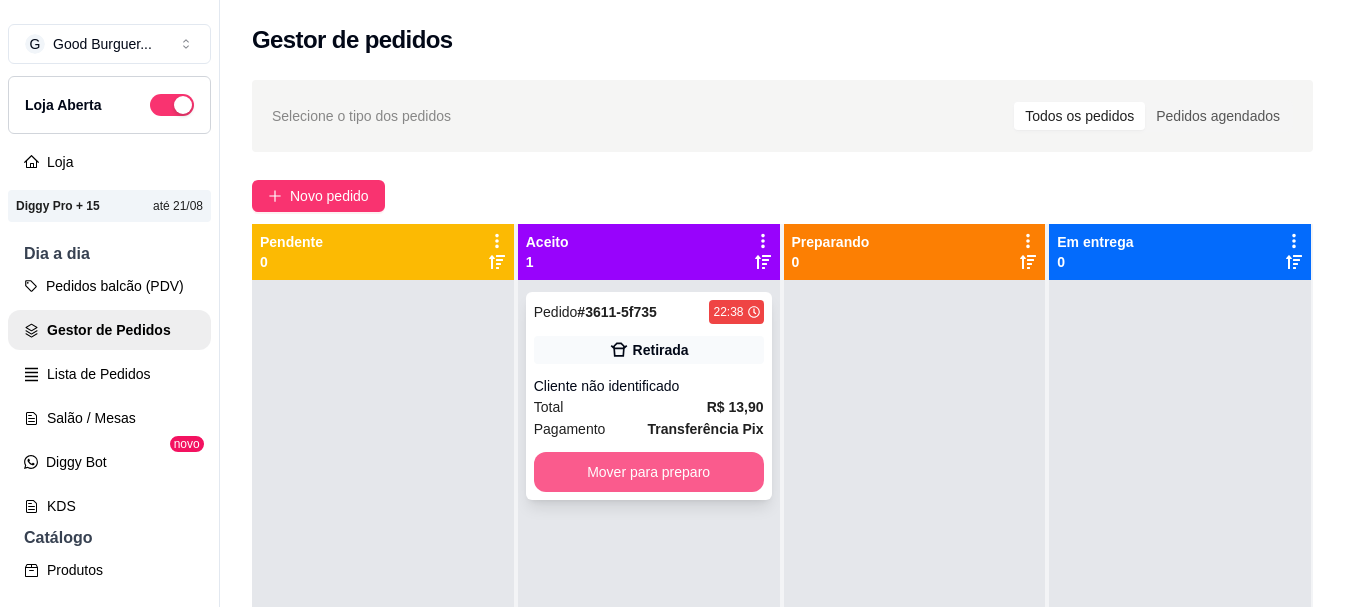 click on "Mover para preparo" at bounding box center [649, 472] 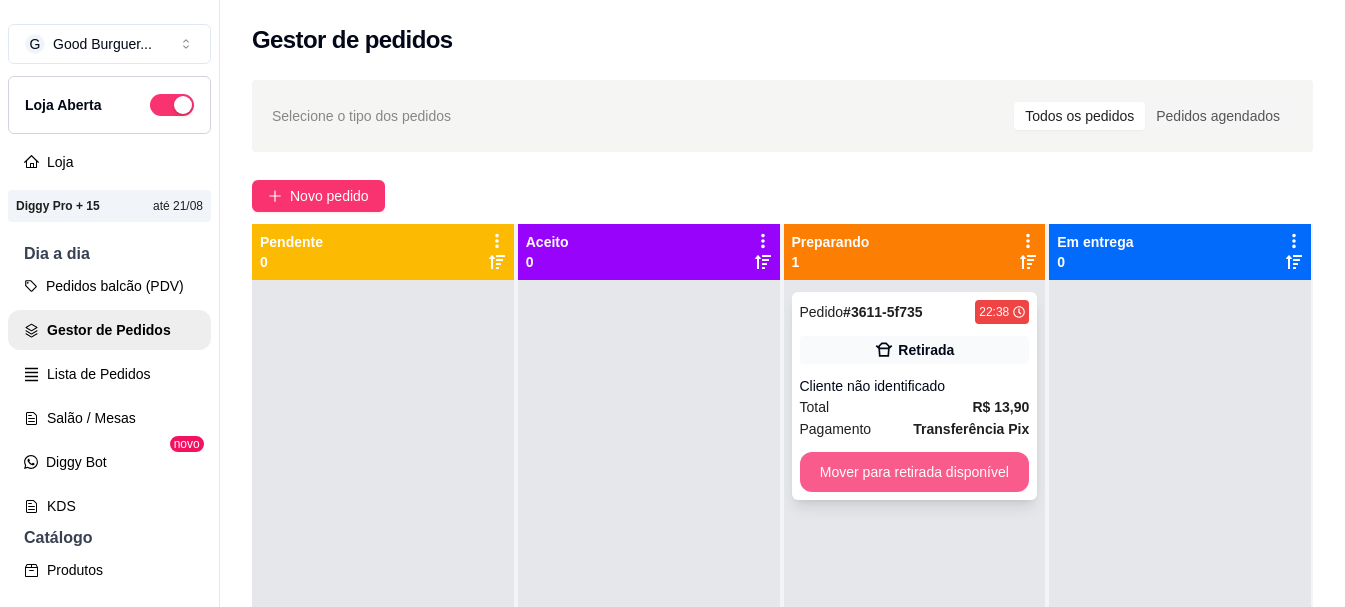 click on "Mover para retirada disponível" at bounding box center (915, 472) 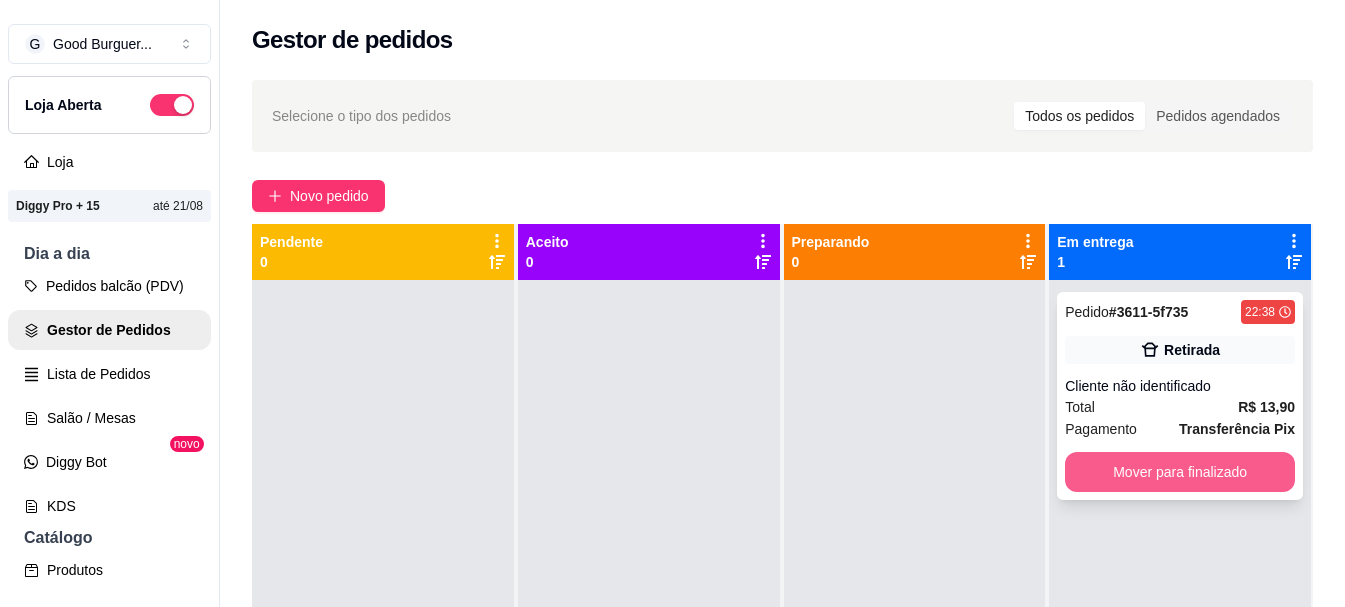 click on "Mover para finalizado" at bounding box center (1180, 472) 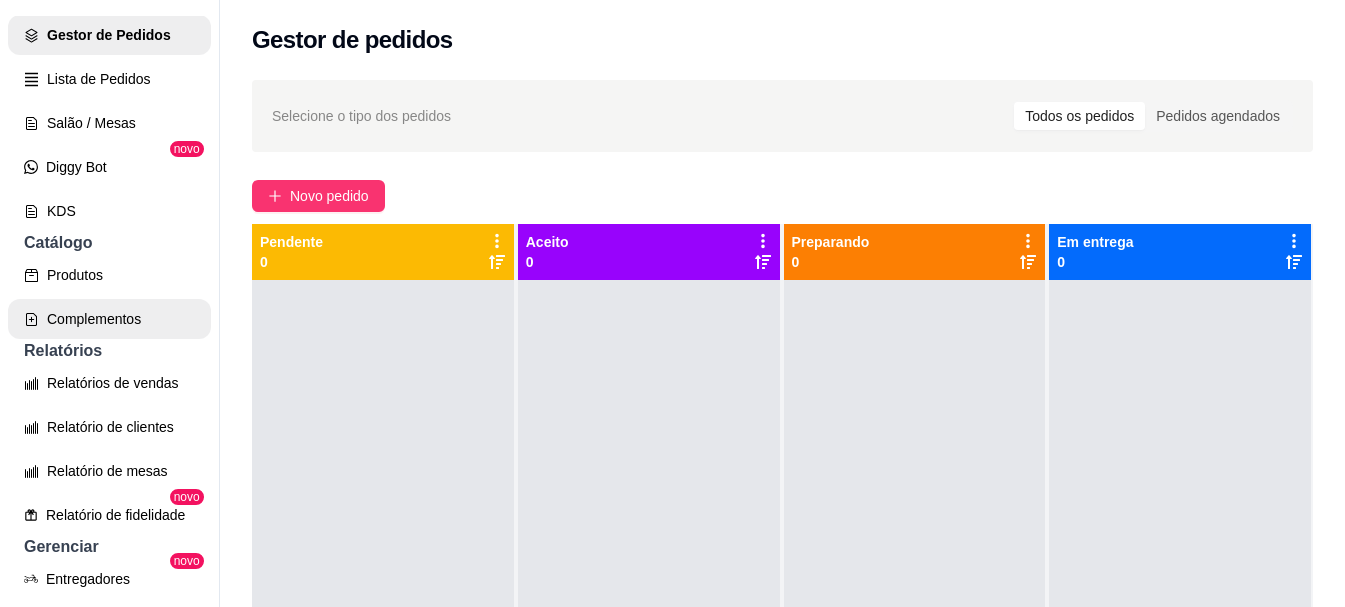 scroll, scrollTop: 300, scrollLeft: 0, axis: vertical 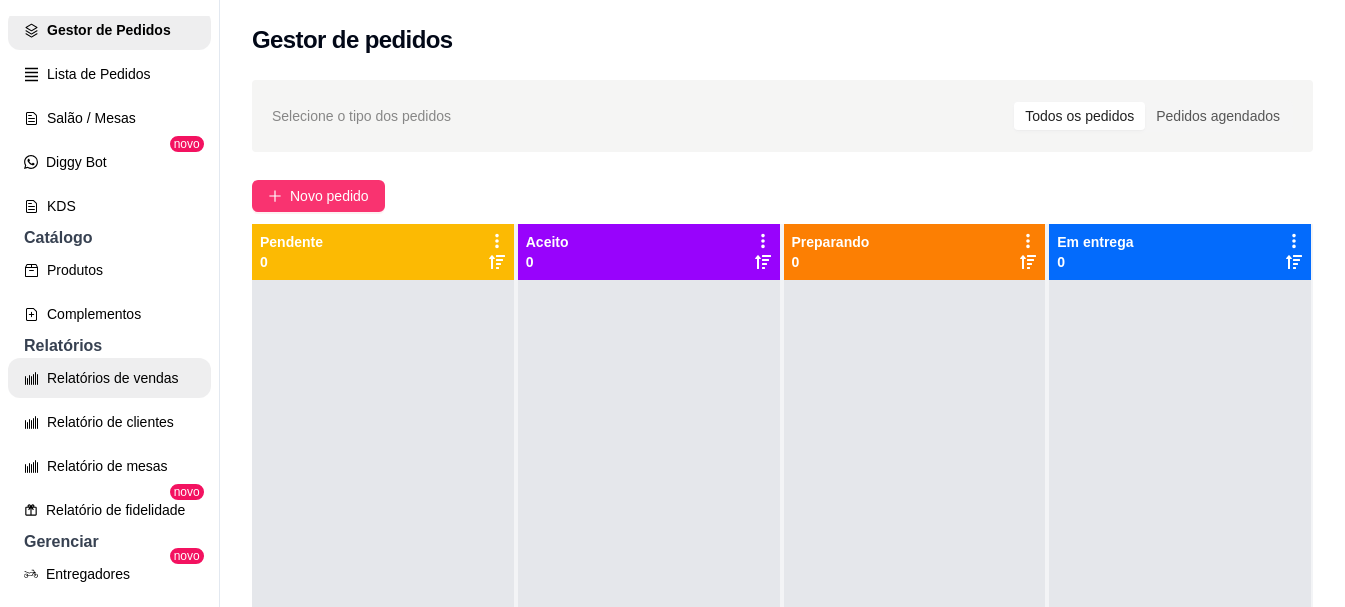 click on "Relatórios de vendas" at bounding box center (109, 378) 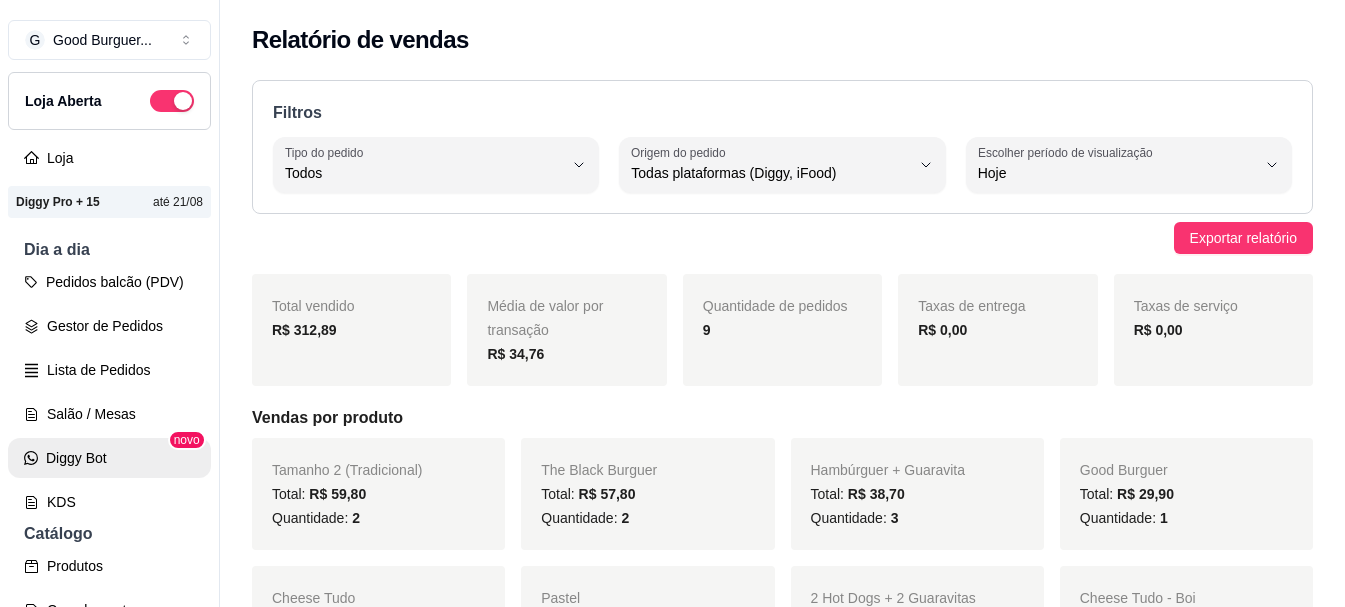 scroll, scrollTop: 0, scrollLeft: 0, axis: both 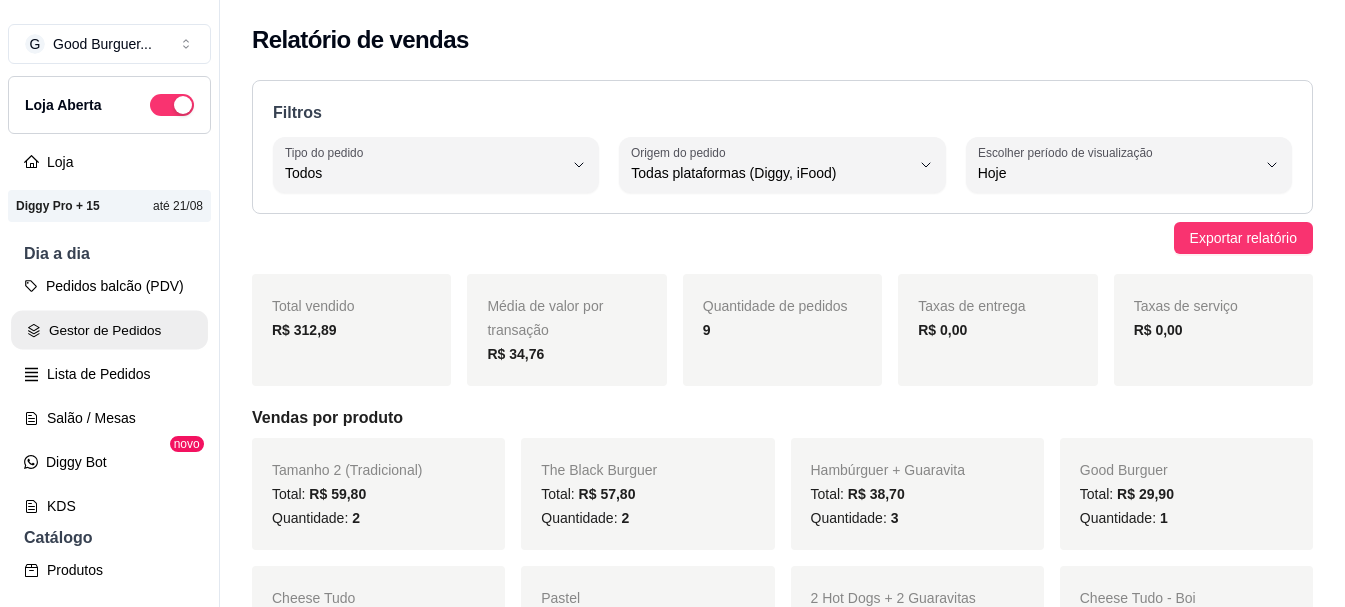 click on "Gestor de Pedidos" at bounding box center [109, 330] 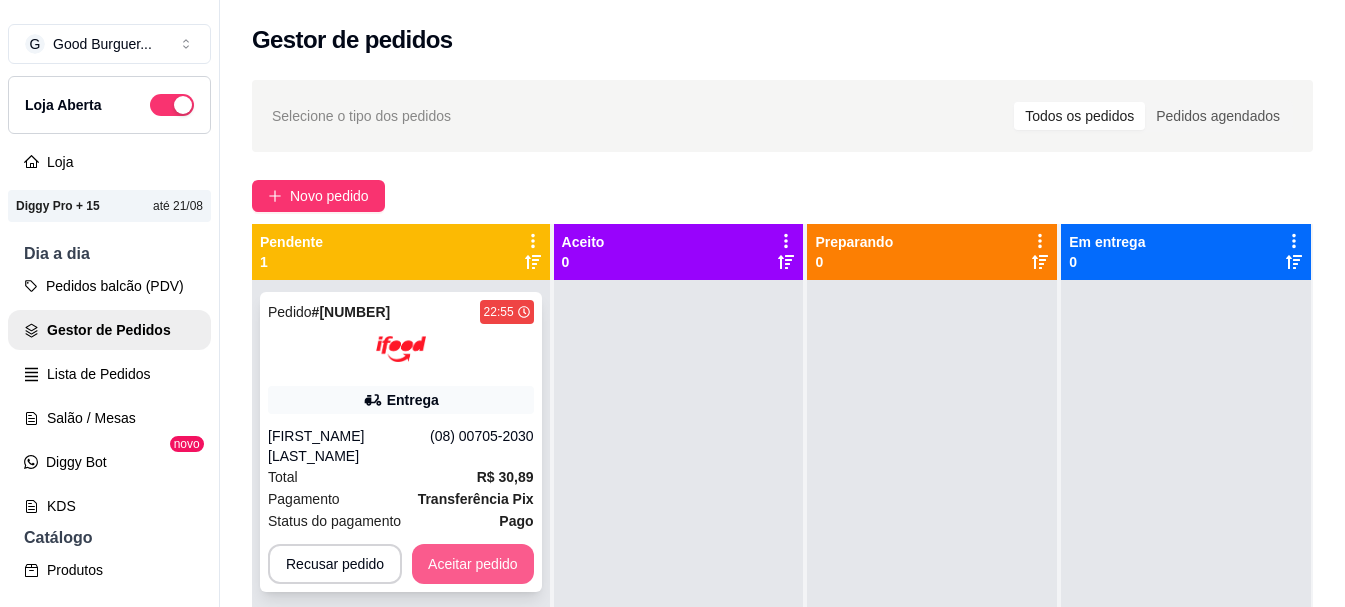 click on "Aceitar pedido" at bounding box center (473, 564) 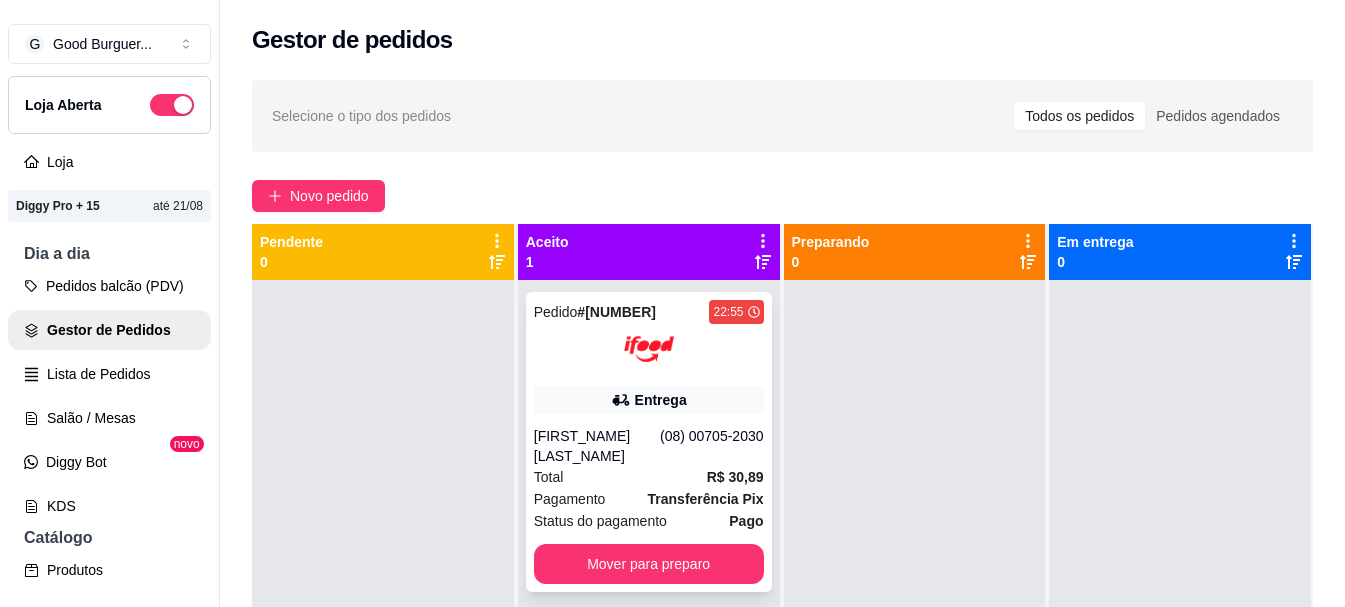 click on "Total R$ 30,89" at bounding box center [649, 477] 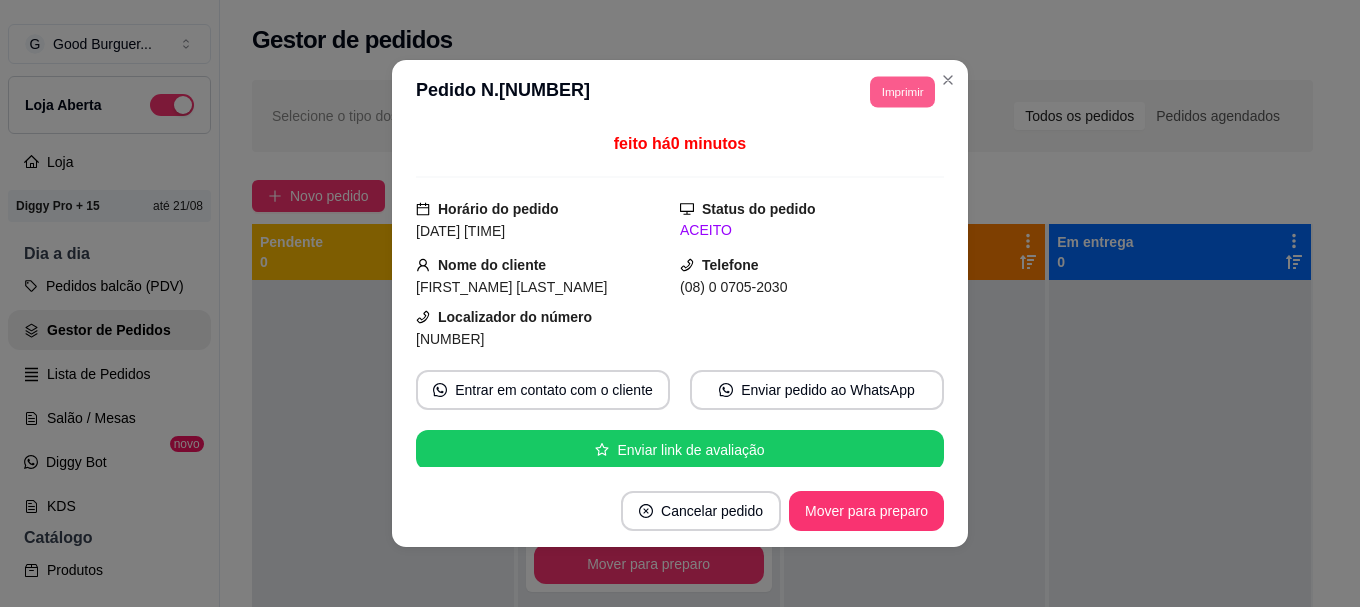 click on "Imprimir" at bounding box center [902, 91] 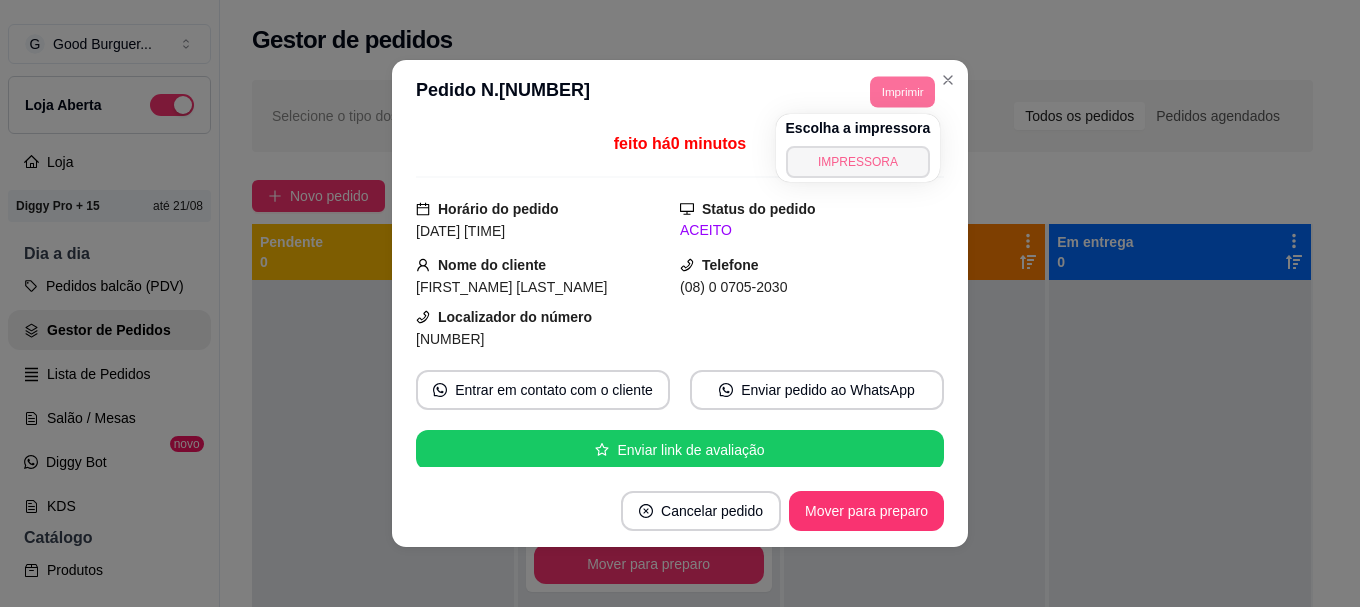 click on "IMPRESSORA" at bounding box center [858, 162] 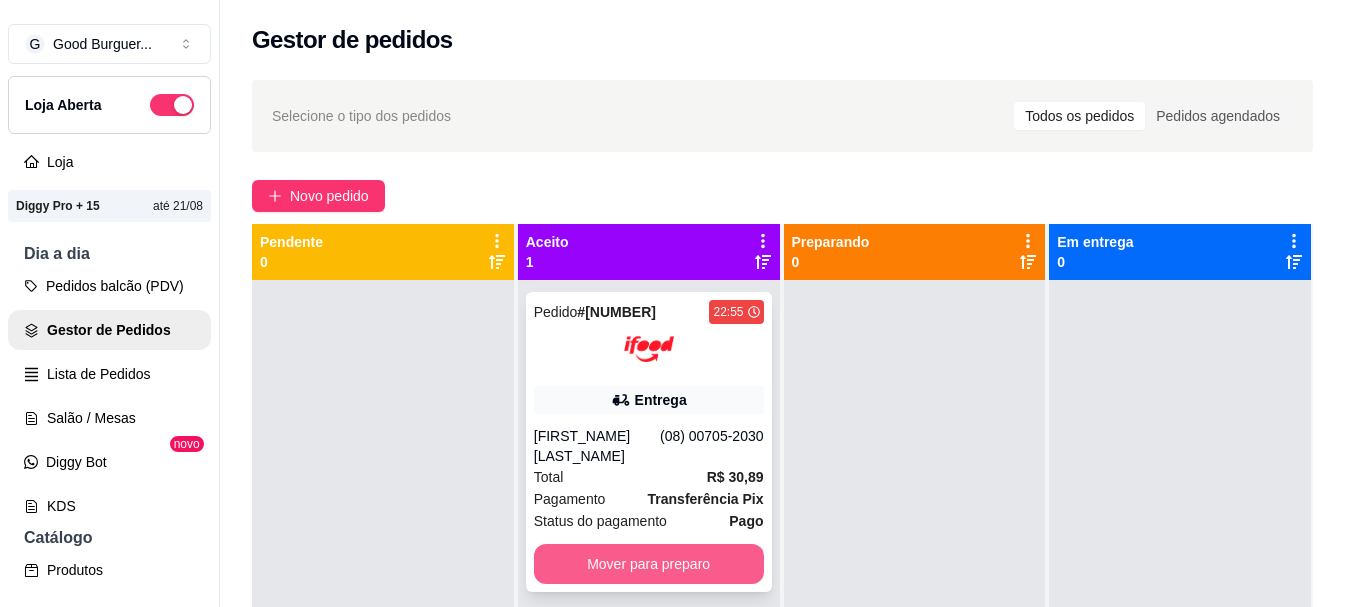 click on "Mover para preparo" at bounding box center (649, 564) 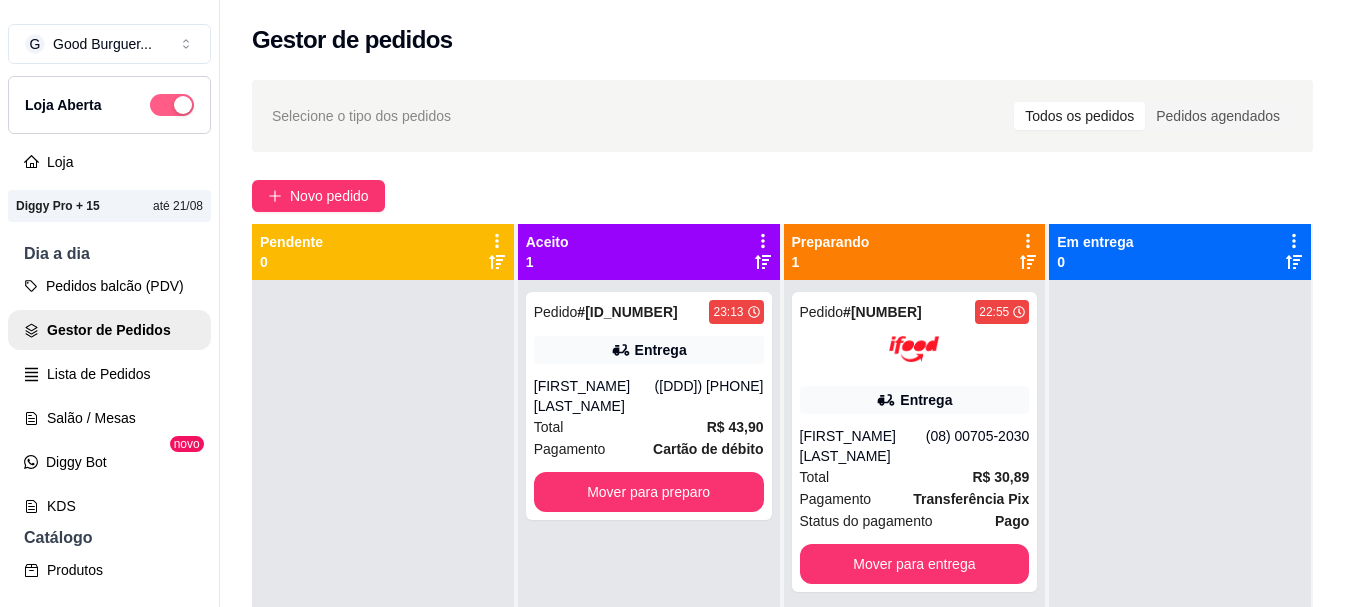 click at bounding box center (172, 105) 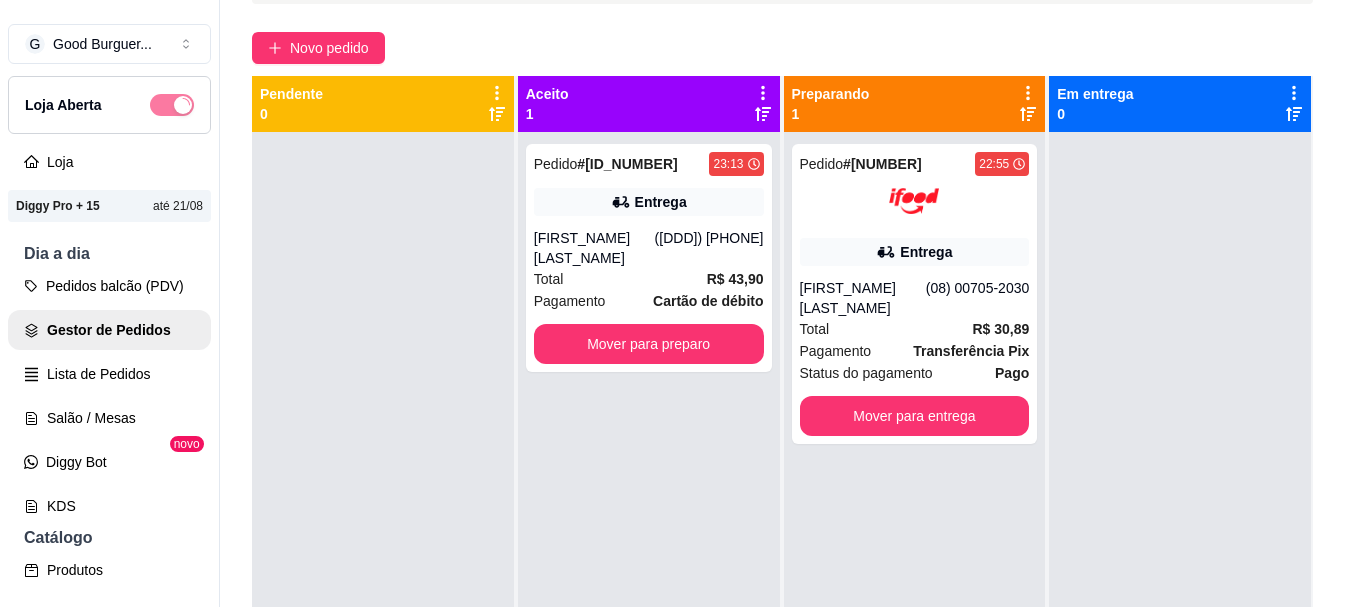 scroll, scrollTop: 200, scrollLeft: 0, axis: vertical 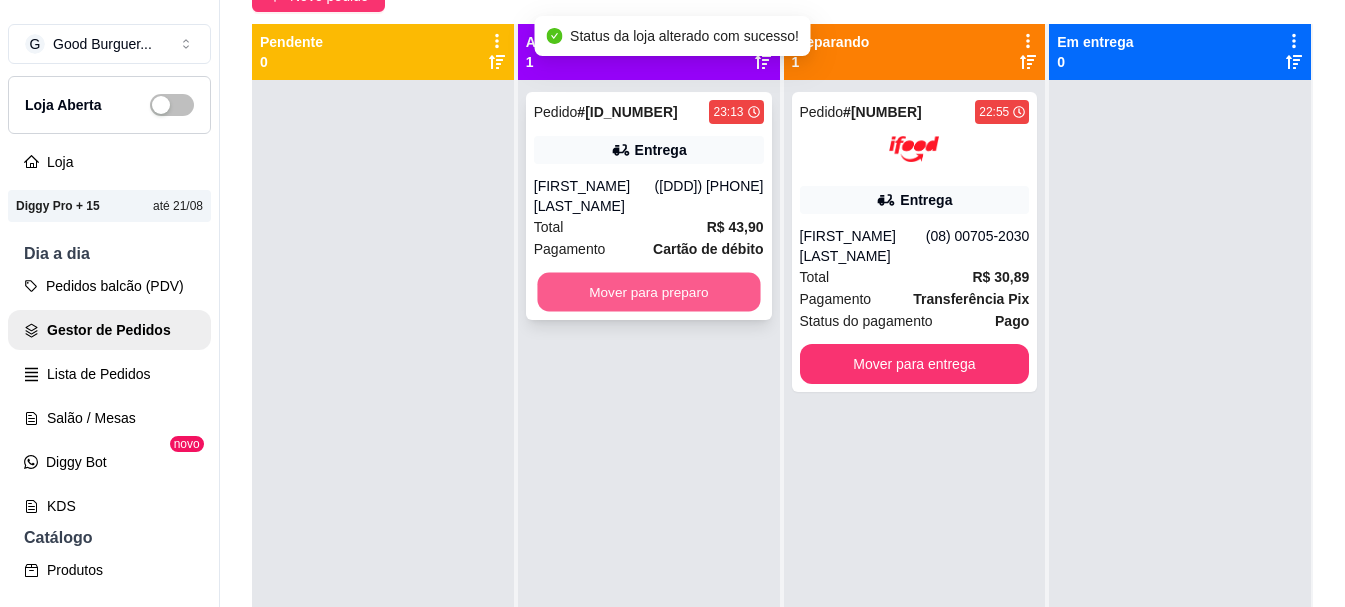 click on "Mover para preparo" at bounding box center (648, 292) 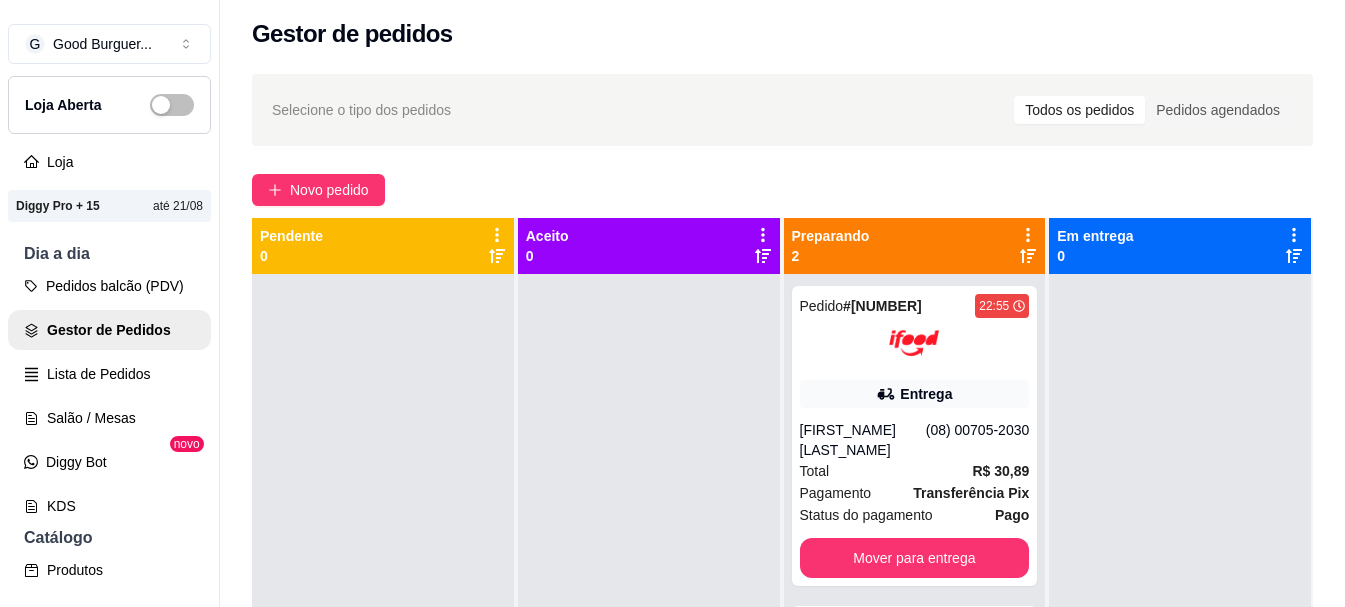 scroll, scrollTop: 0, scrollLeft: 0, axis: both 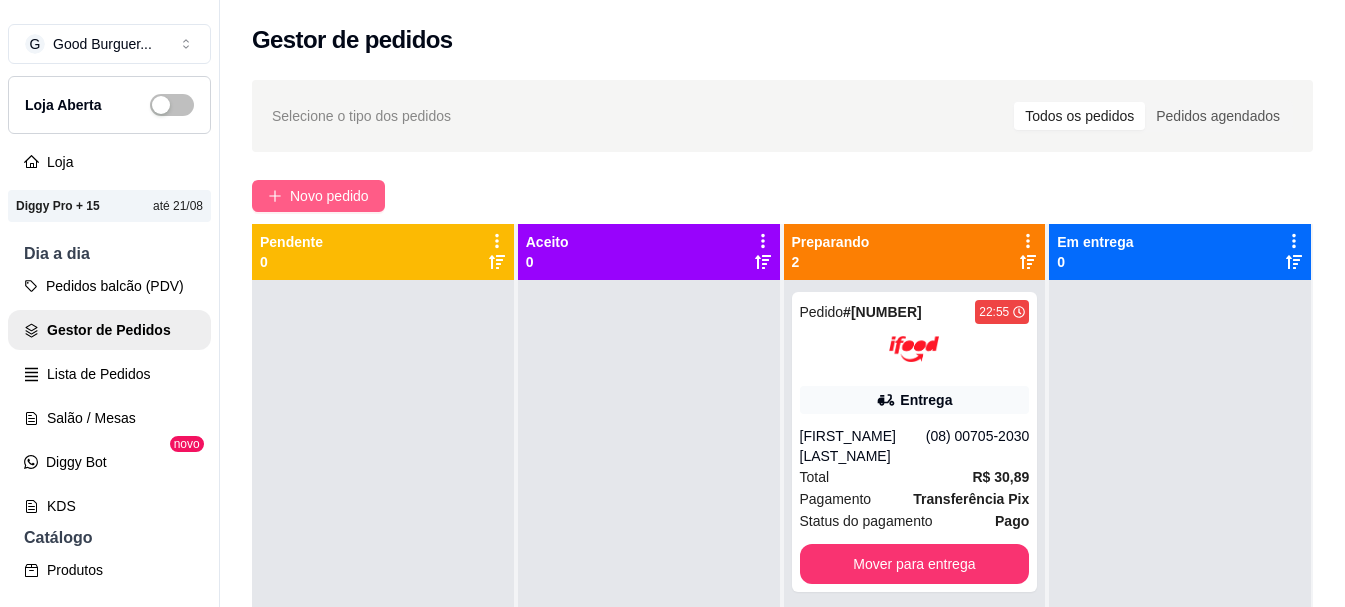 click on "Novo pedido" at bounding box center [329, 196] 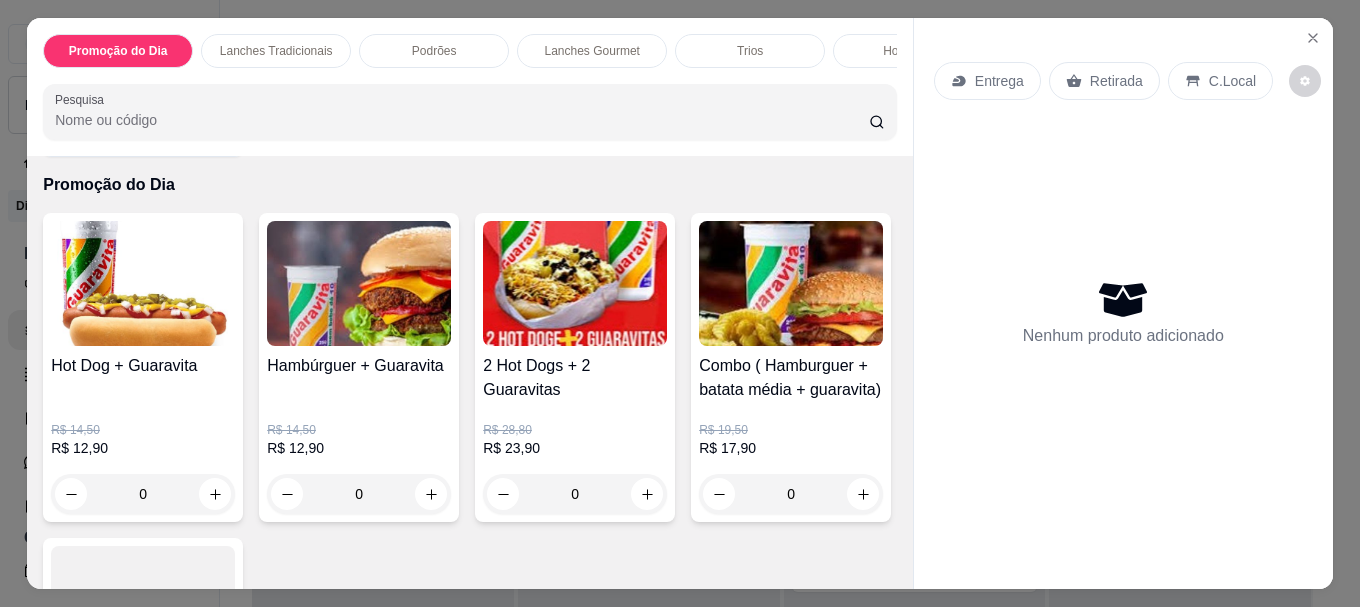 scroll, scrollTop: 200, scrollLeft: 0, axis: vertical 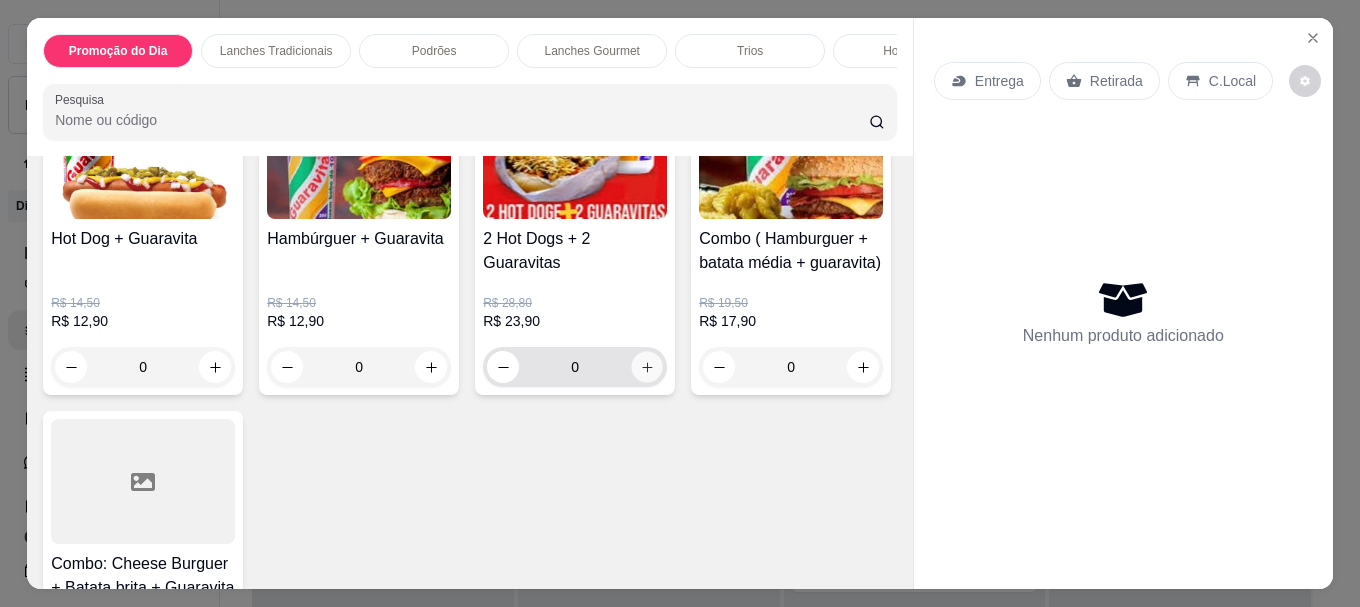 click 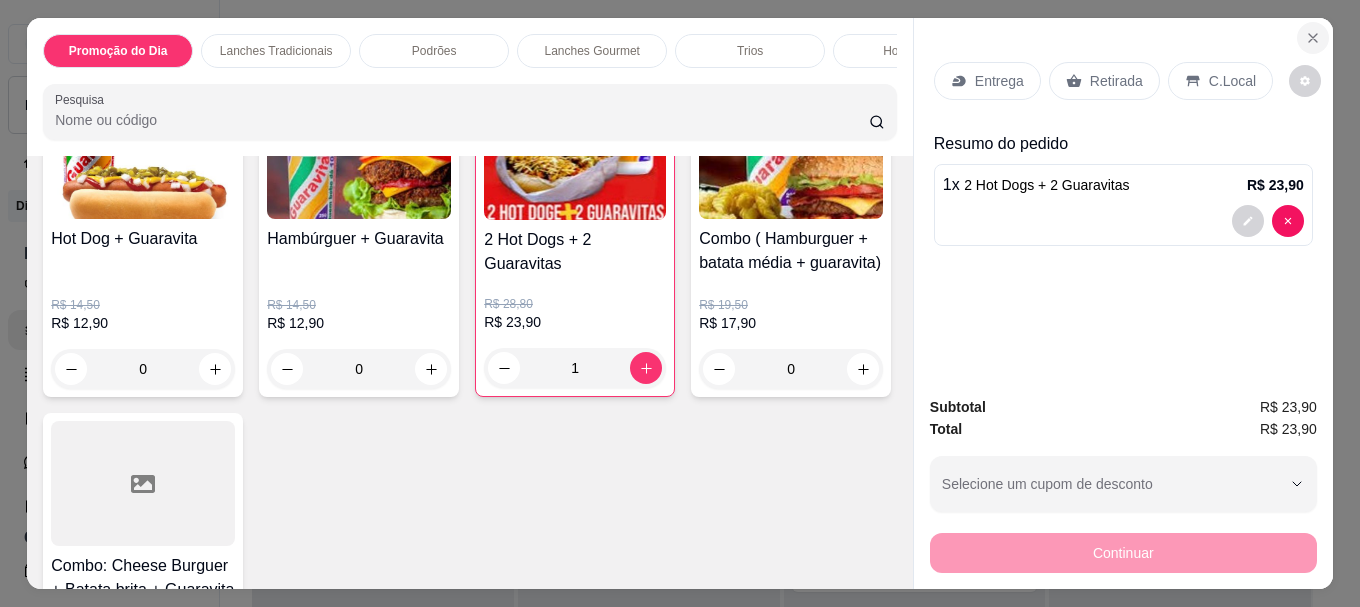 click at bounding box center (1313, 38) 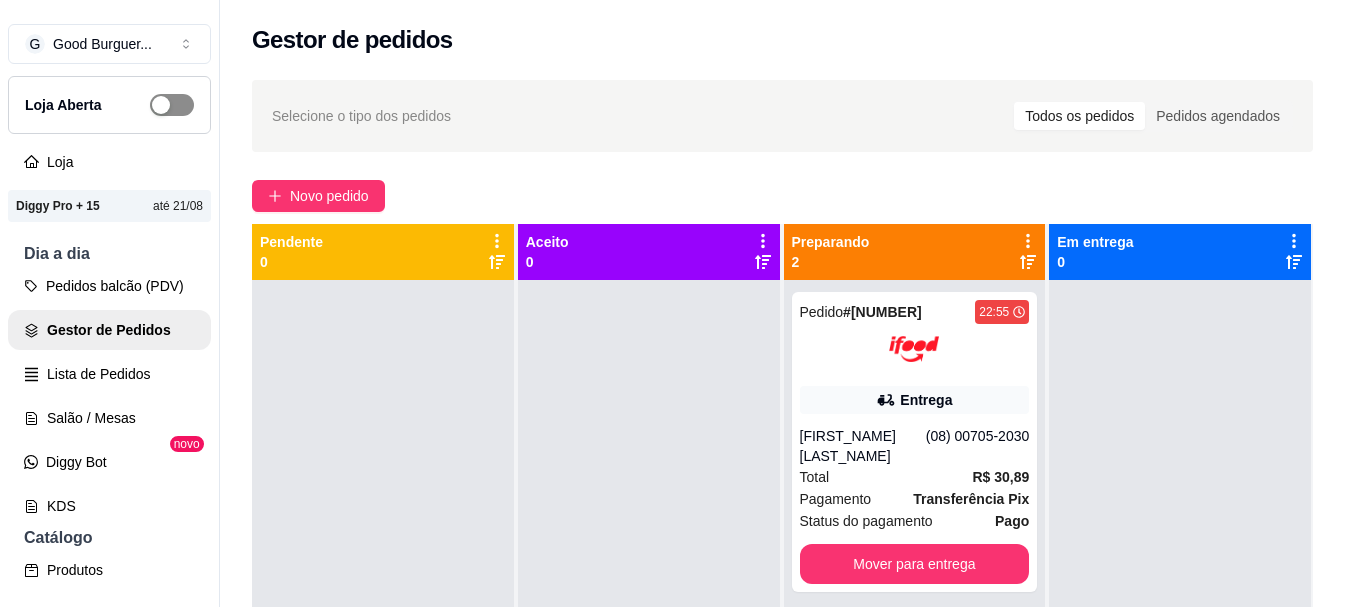 click at bounding box center [172, 105] 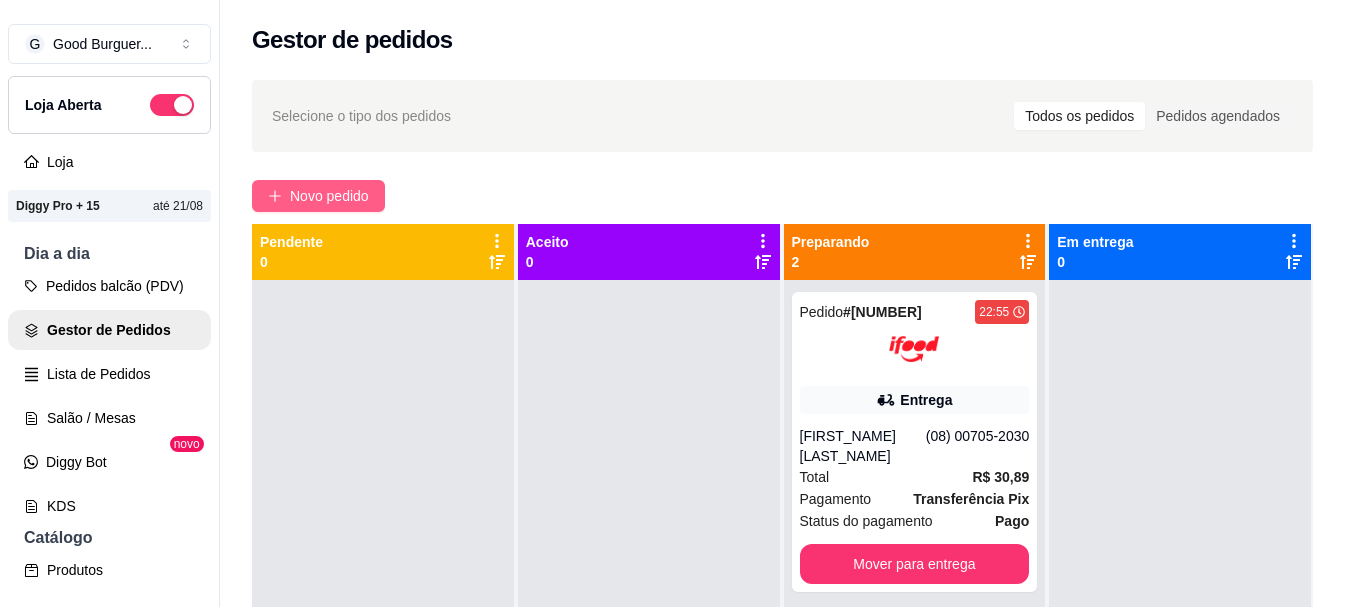 click on "Novo pedido" at bounding box center [329, 196] 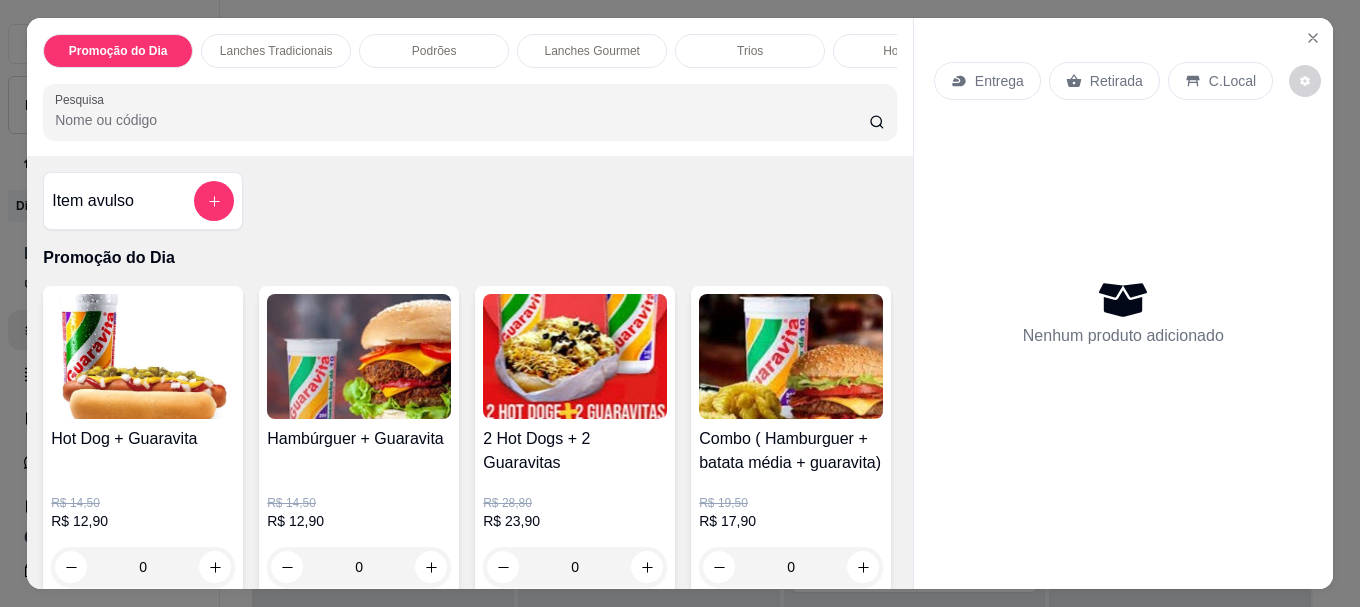 scroll, scrollTop: 100, scrollLeft: 0, axis: vertical 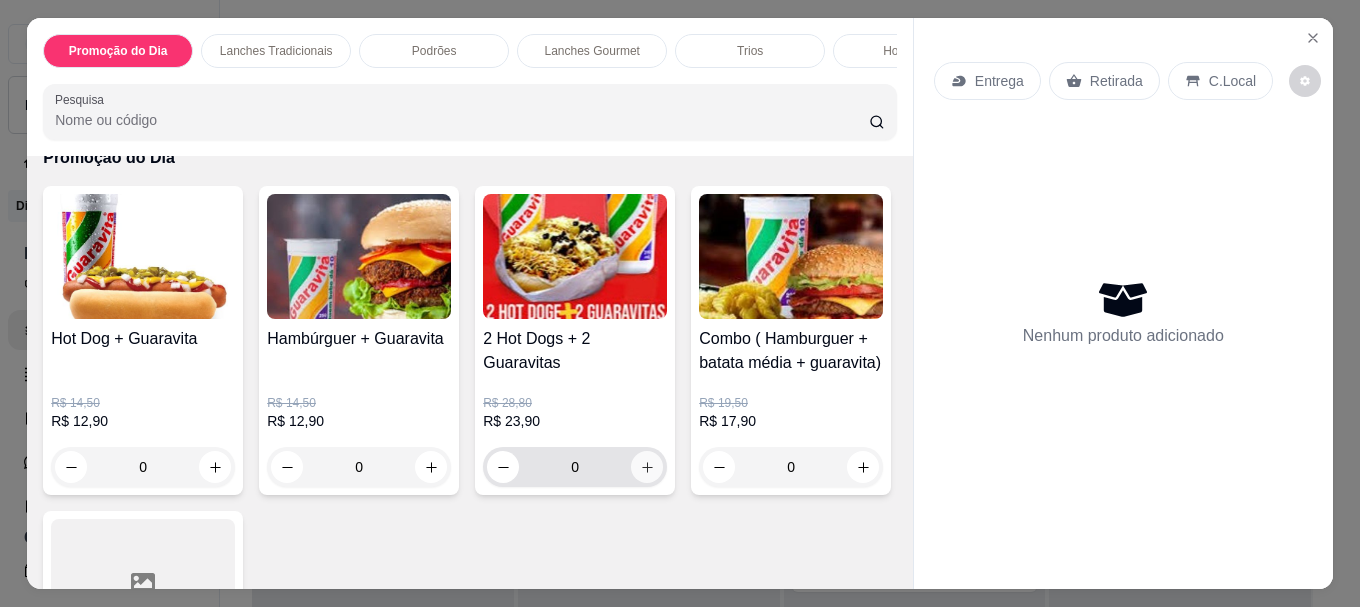 click at bounding box center [647, 467] 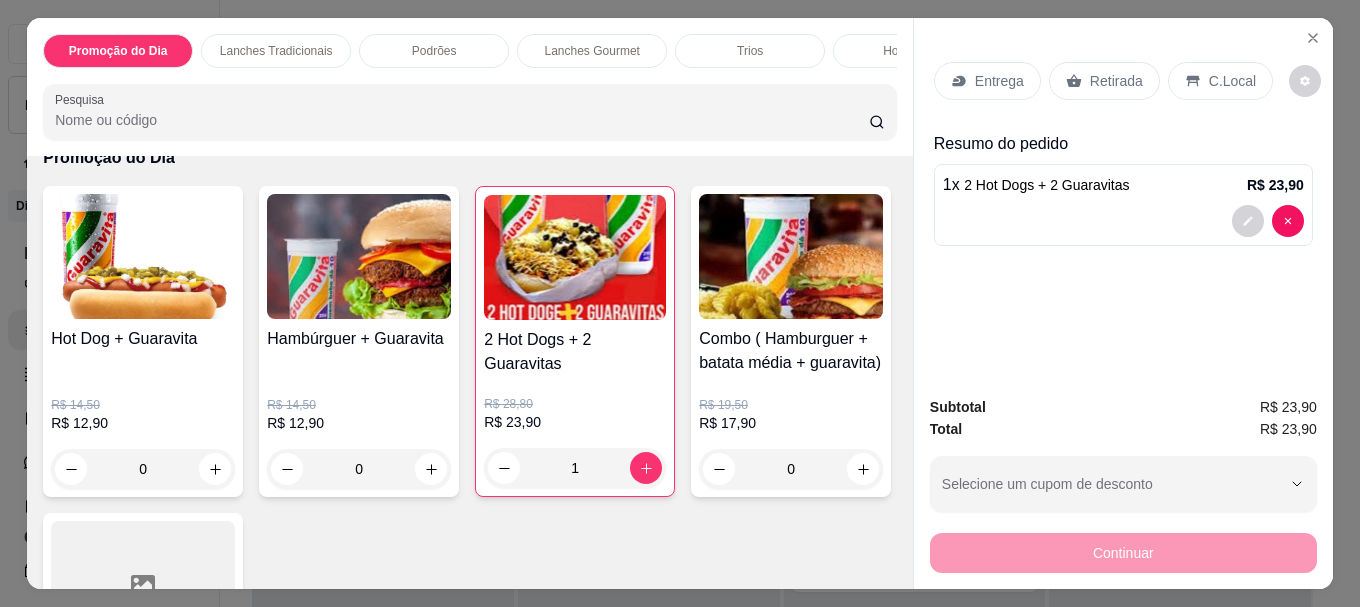 click on "Entrega" at bounding box center (999, 81) 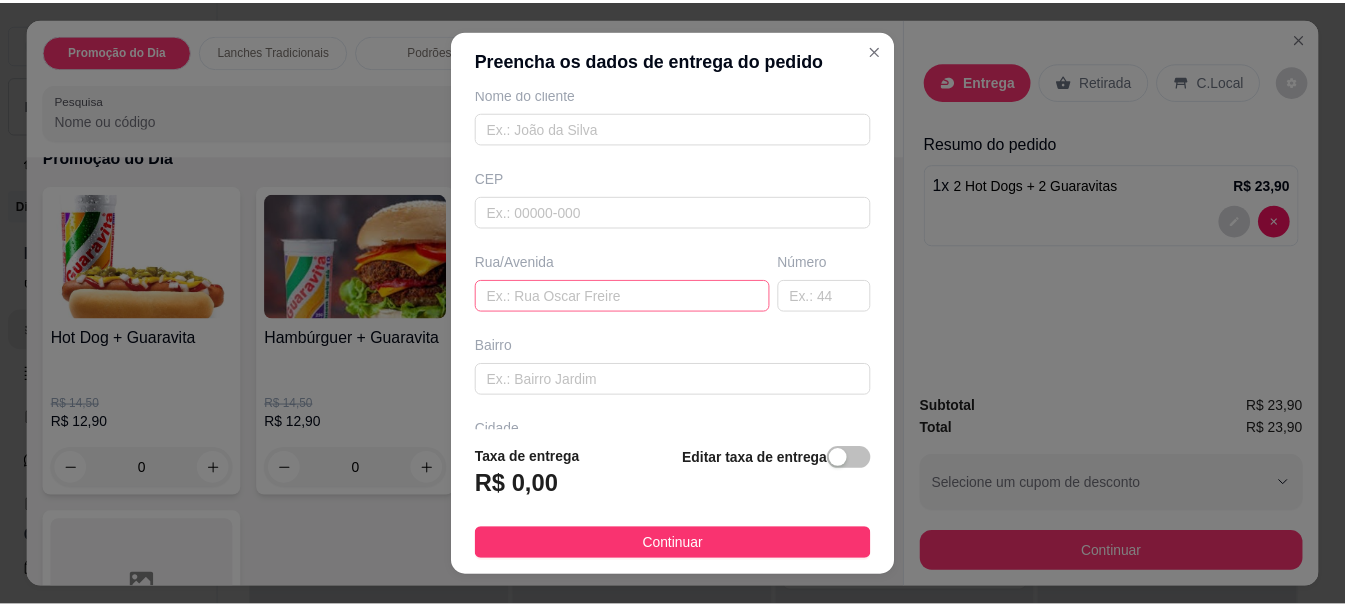 scroll, scrollTop: 200, scrollLeft: 0, axis: vertical 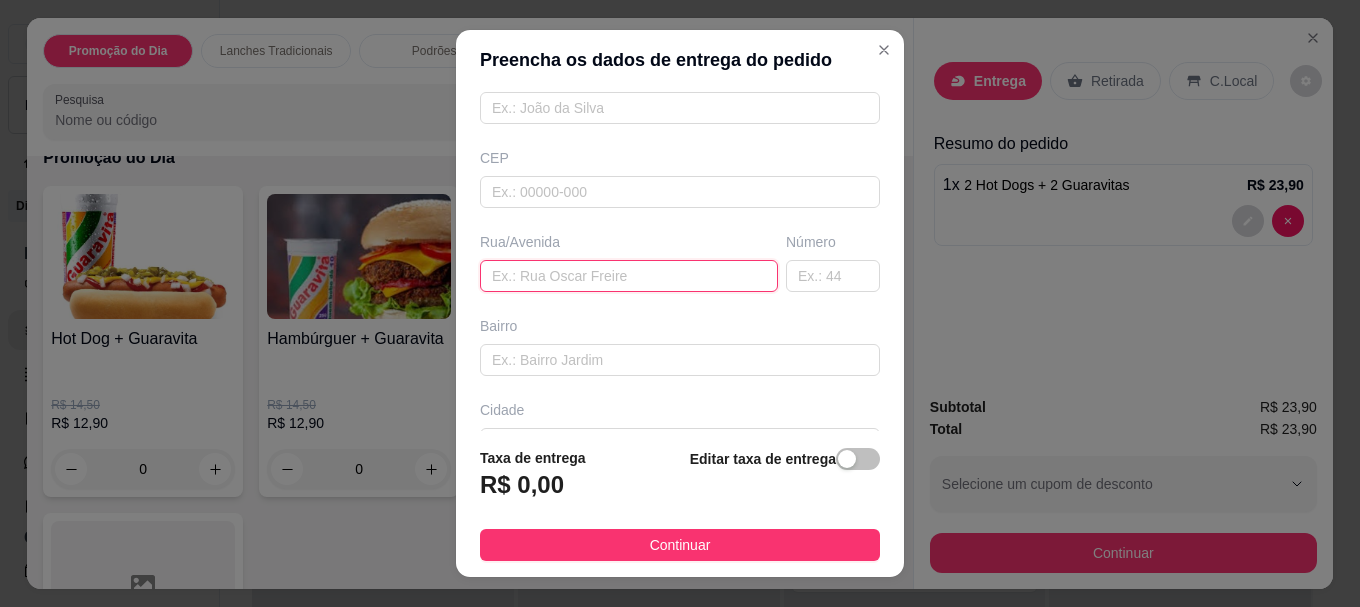 click at bounding box center (629, 276) 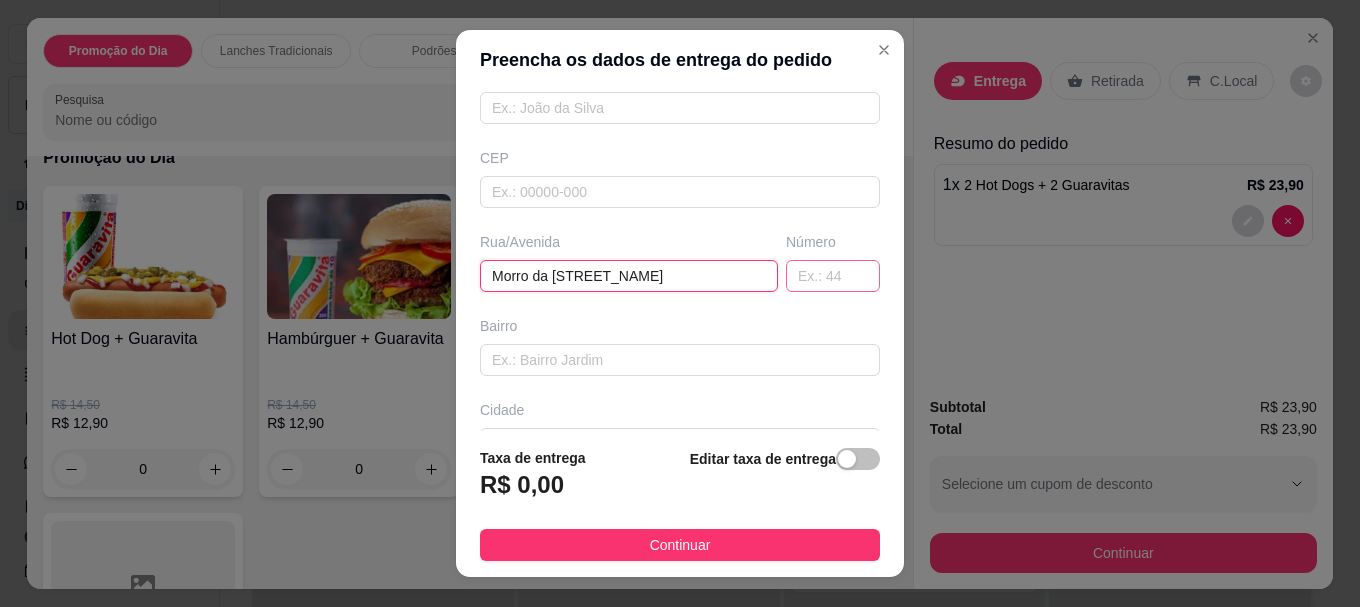type on "Morro da [STREET_NAME]" 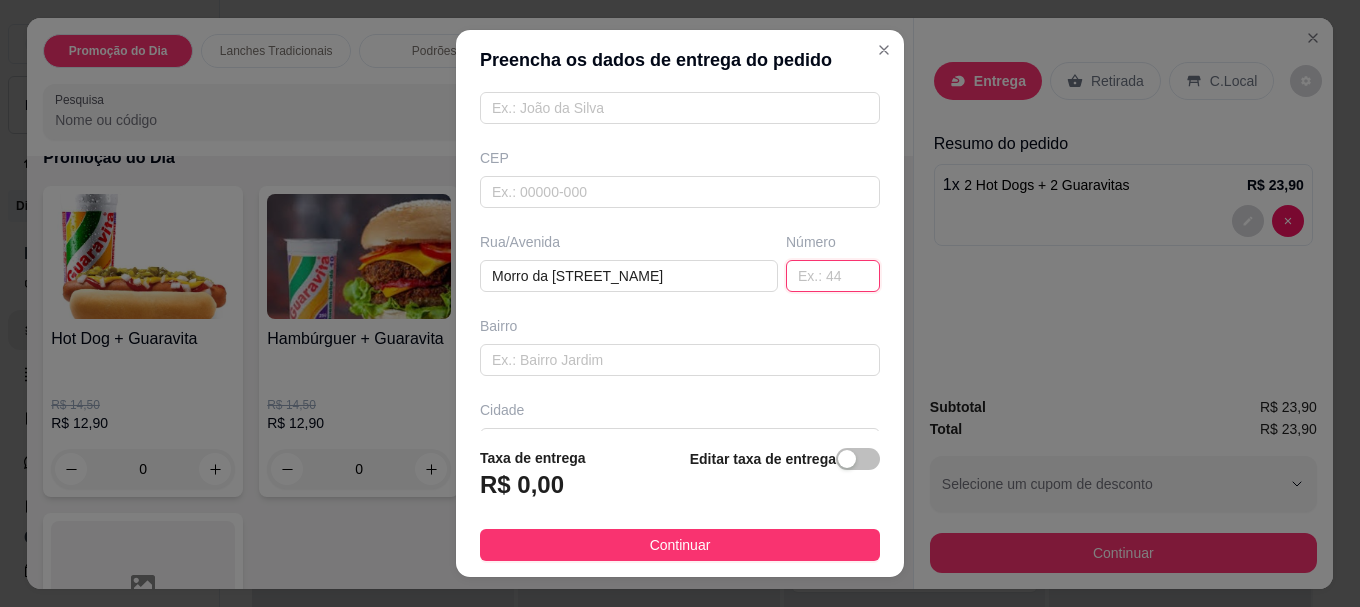 click at bounding box center [833, 276] 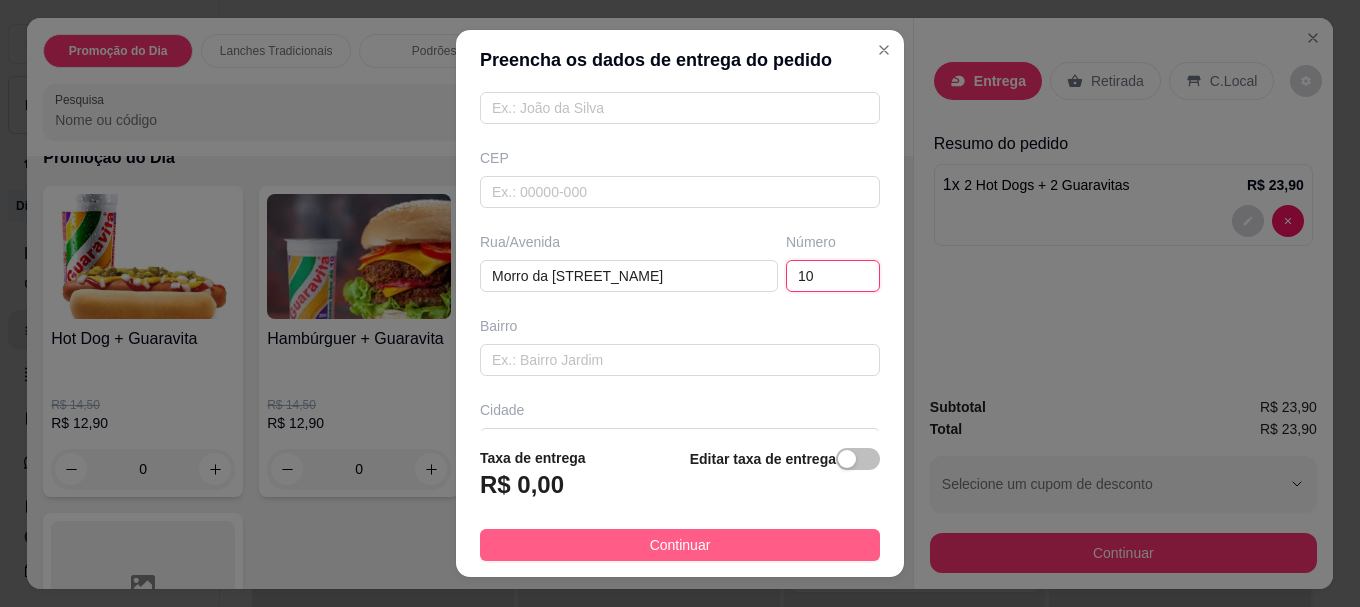 type on "10" 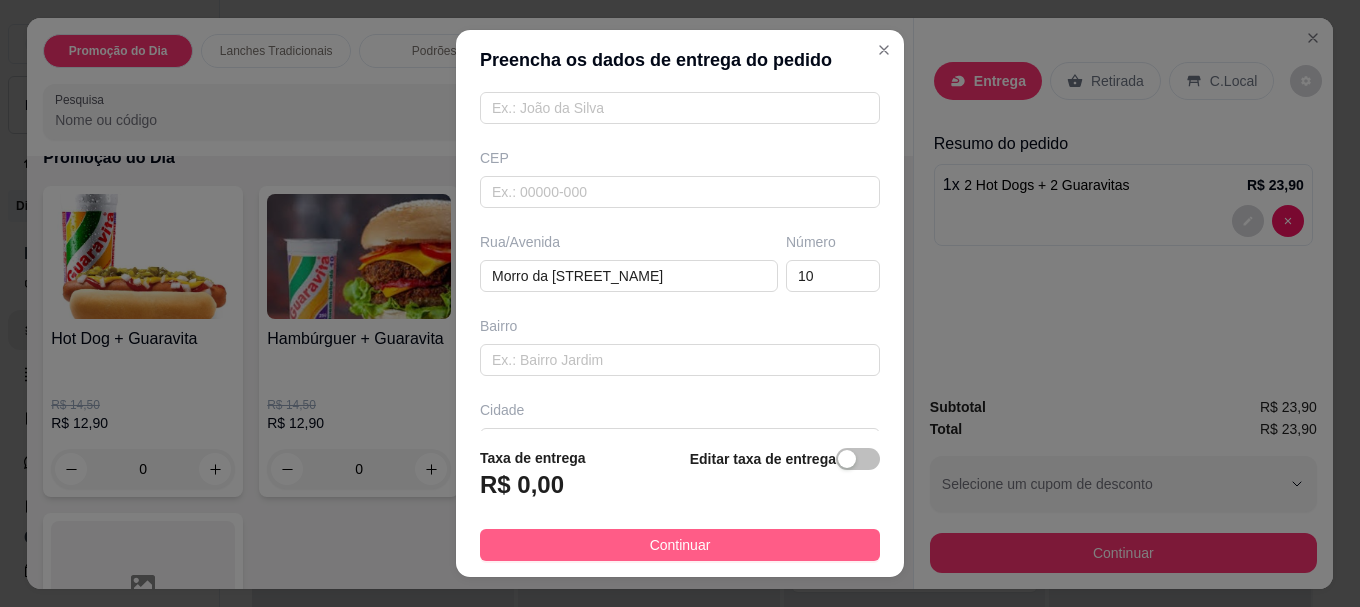 click on "Continuar" at bounding box center (680, 545) 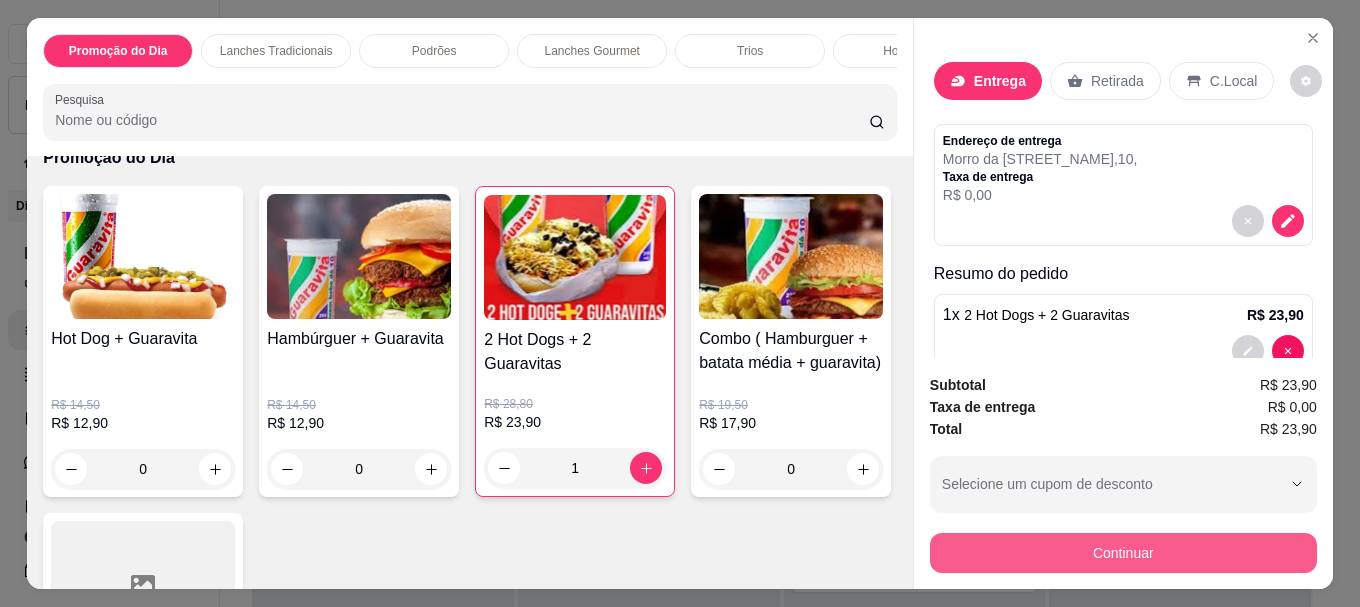 click on "Continuar" at bounding box center (1123, 553) 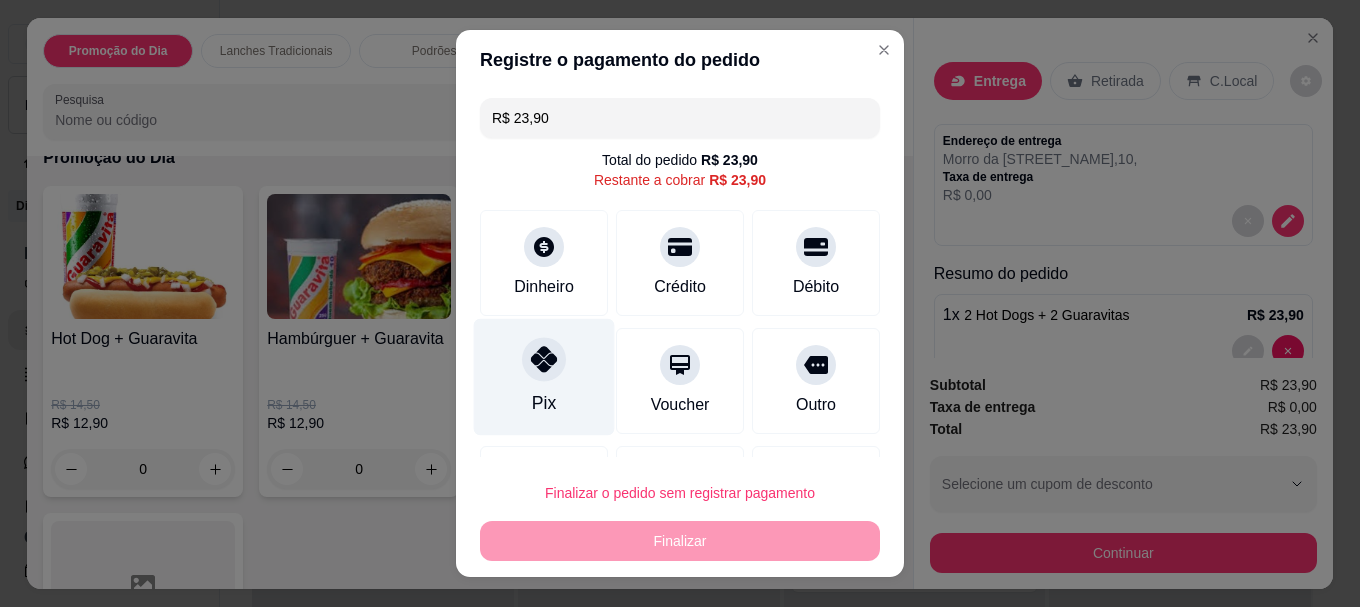 click at bounding box center (544, 360) 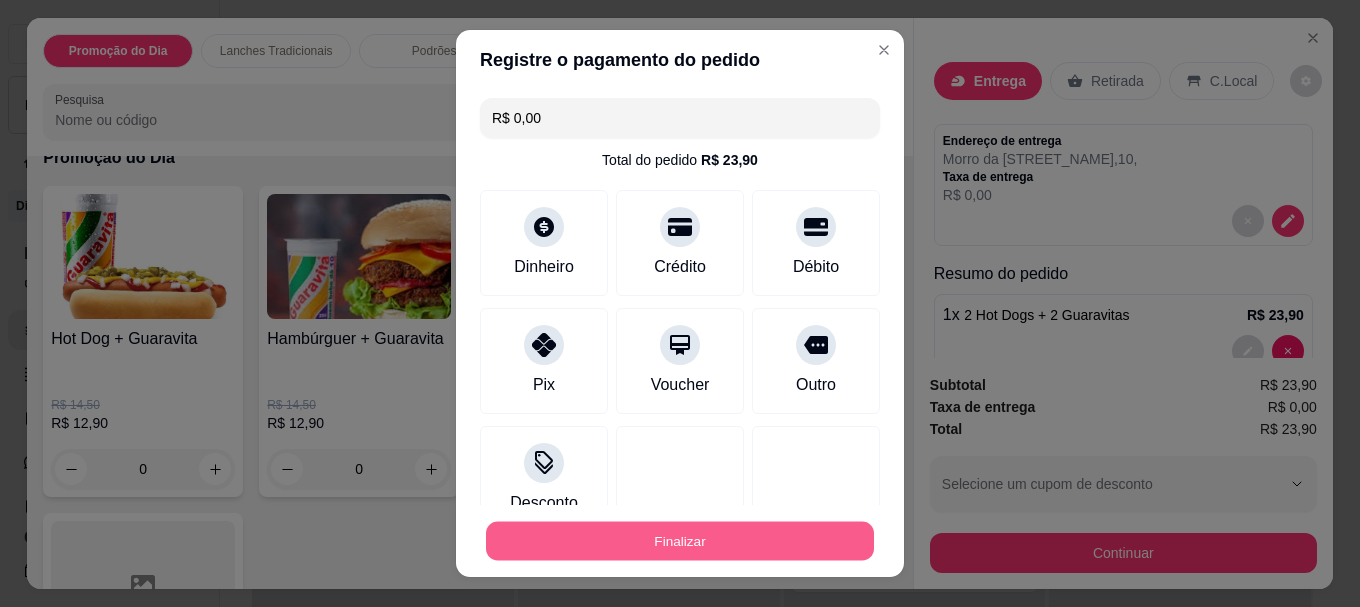click on "Finalizar" at bounding box center [680, 540] 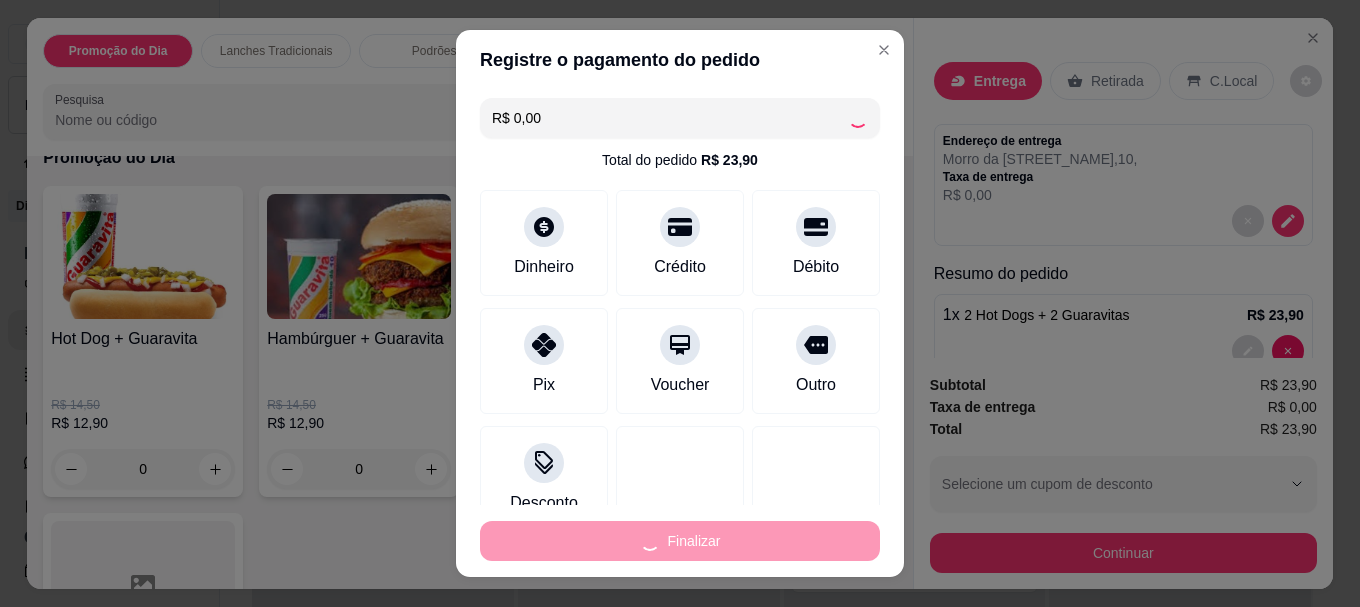 type on "0" 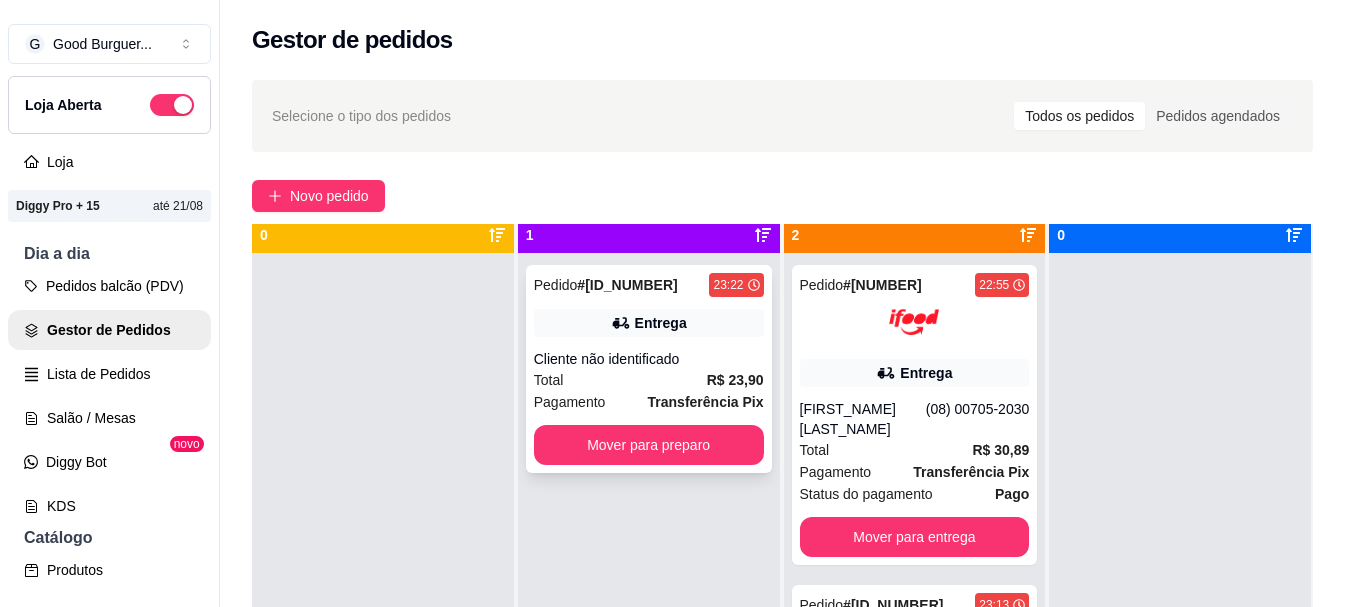 scroll, scrollTop: 0, scrollLeft: 0, axis: both 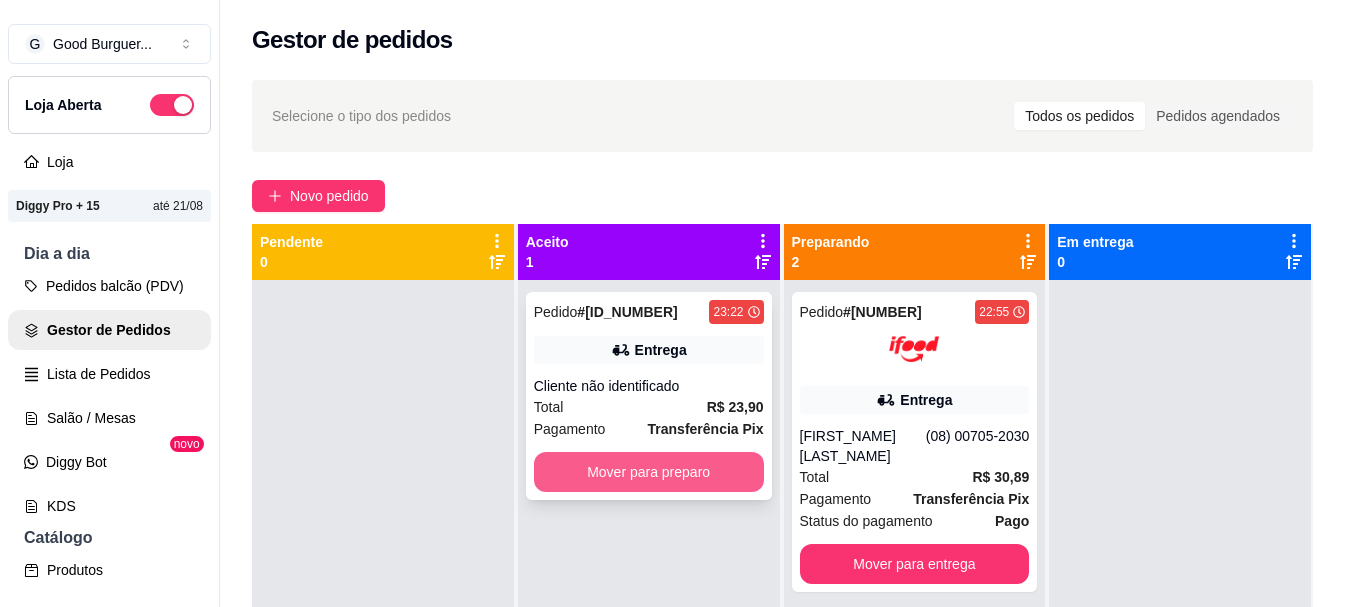 click on "Mover para preparo" at bounding box center (649, 472) 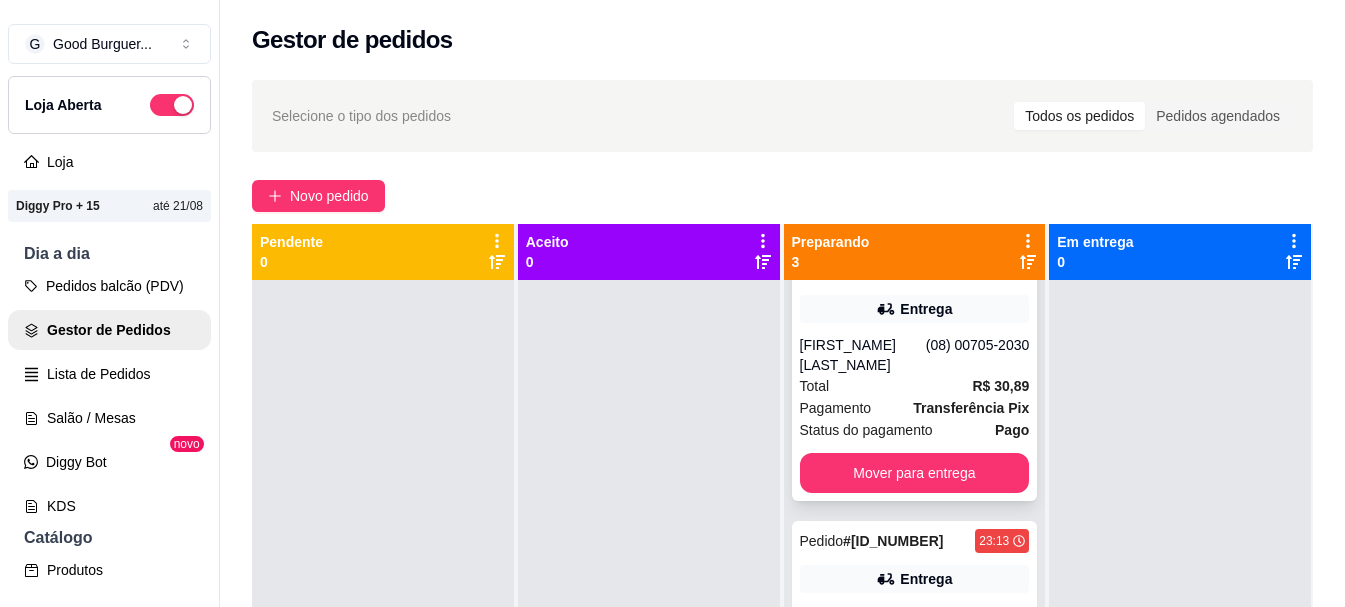 scroll, scrollTop: 0, scrollLeft: 0, axis: both 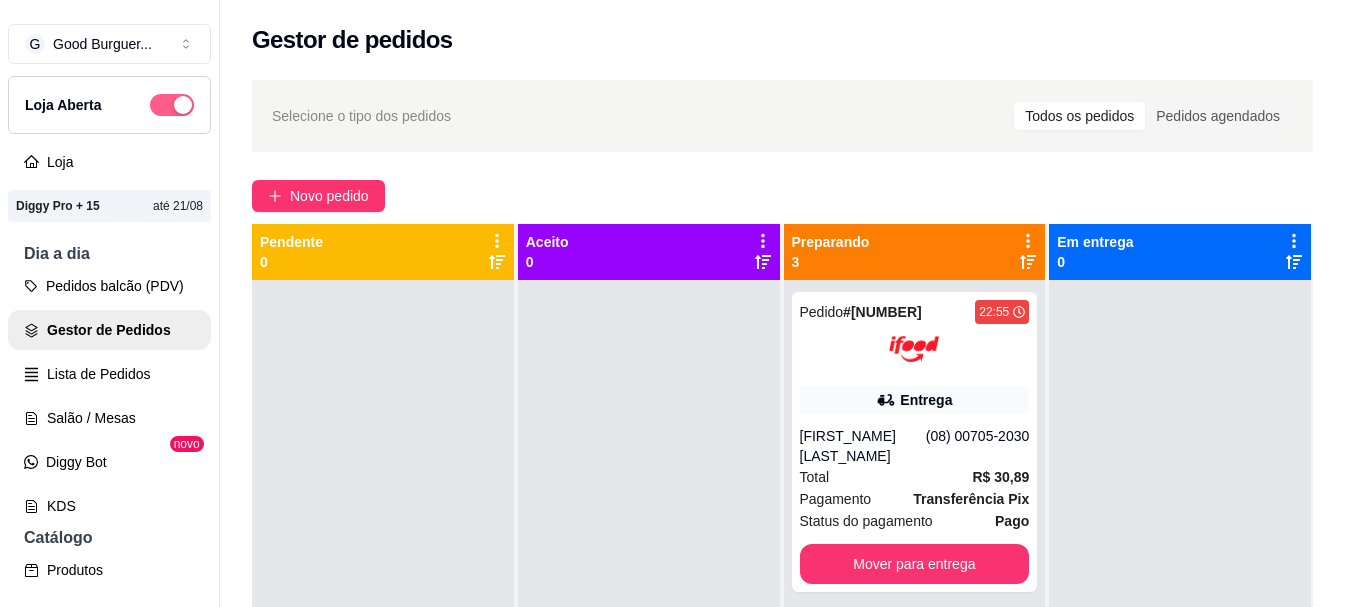 click at bounding box center [172, 105] 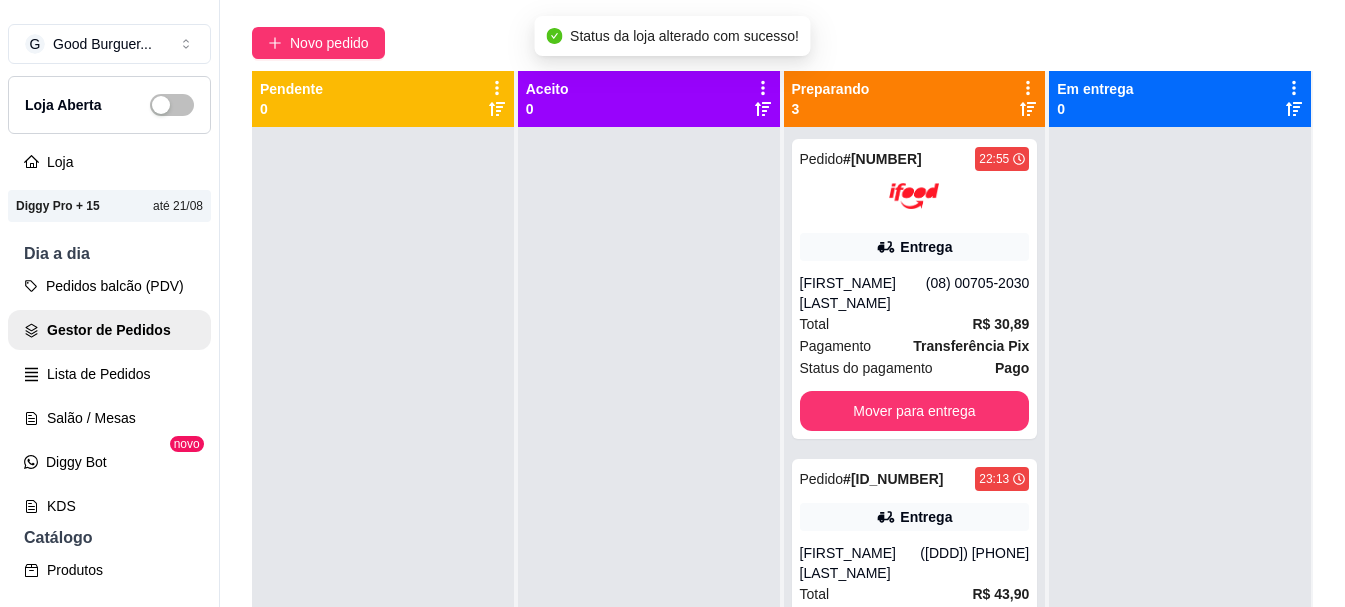 scroll, scrollTop: 0, scrollLeft: 0, axis: both 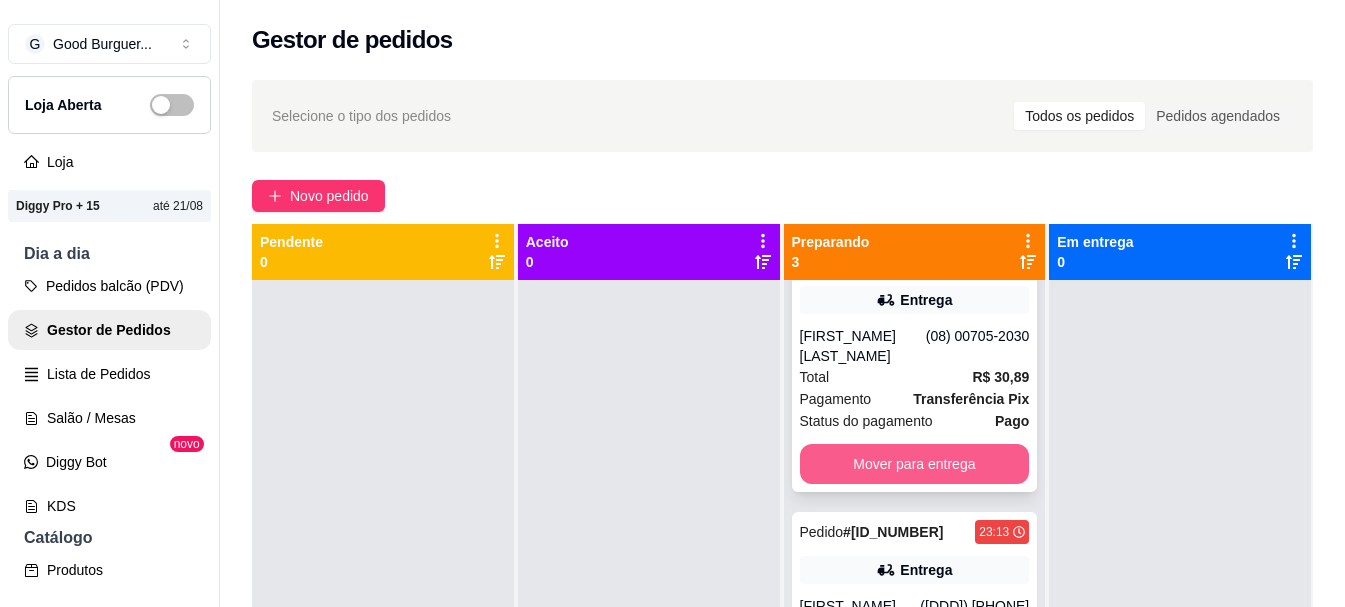 click on "Mover para entrega" at bounding box center [915, 464] 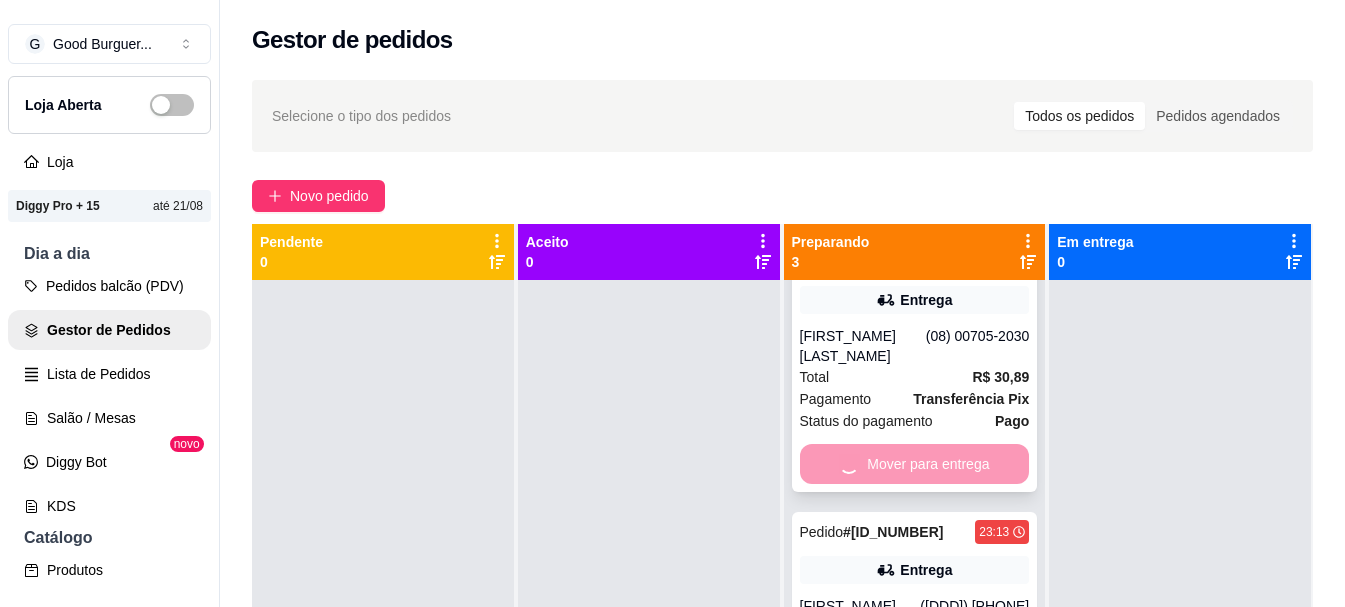 scroll, scrollTop: 0, scrollLeft: 0, axis: both 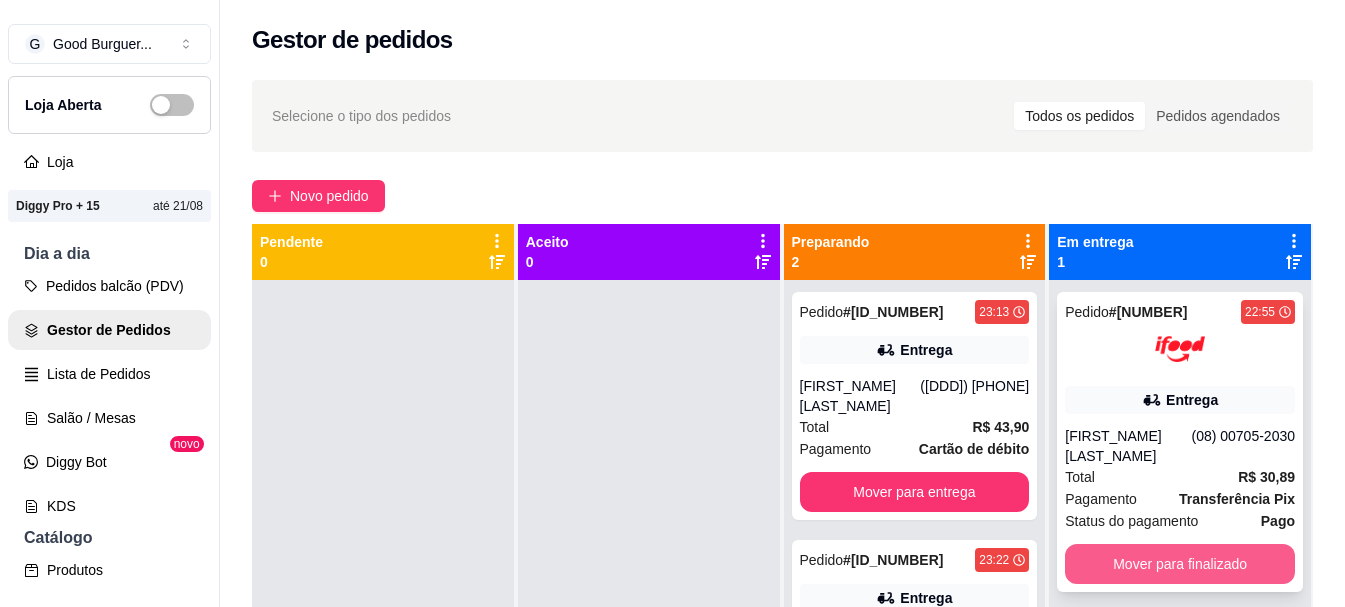 click on "Mover para finalizado" at bounding box center (1180, 564) 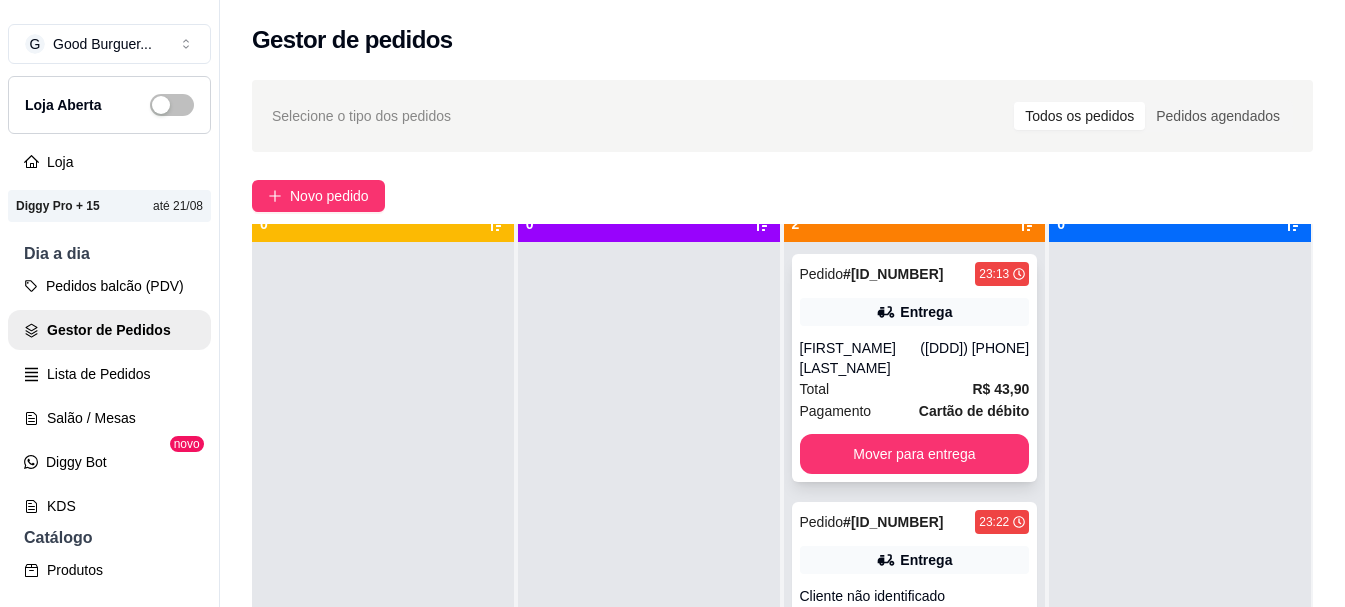 scroll, scrollTop: 56, scrollLeft: 0, axis: vertical 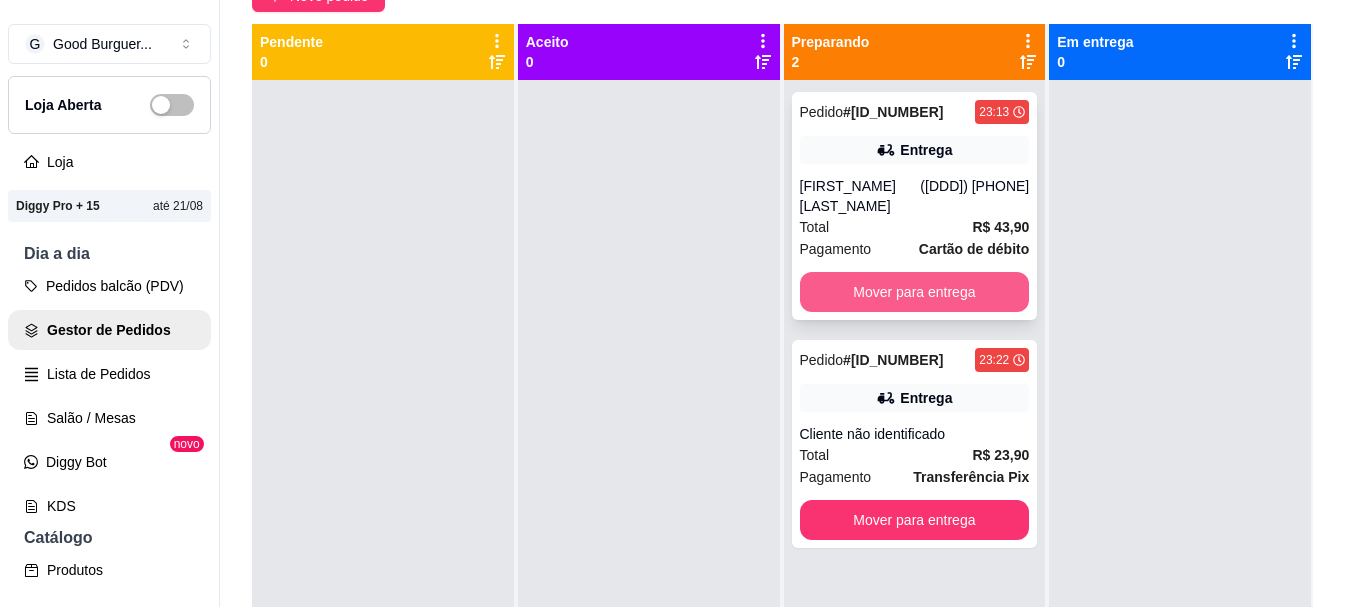click on "Mover para entrega" at bounding box center (915, 292) 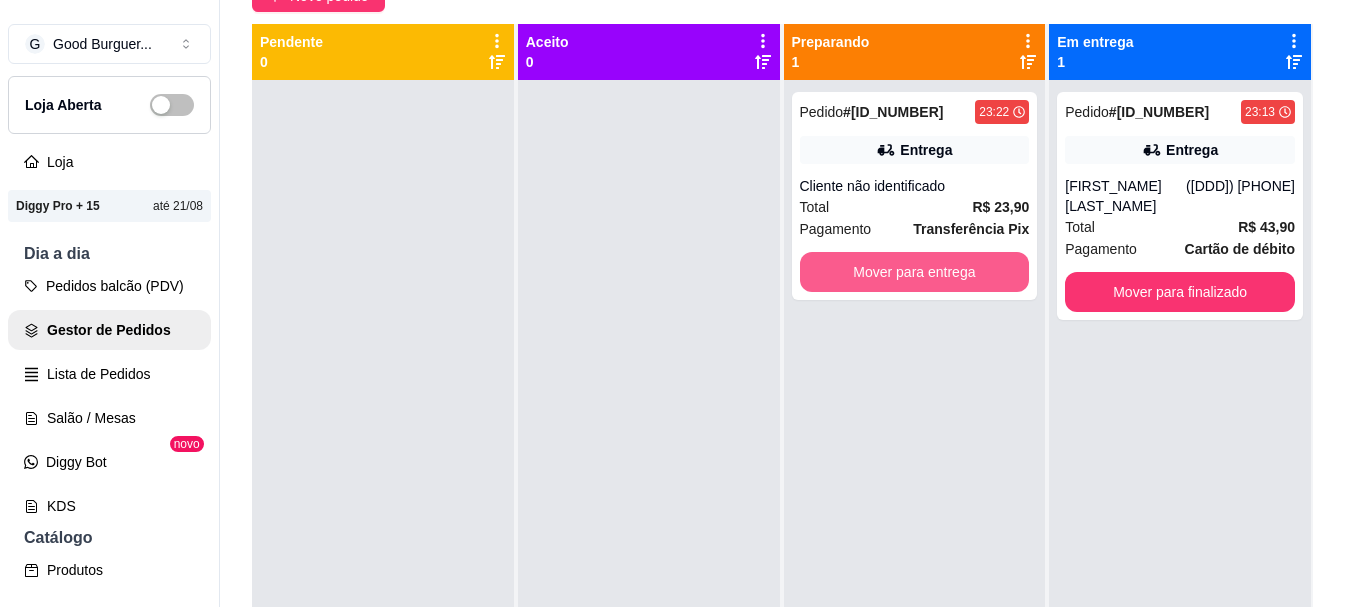 click on "Mover para entrega" at bounding box center [915, 272] 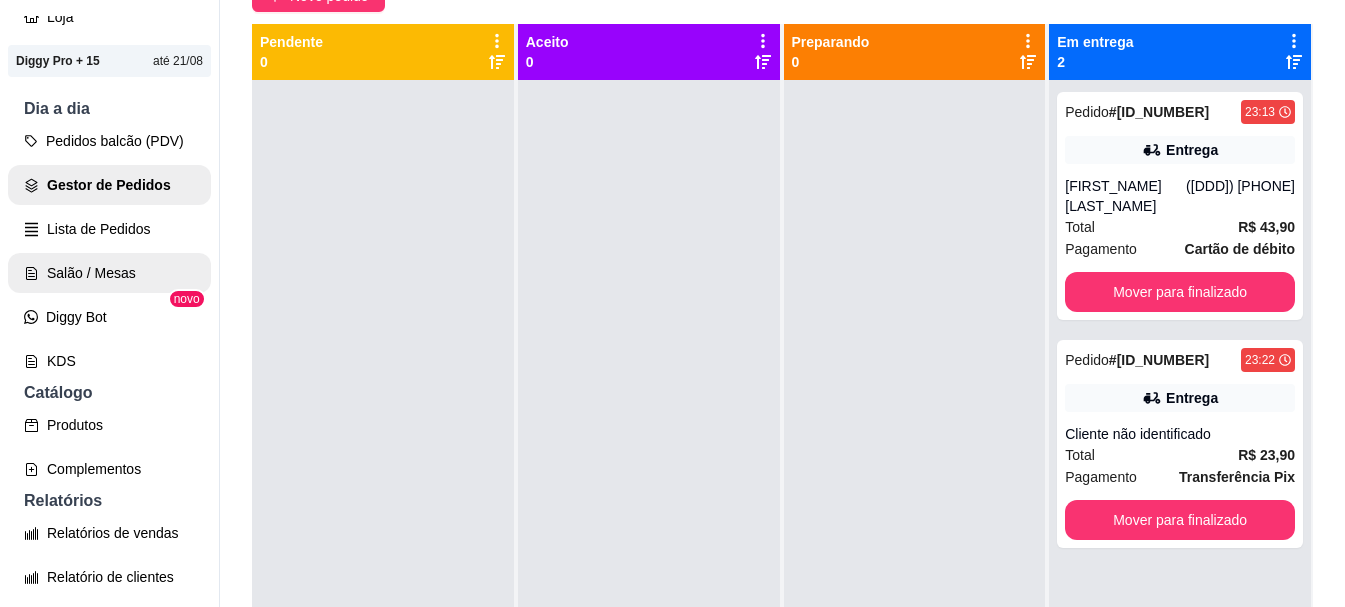 scroll, scrollTop: 200, scrollLeft: 0, axis: vertical 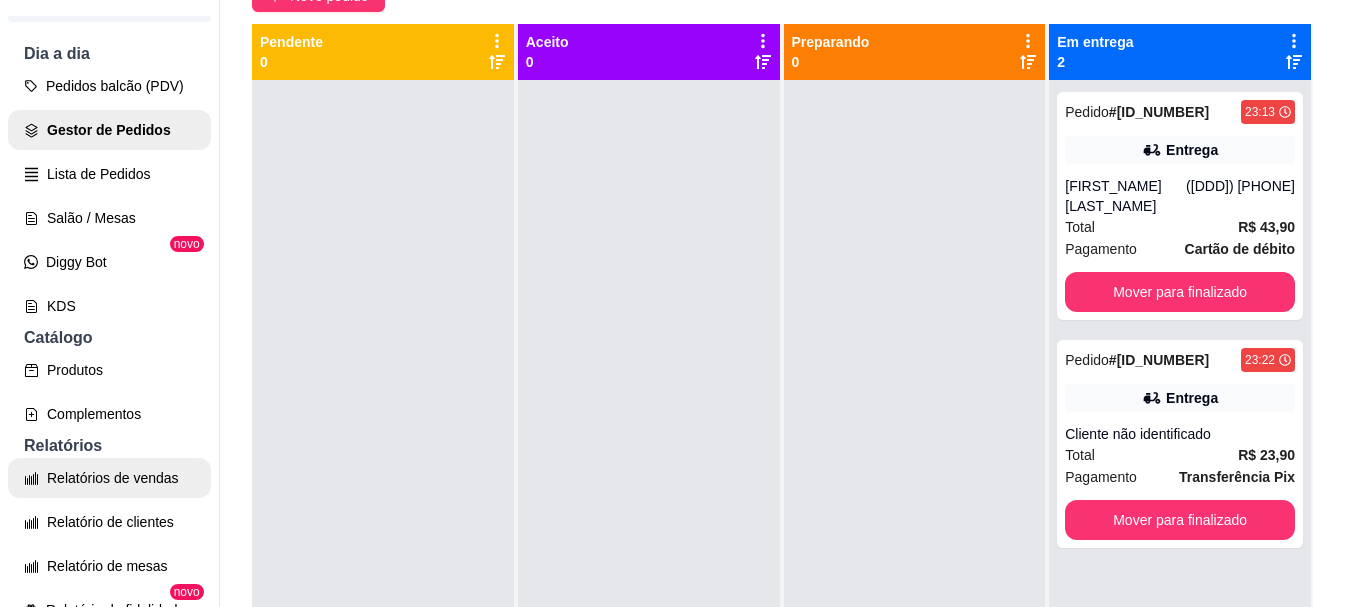 click on "Relatórios de vendas" at bounding box center (109, 478) 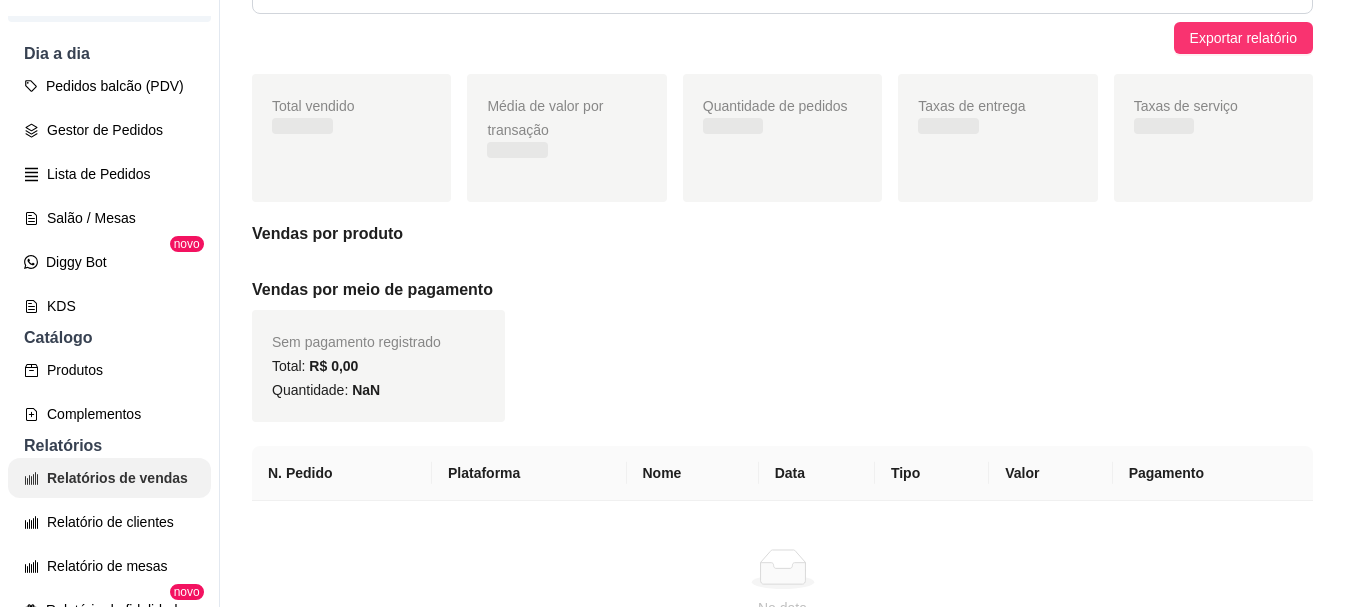 scroll, scrollTop: 0, scrollLeft: 0, axis: both 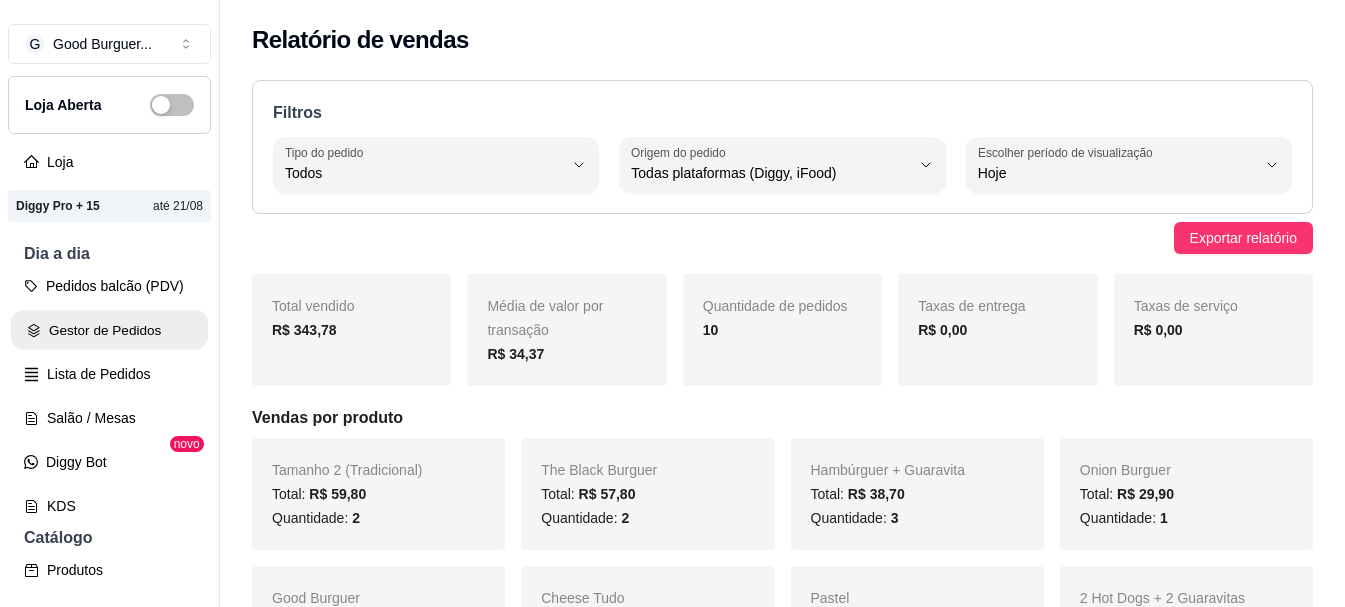 click on "Gestor de Pedidos" at bounding box center [109, 330] 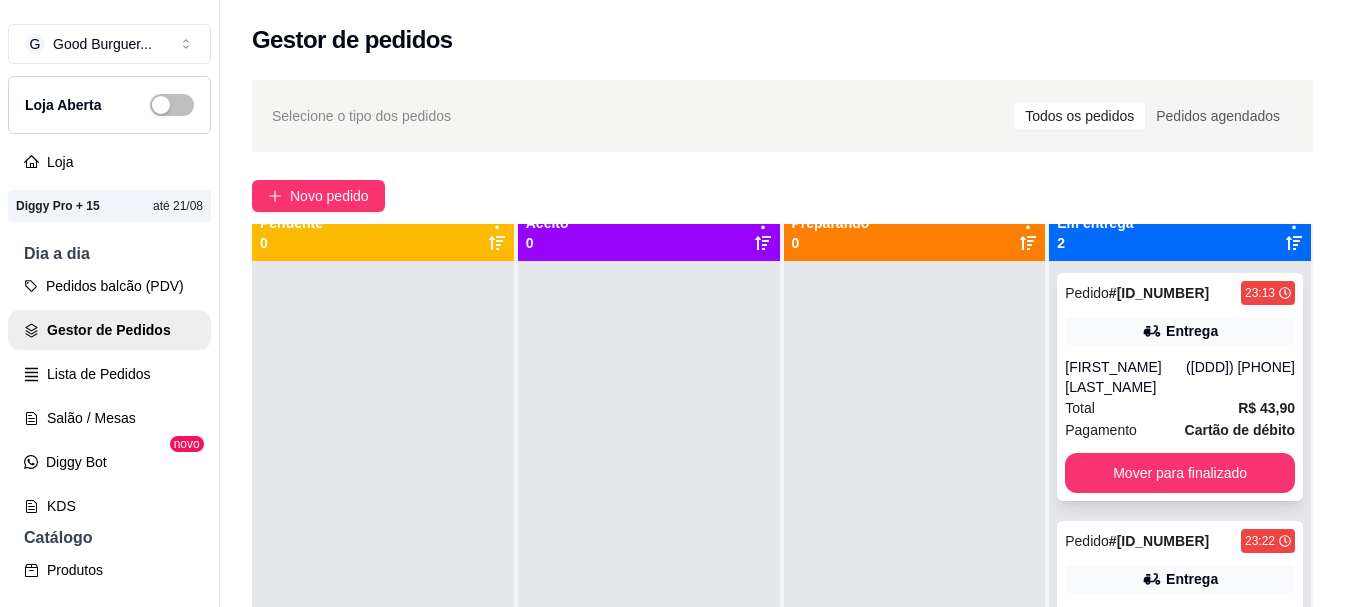 scroll, scrollTop: 0, scrollLeft: 0, axis: both 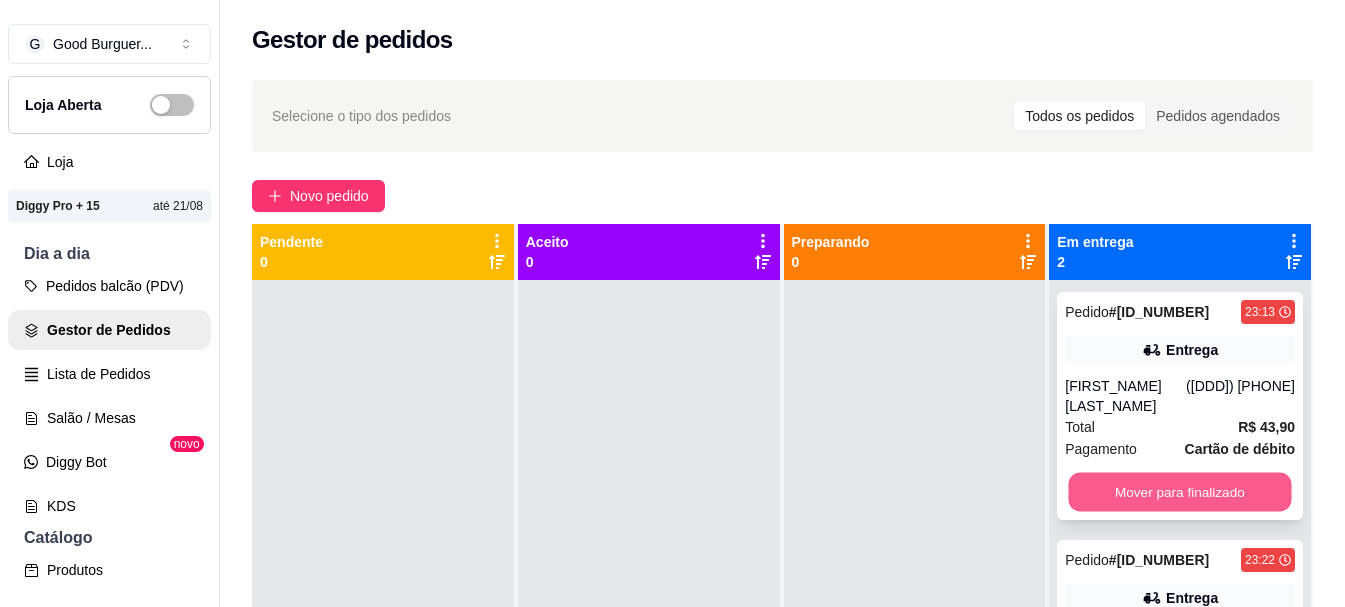 click on "Mover para finalizado" at bounding box center [1180, 492] 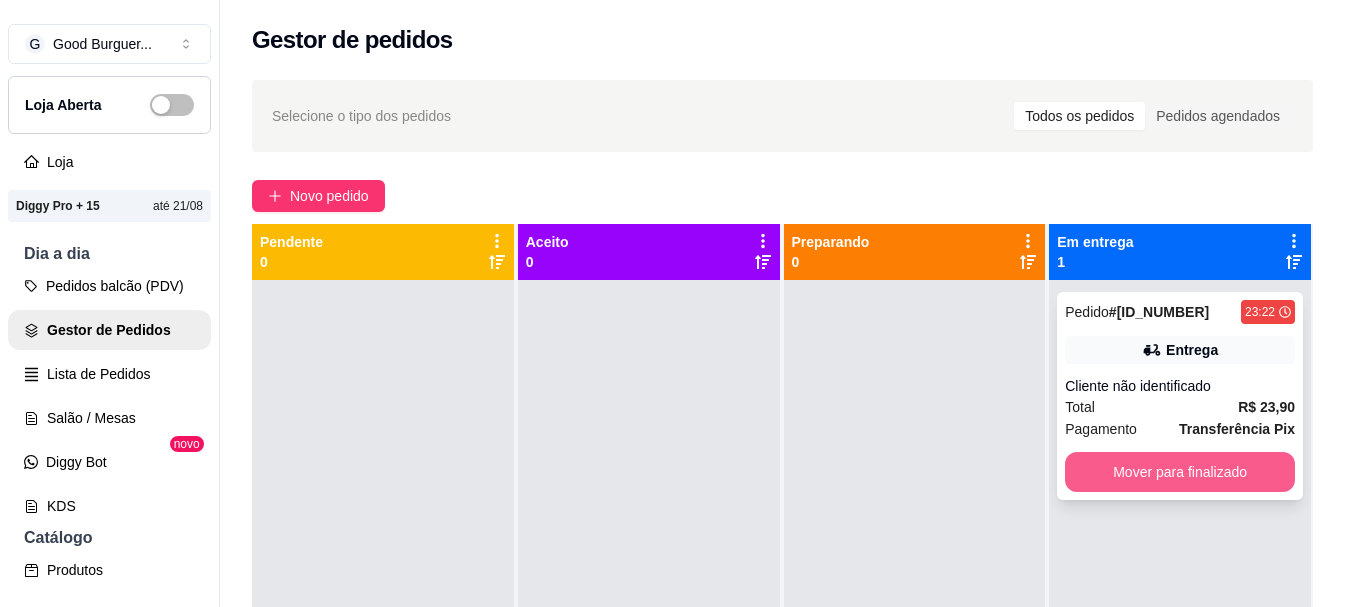 click on "Mover para finalizado" at bounding box center (1180, 472) 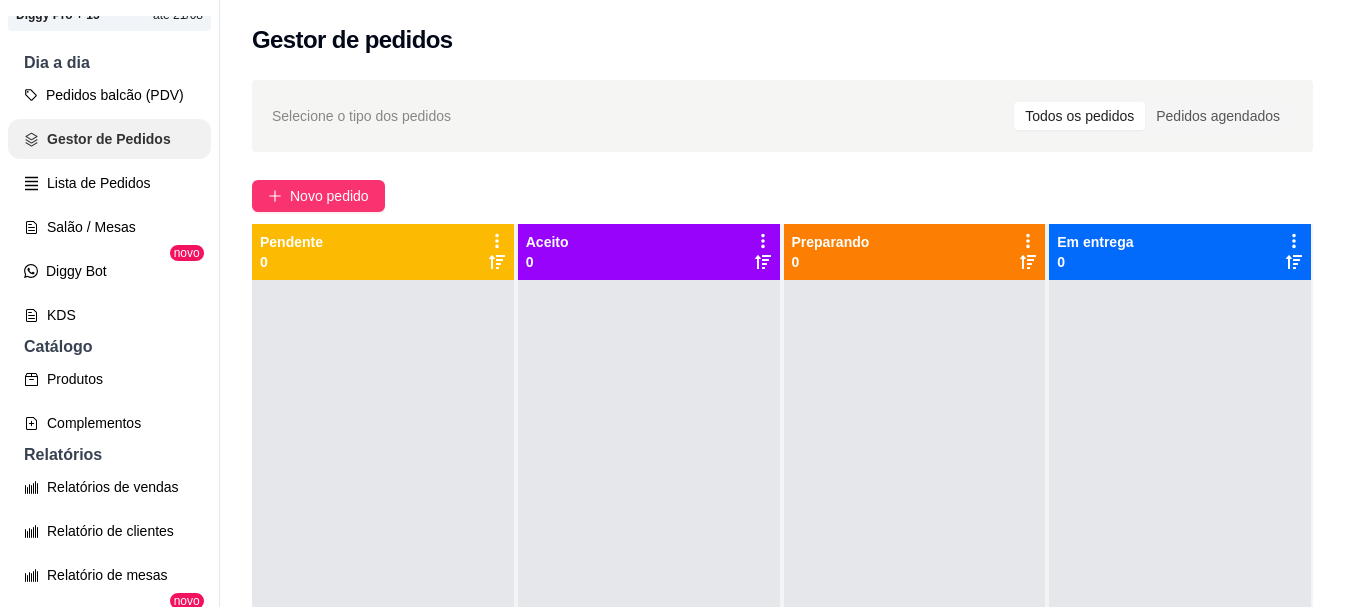 scroll, scrollTop: 200, scrollLeft: 0, axis: vertical 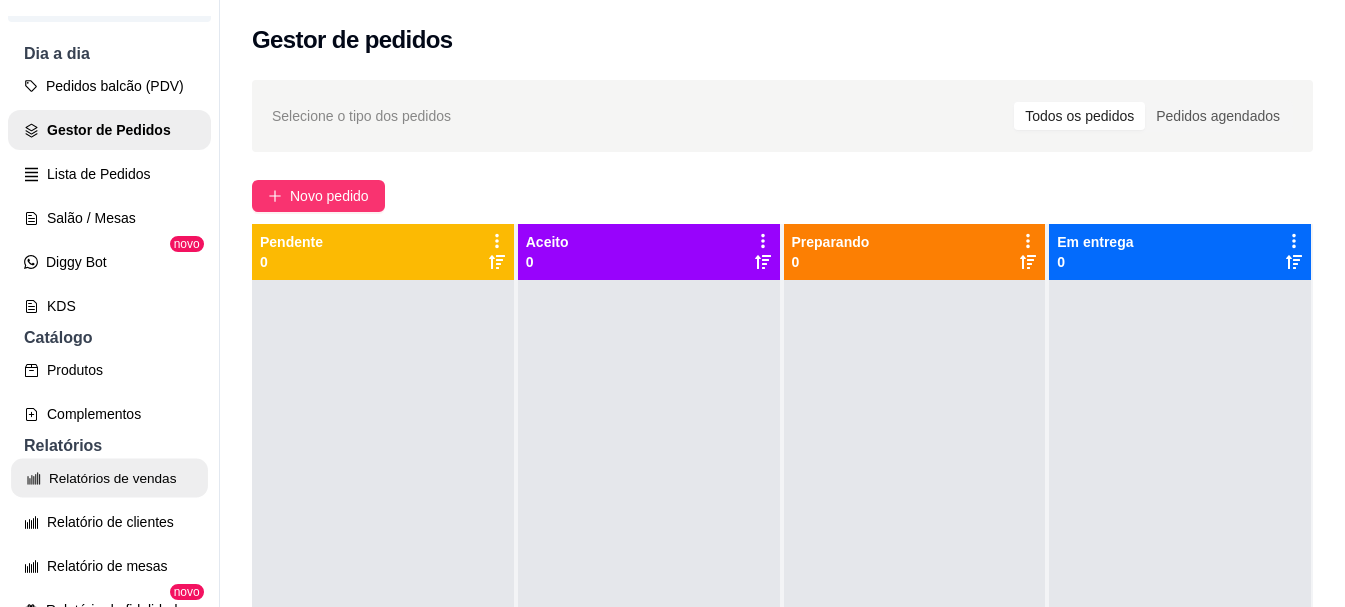 click on "Relatórios de vendas" at bounding box center [109, 478] 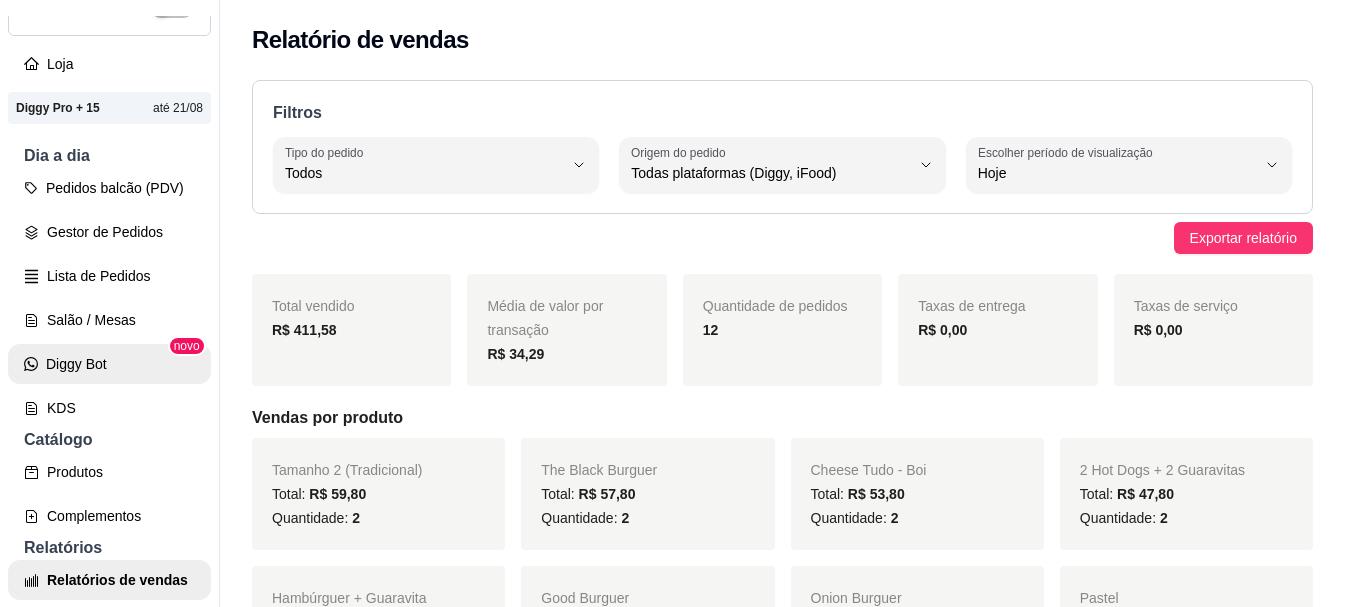 scroll, scrollTop: 0, scrollLeft: 0, axis: both 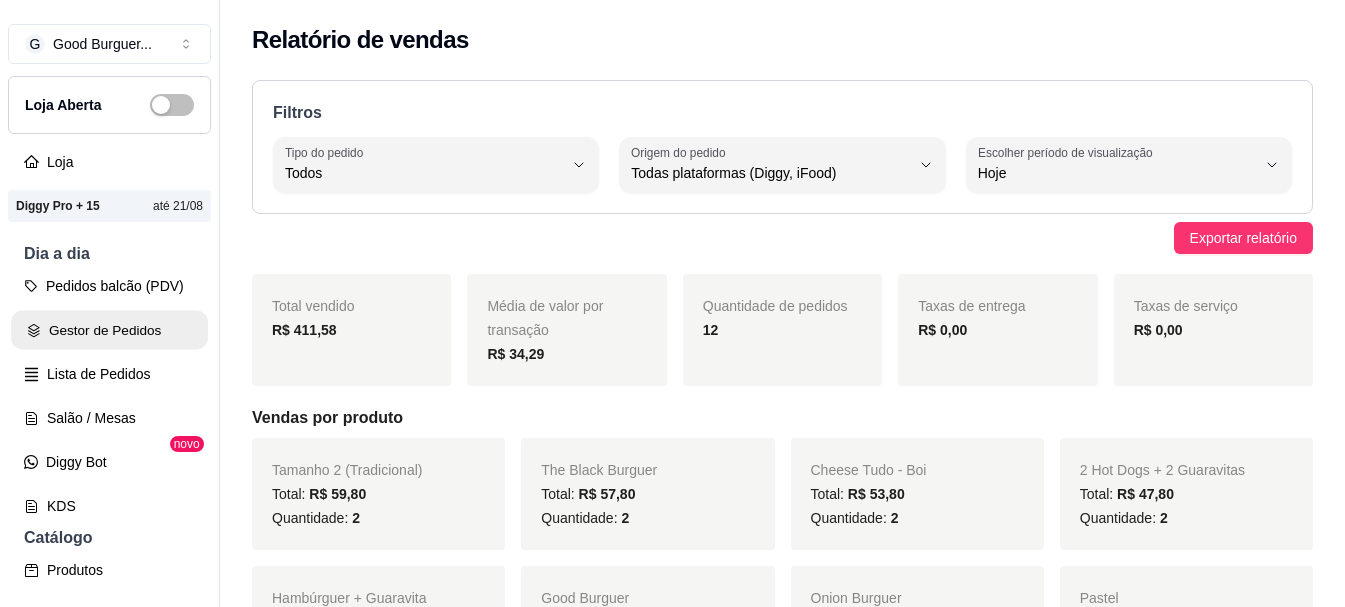 click on "Gestor de Pedidos" at bounding box center (109, 330) 